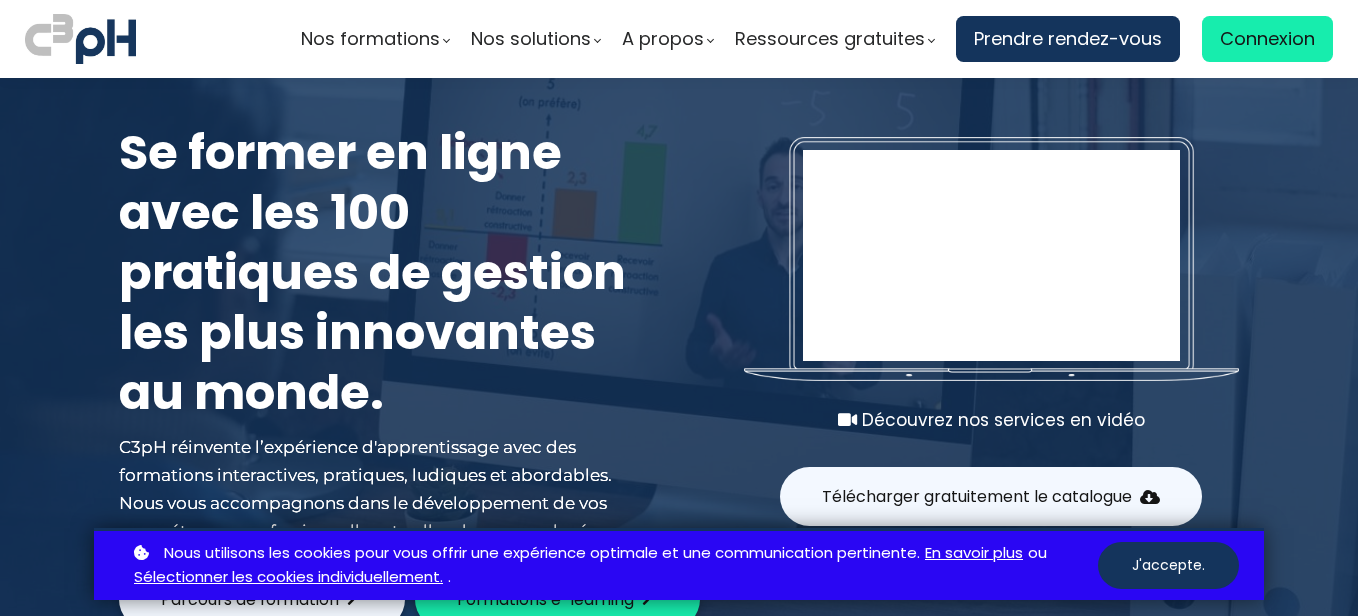scroll, scrollTop: 0, scrollLeft: 0, axis: both 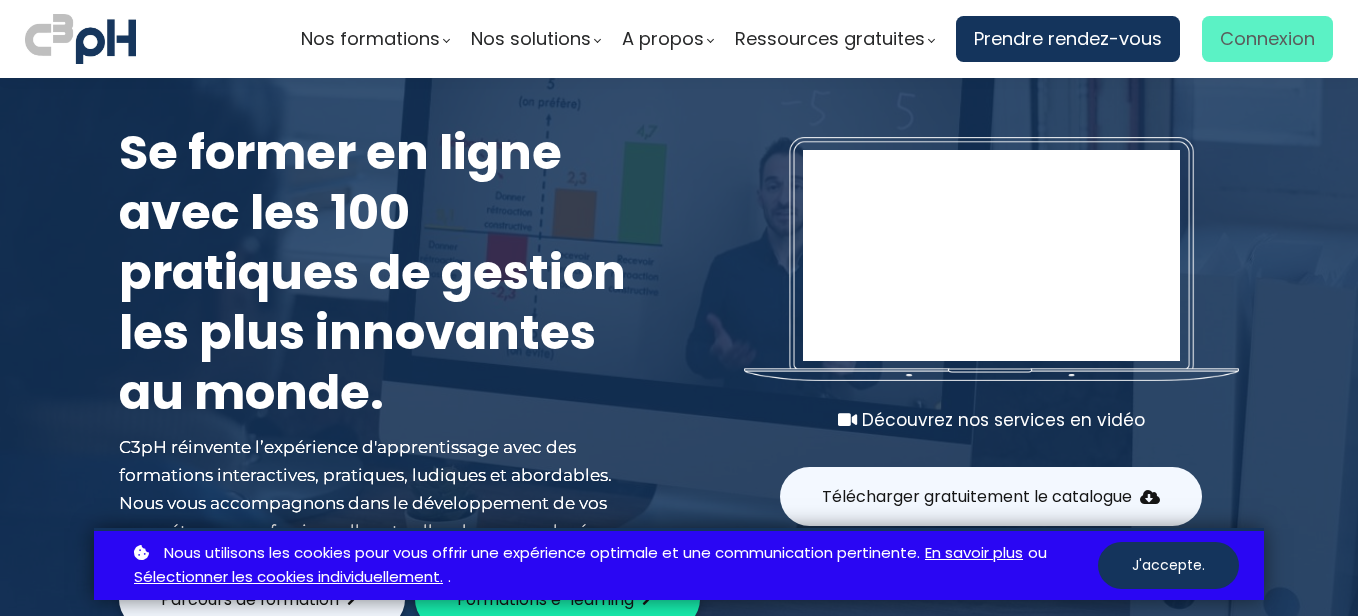 click on "Connexion" at bounding box center [1267, 39] 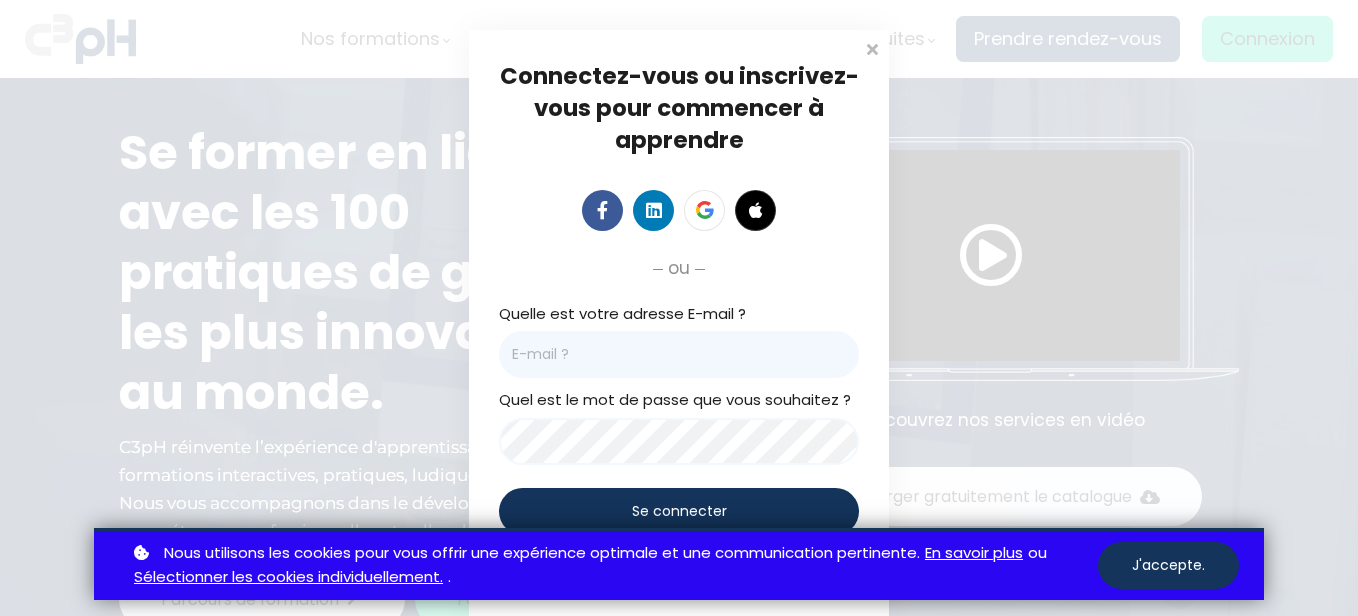 click at bounding box center (679, 354) 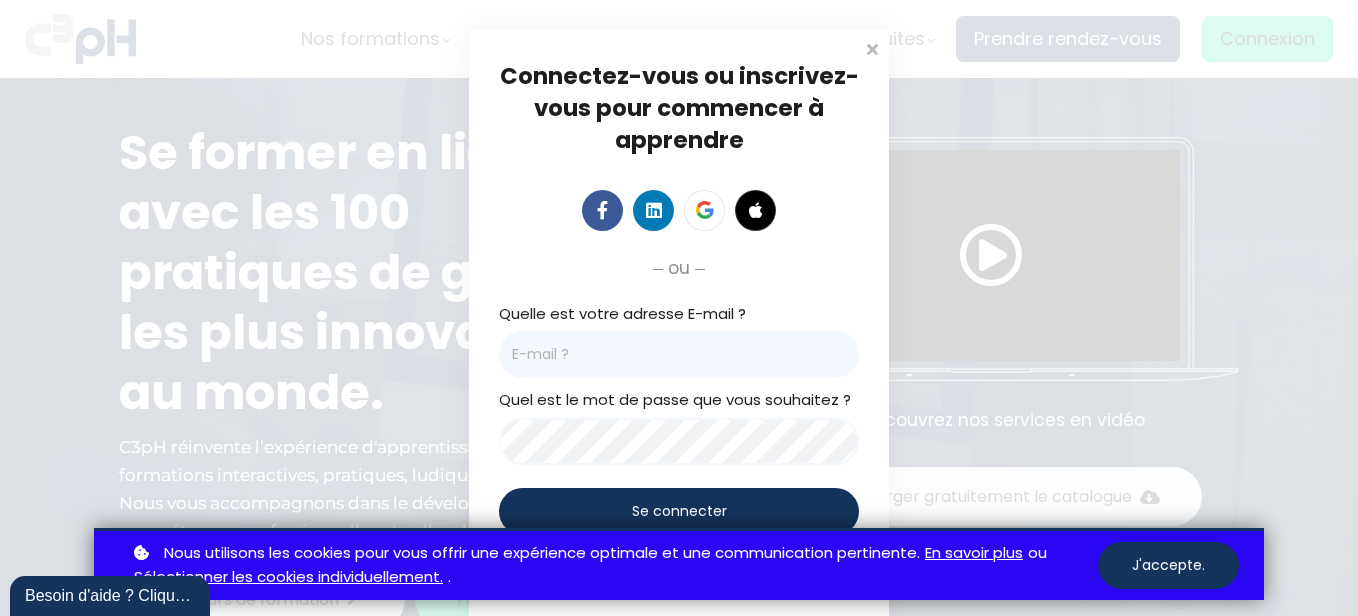 scroll, scrollTop: 0, scrollLeft: 0, axis: both 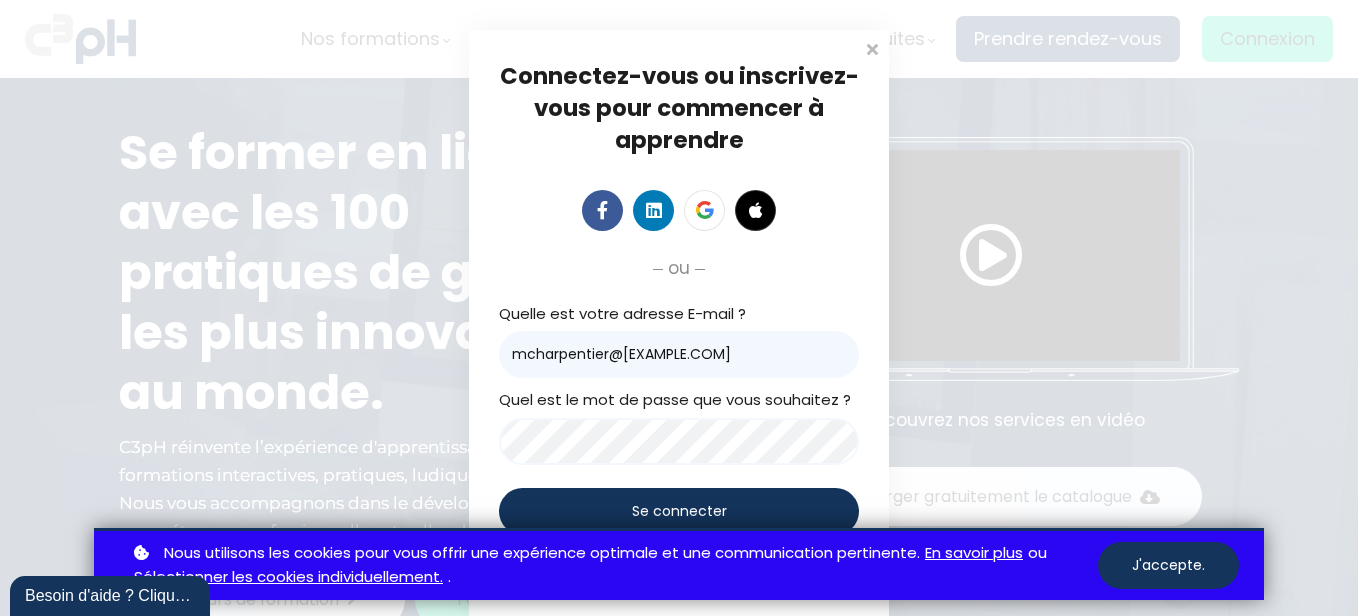 click on "Se connecter" at bounding box center [679, 511] 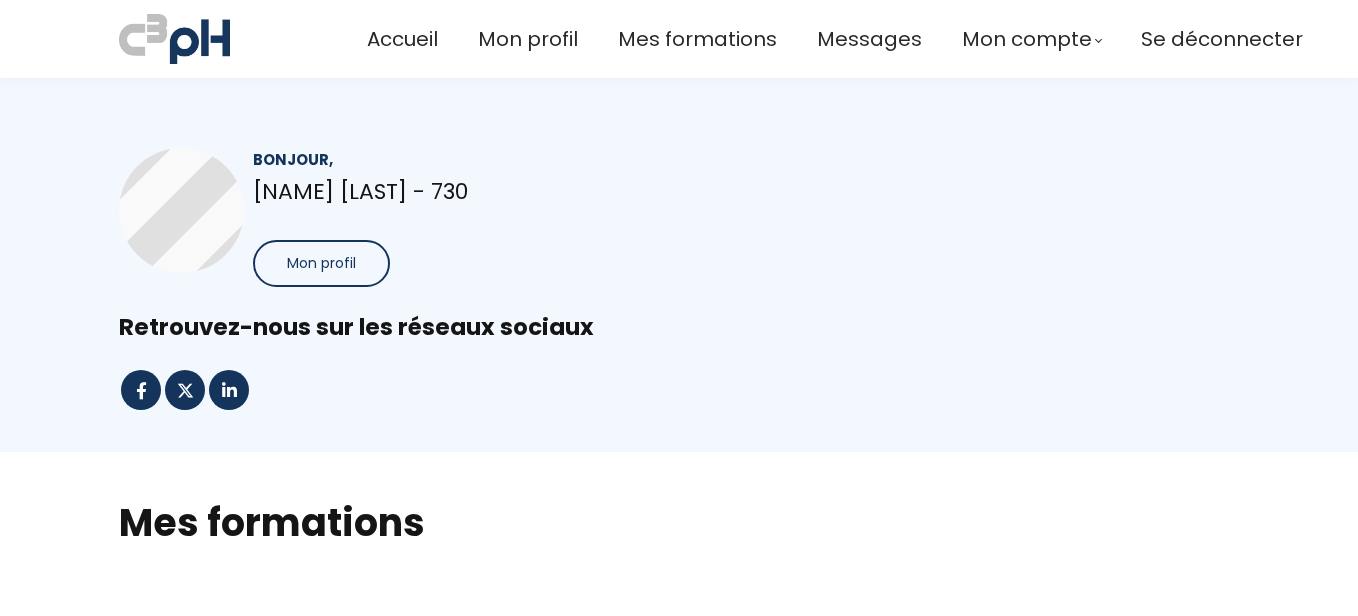 scroll, scrollTop: 0, scrollLeft: 0, axis: both 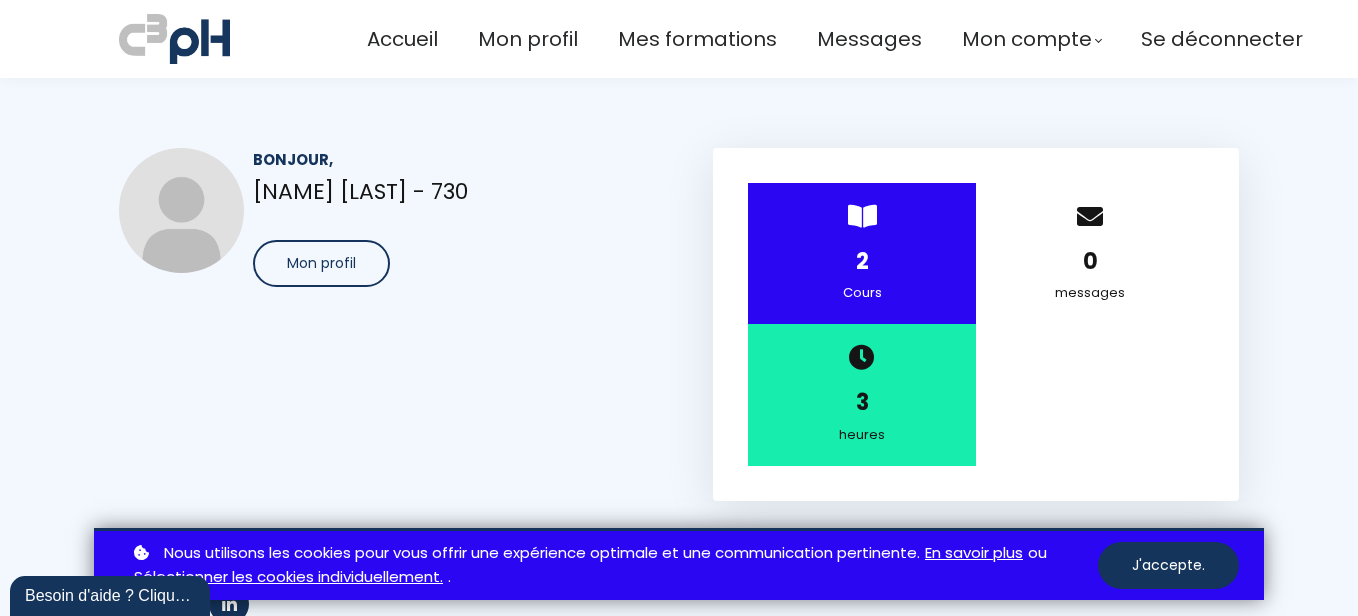 click on "Bonjour,
Mélina Charpentier - 730
Mon profil
>
2
Cours
0
messages
3
heures" at bounding box center [679, 372] 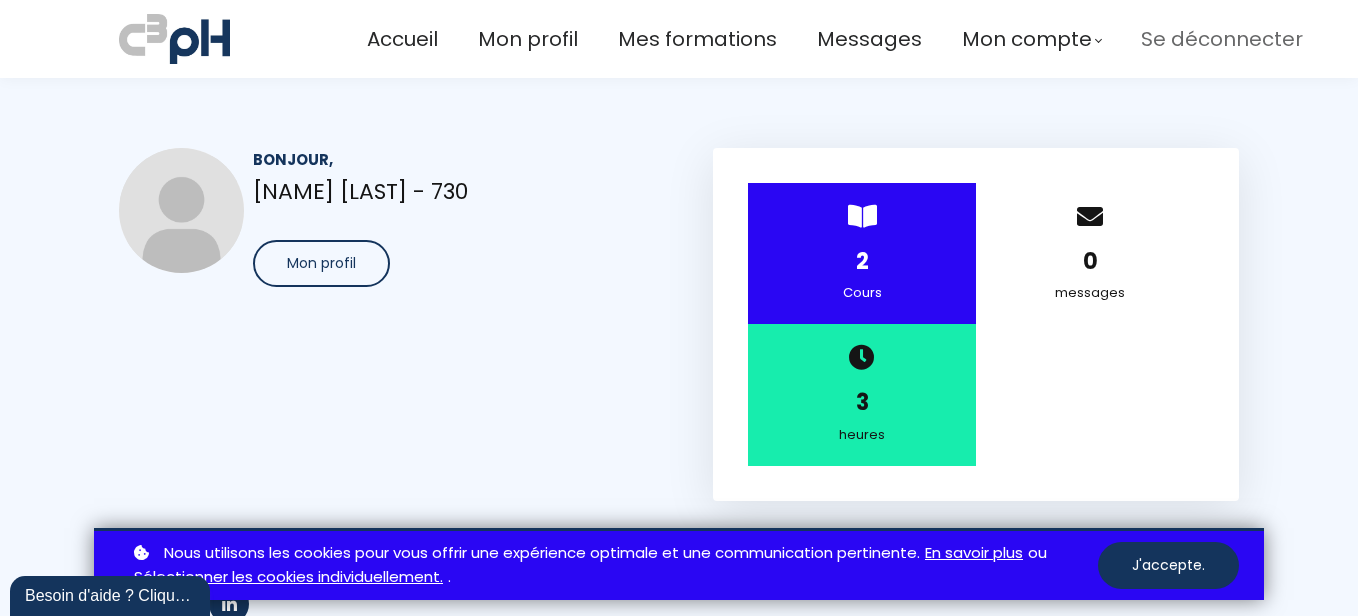 click on "Se déconnecter" at bounding box center (1222, 39) 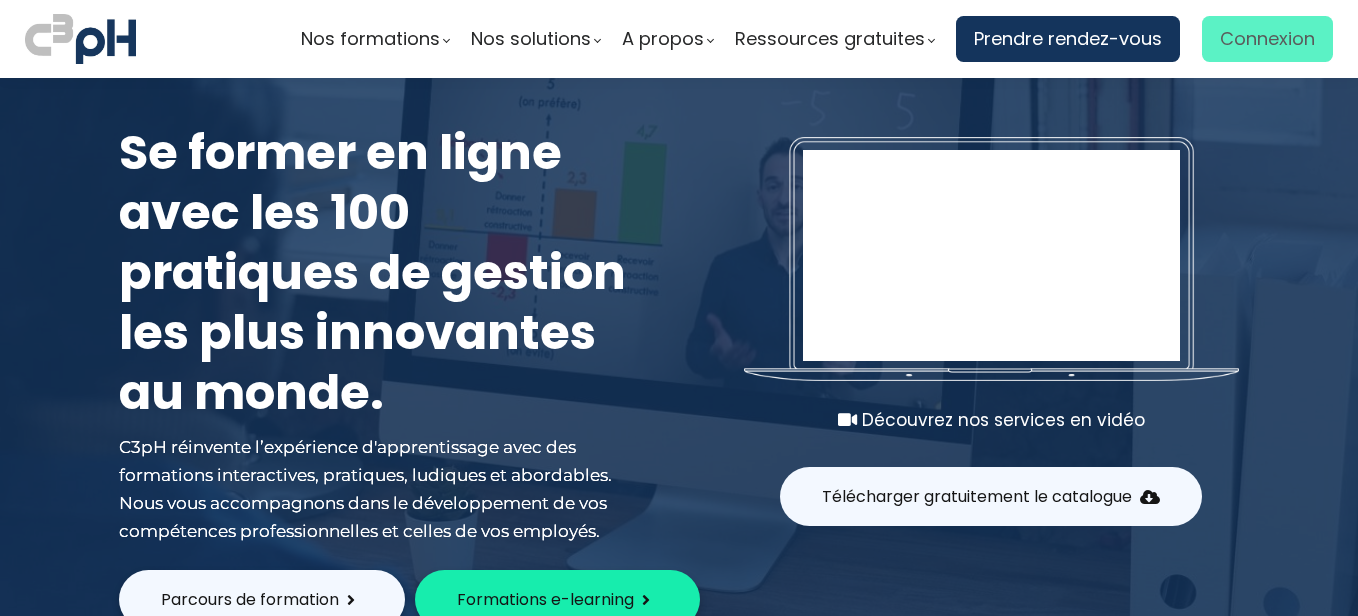 click on "Connexion" at bounding box center [1267, 39] 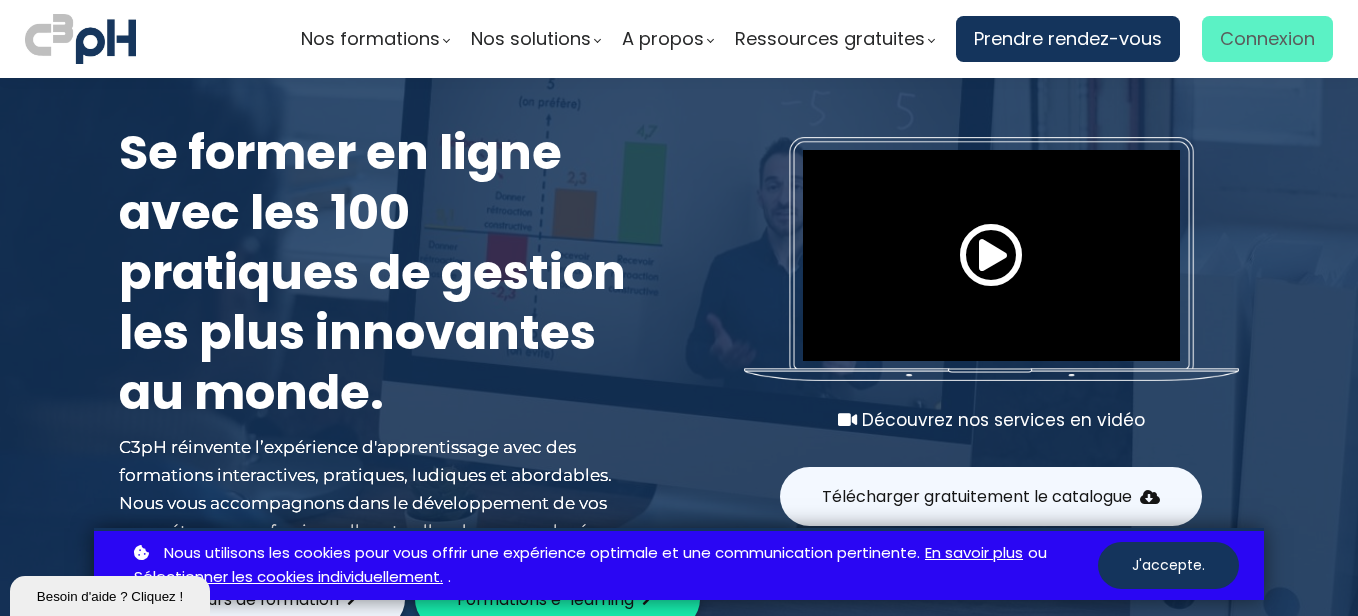 scroll, scrollTop: 0, scrollLeft: 0, axis: both 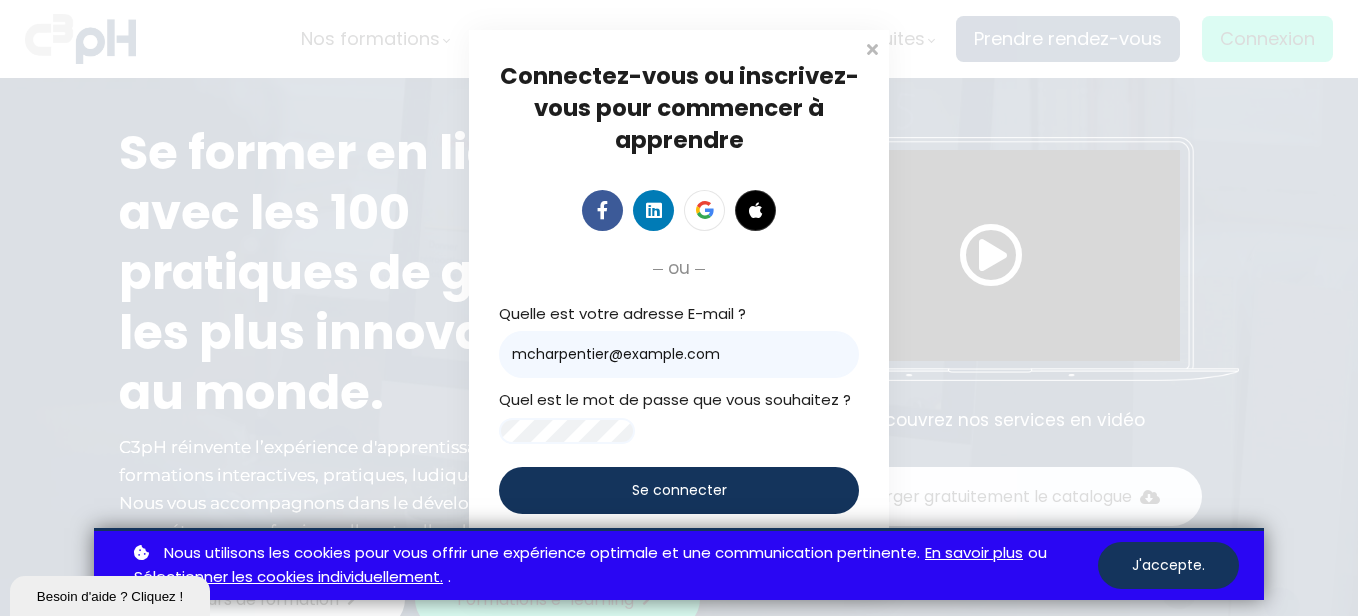 click on "Se connecter" at bounding box center [679, 490] 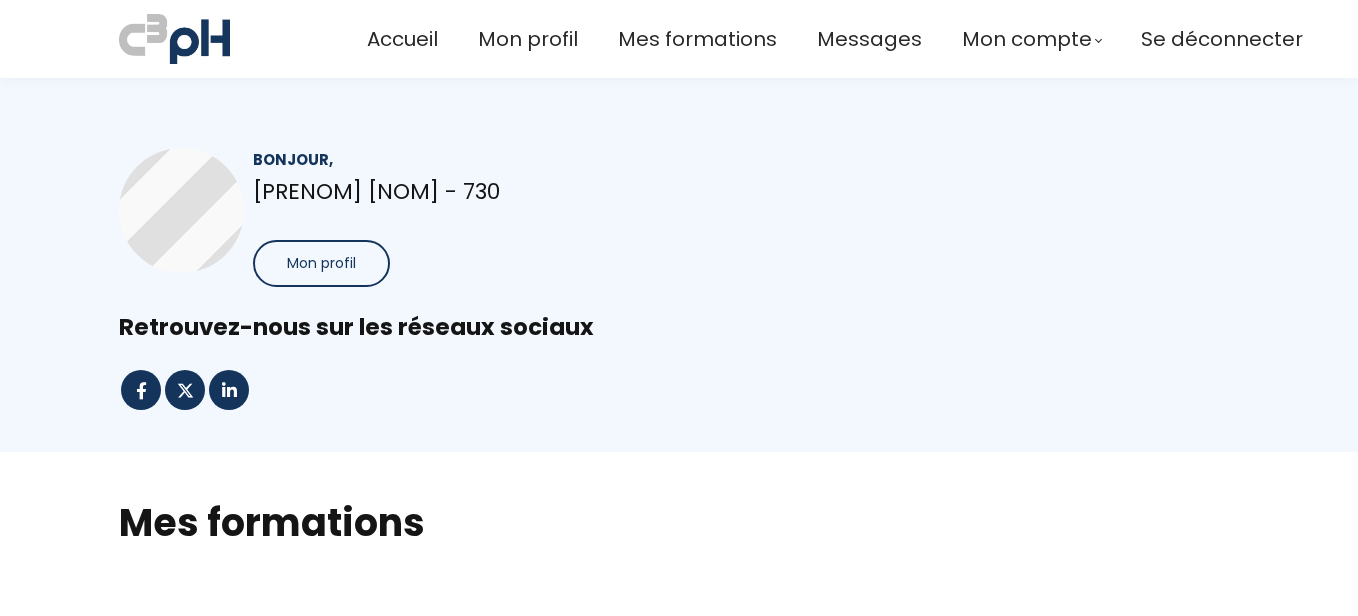 scroll, scrollTop: 0, scrollLeft: 0, axis: both 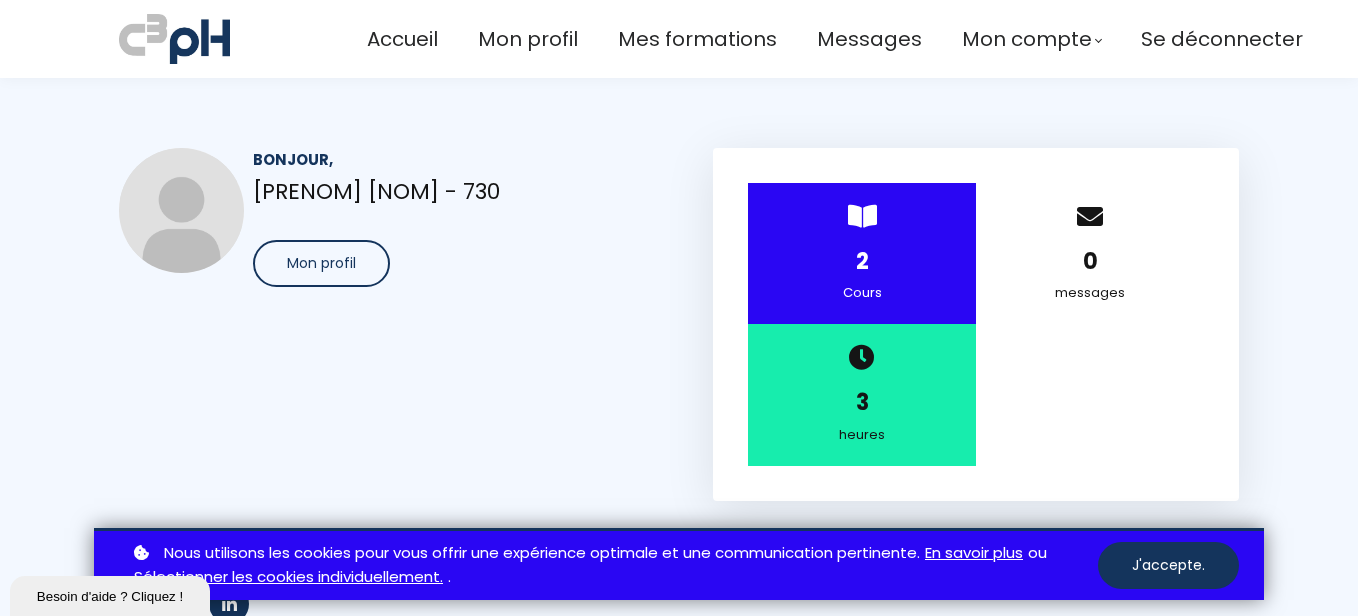 click on ">
2
Cours" at bounding box center [862, 253] 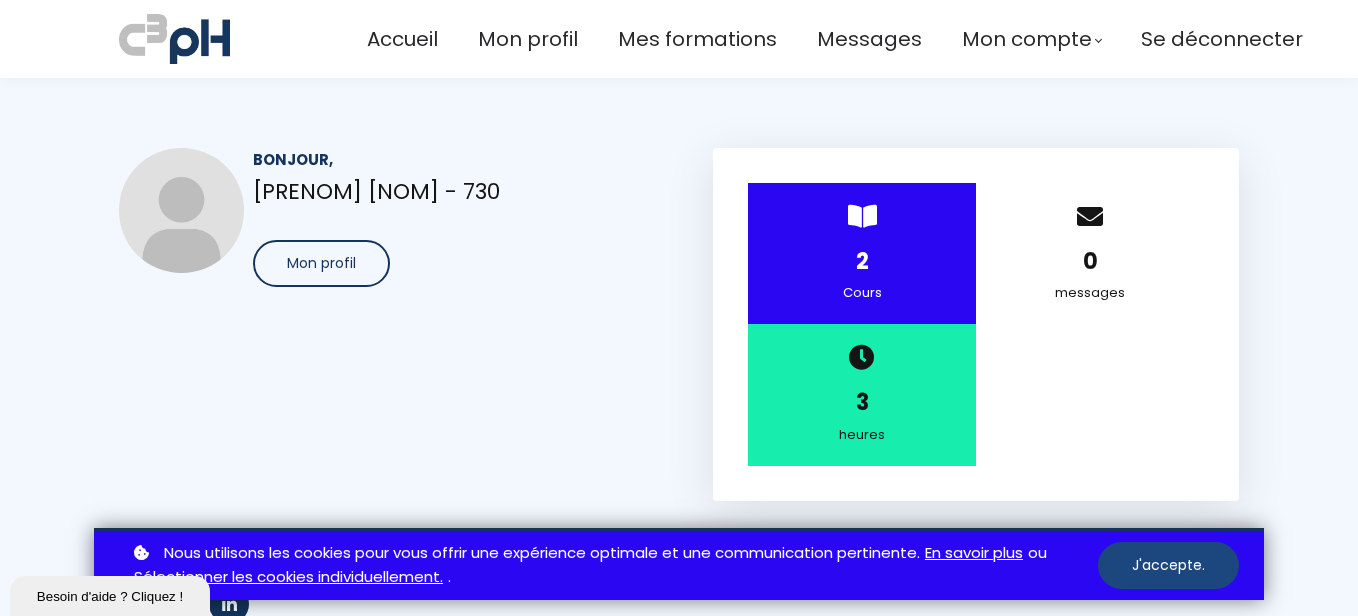 click on "J'accepte." at bounding box center (1168, 565) 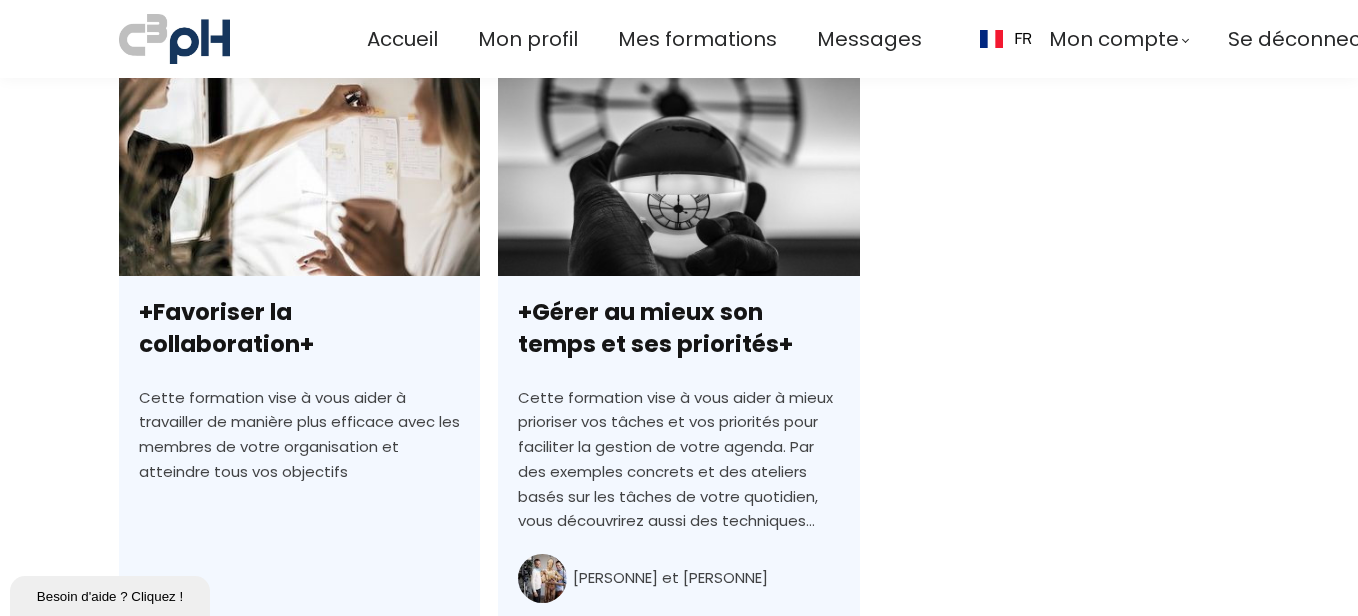 scroll, scrollTop: 741, scrollLeft: 0, axis: vertical 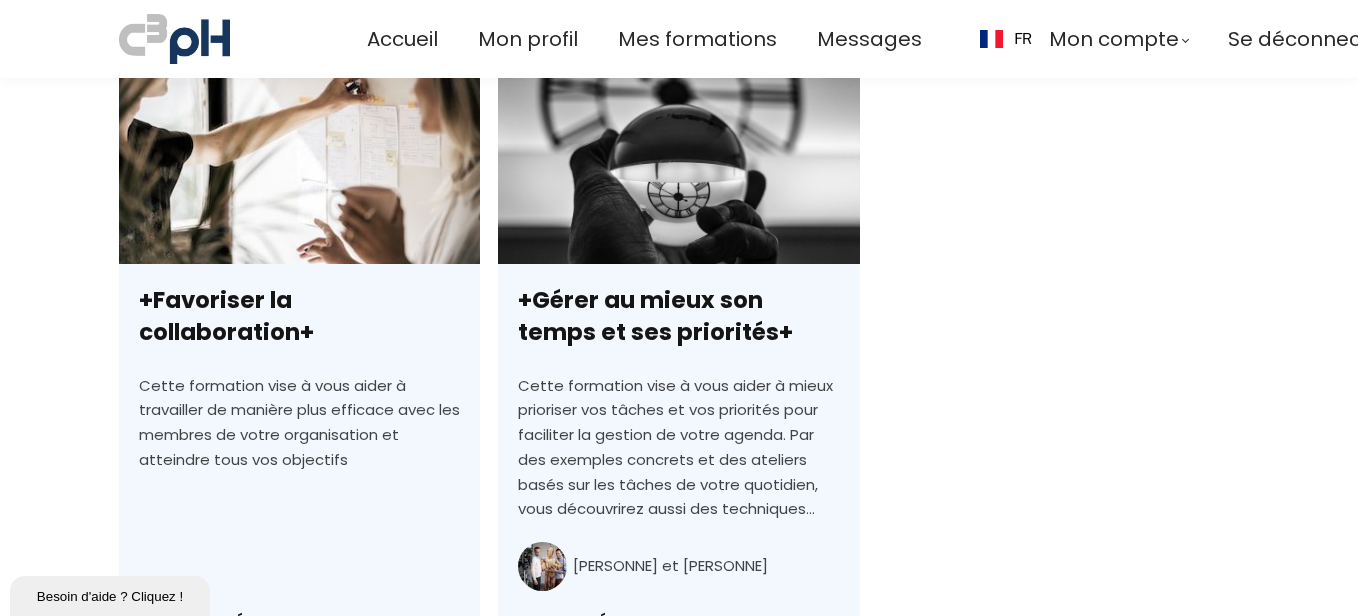 click on "+Gérer au mieux son temps et ses priorités+" at bounding box center (678, 404) 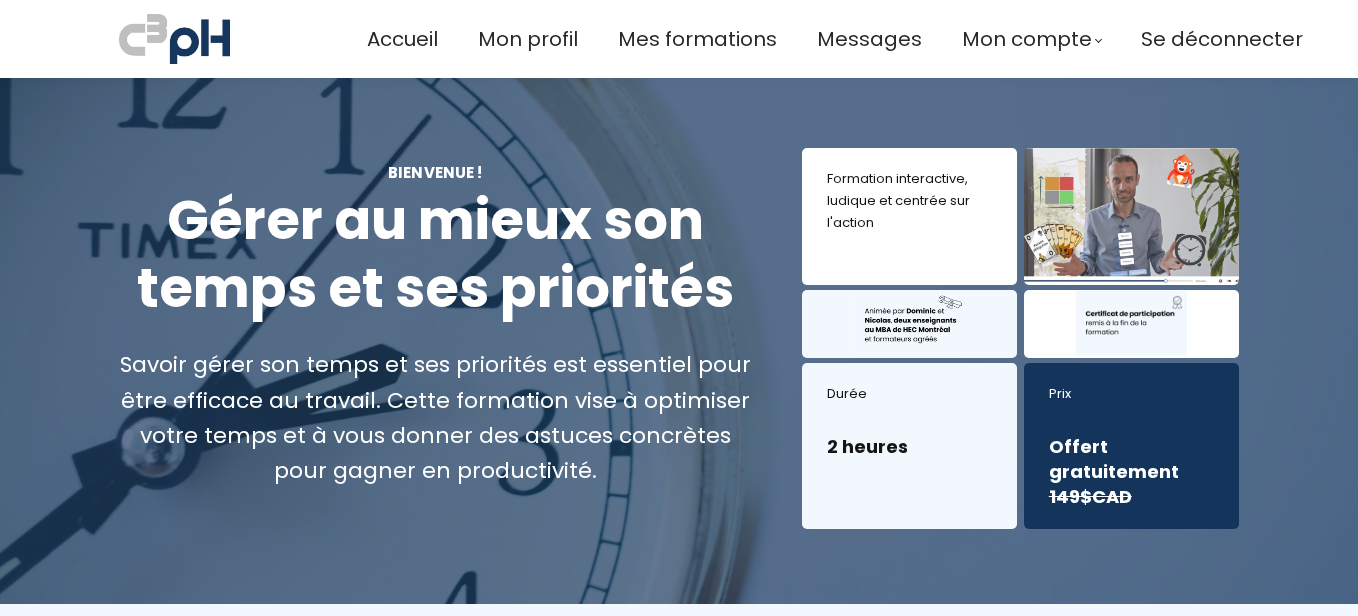 scroll, scrollTop: 0, scrollLeft: 0, axis: both 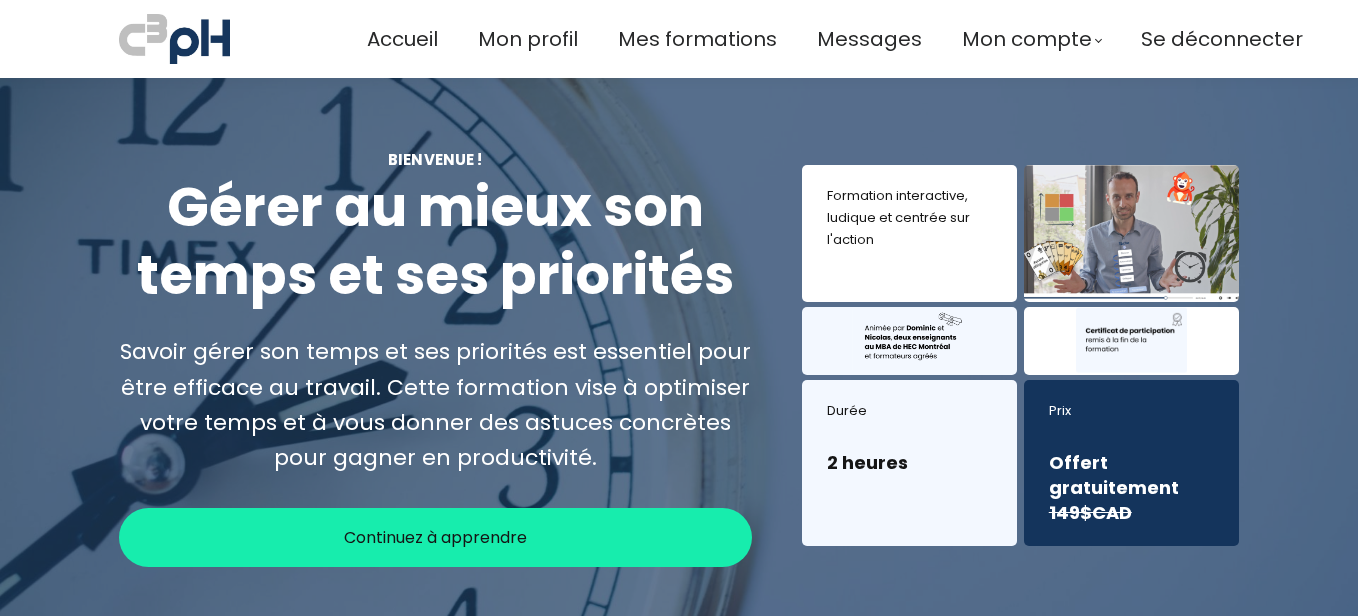 click on "Continuez à apprendre" at bounding box center (435, 537) 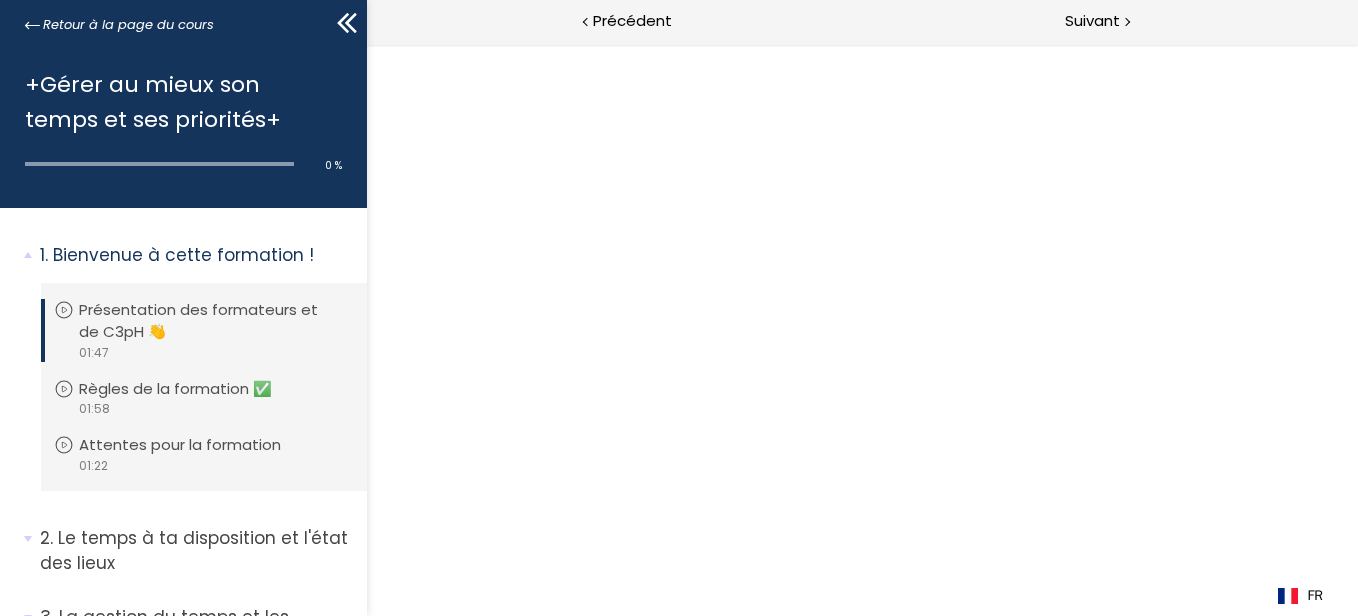 scroll, scrollTop: 0, scrollLeft: 0, axis: both 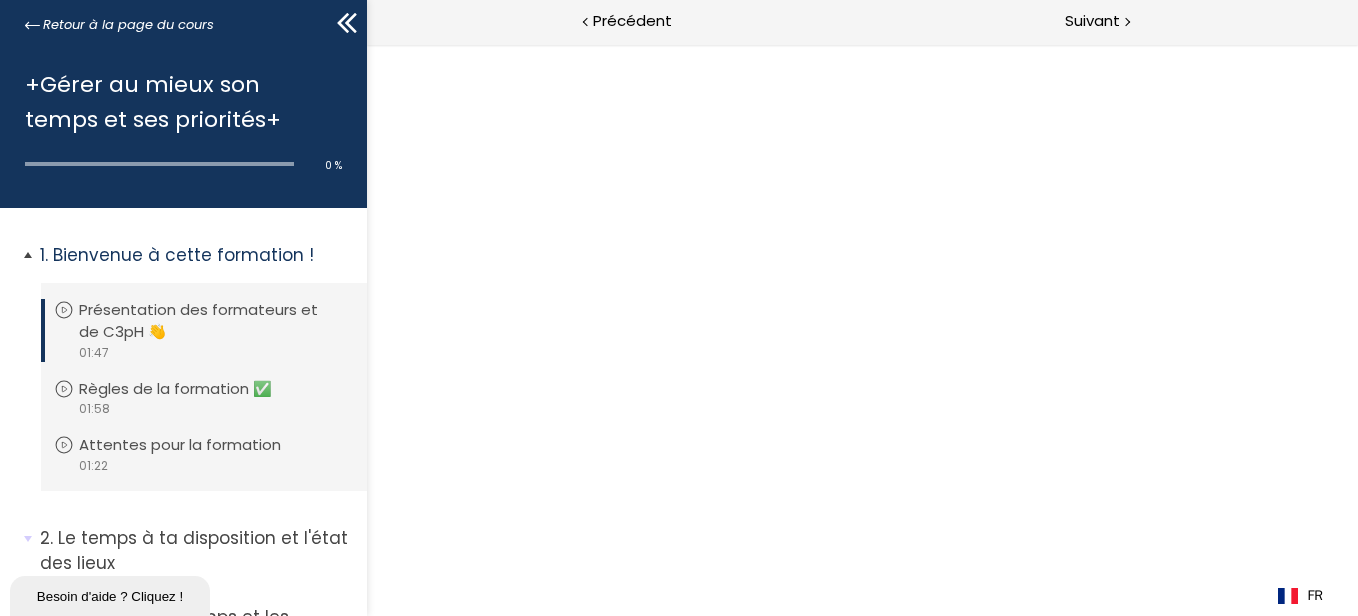 click on "video     01:47" at bounding box center (201, 352) 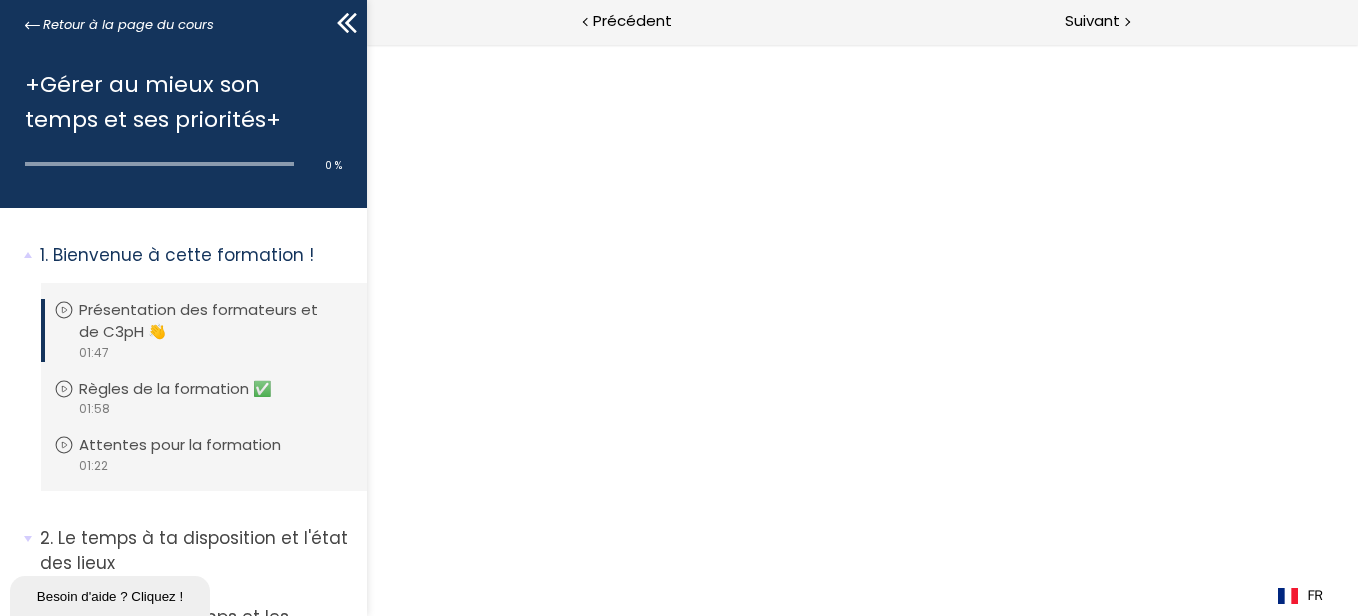click at bounding box center [861, 330] 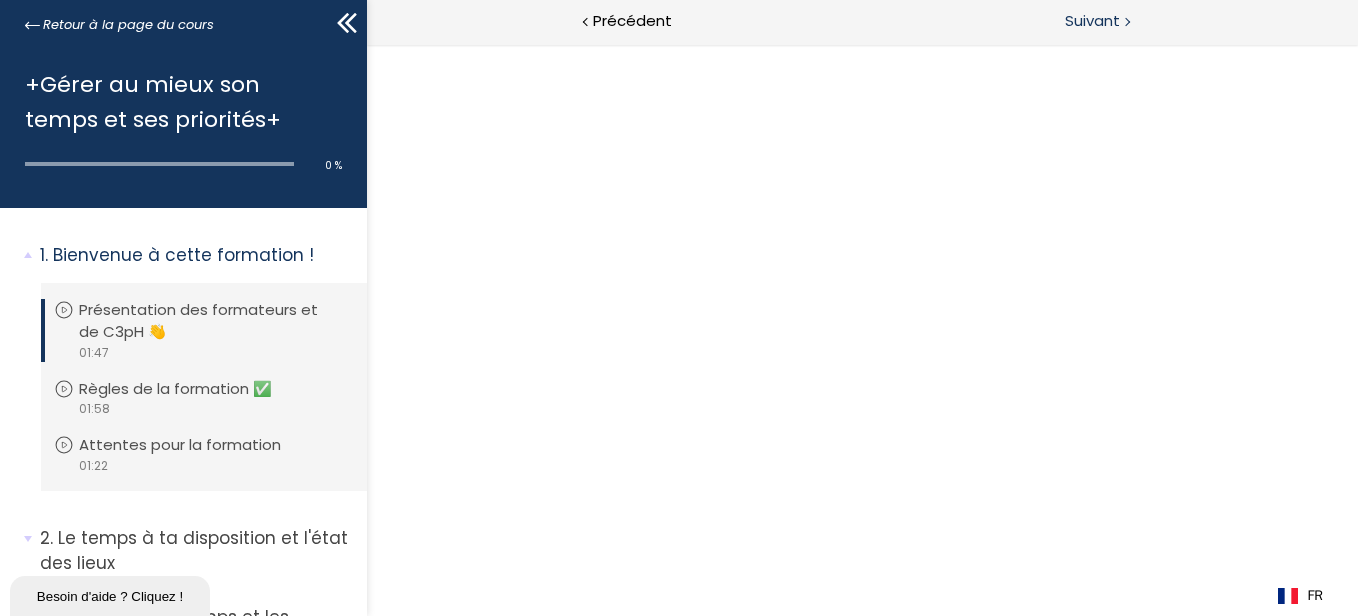 click on "Suivant" at bounding box center [1092, 21] 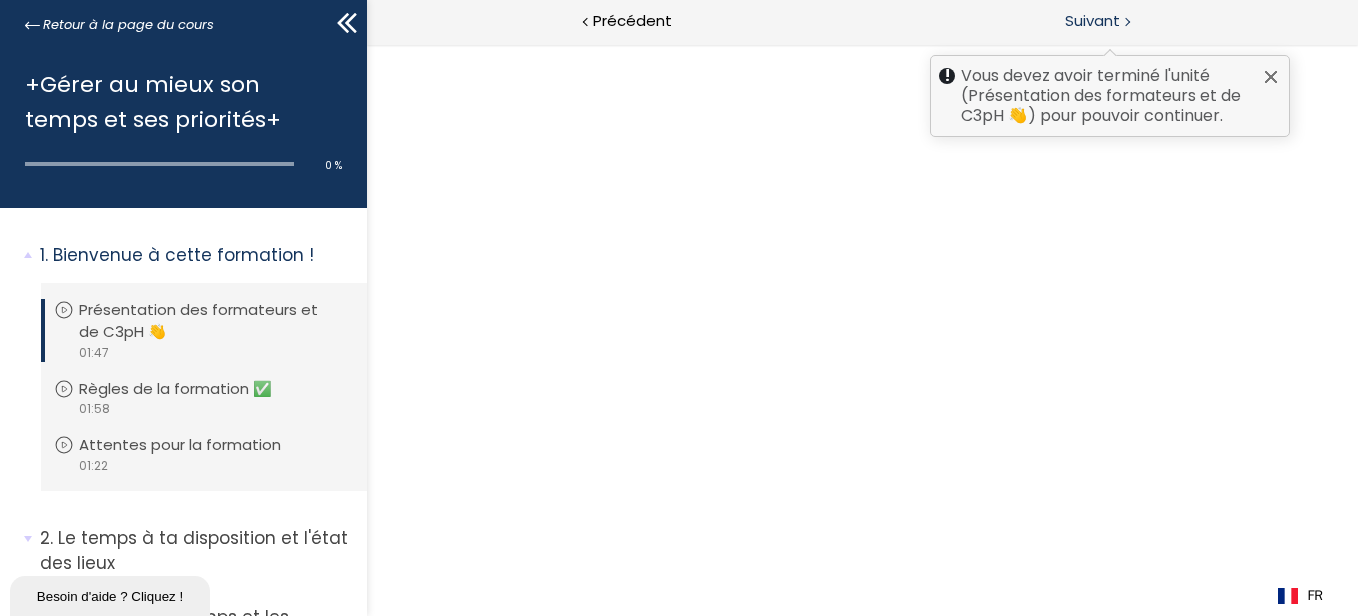 click at bounding box center (1271, 77) 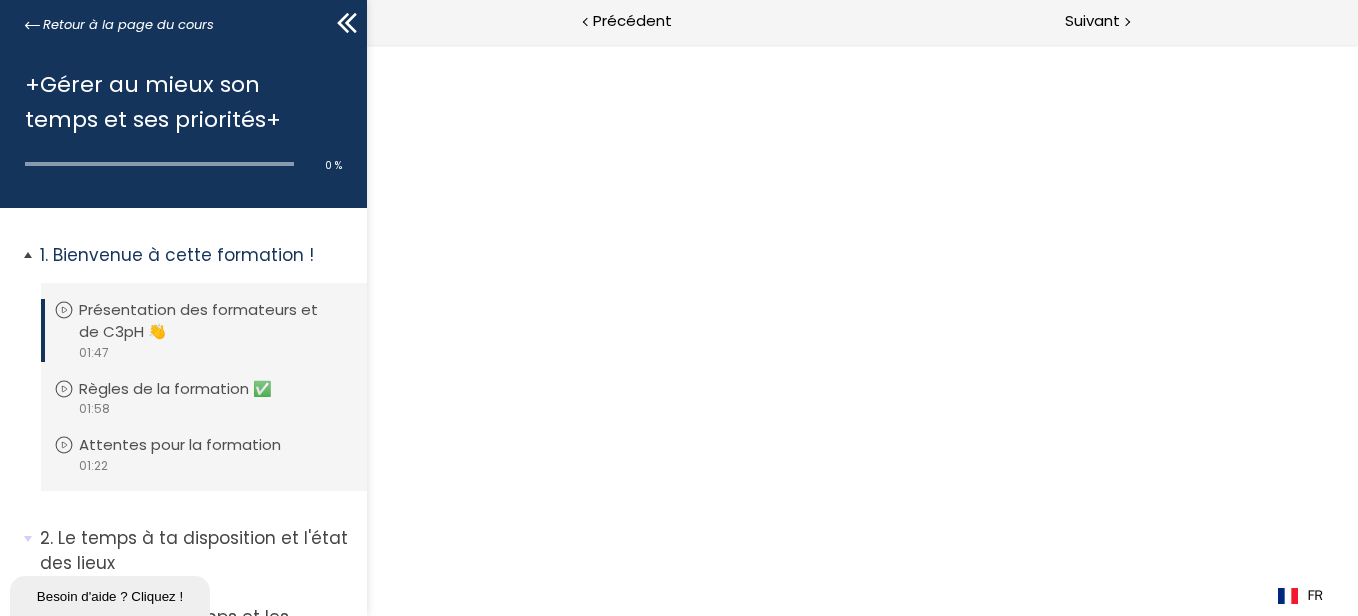 click on "Bienvenue à cette formation !" at bounding box center [196, 255] 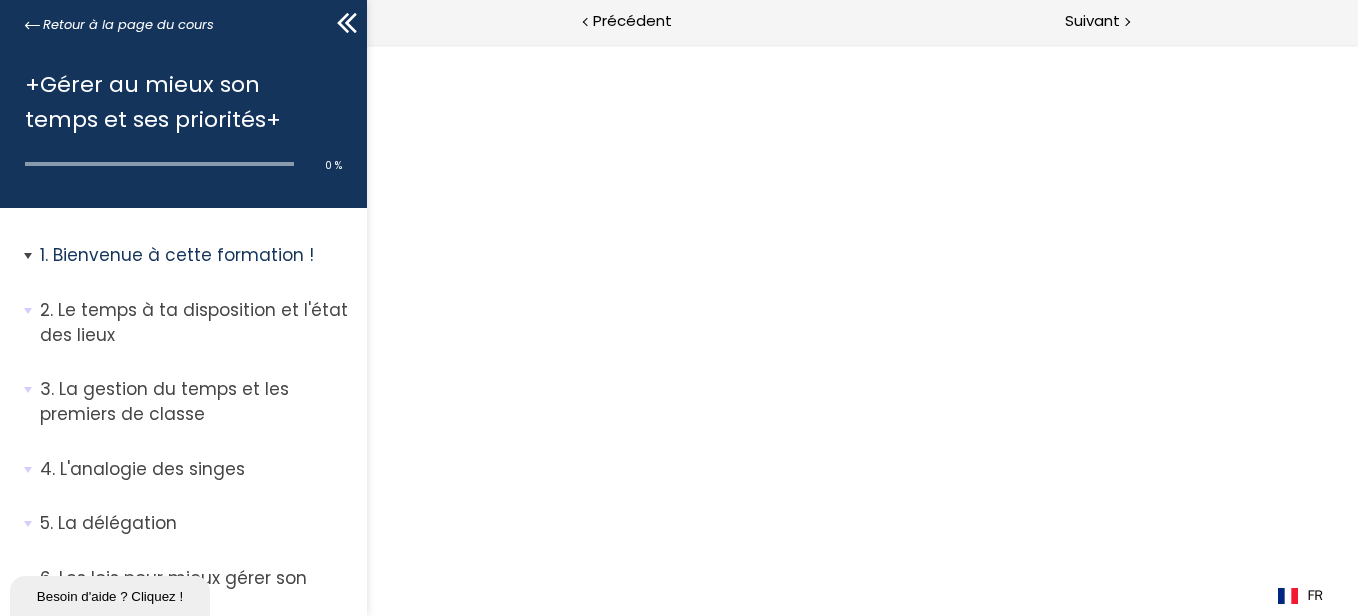 click on "Bienvenue à cette formation !" at bounding box center [196, 255] 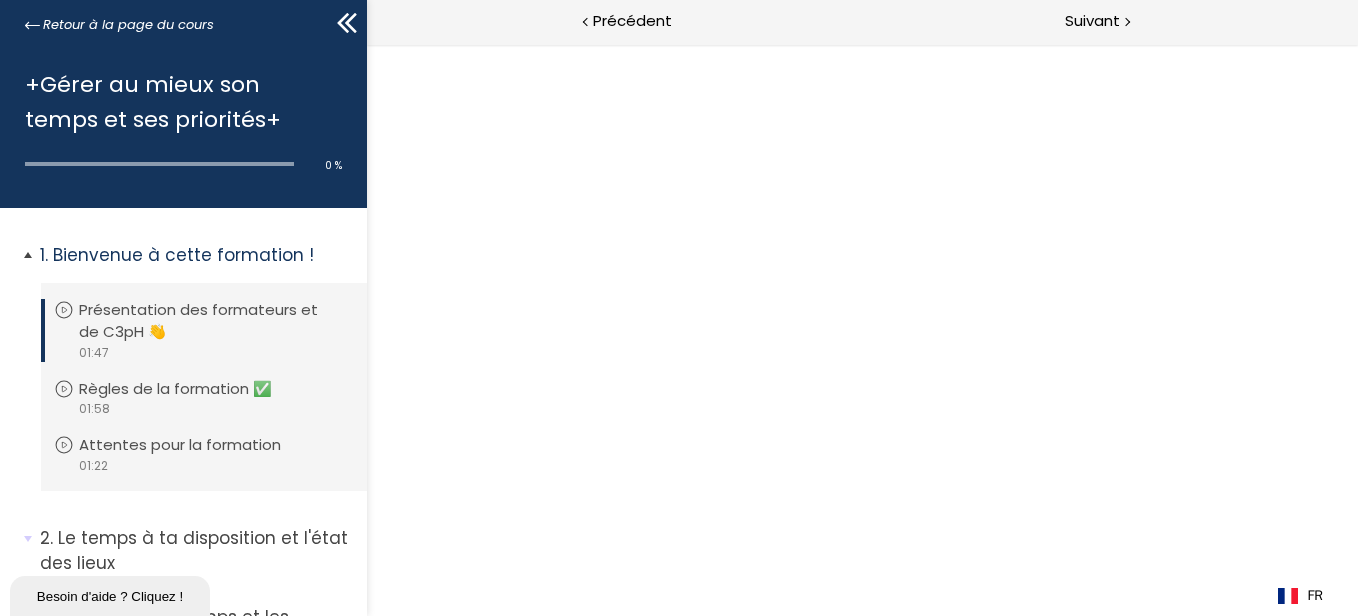 click 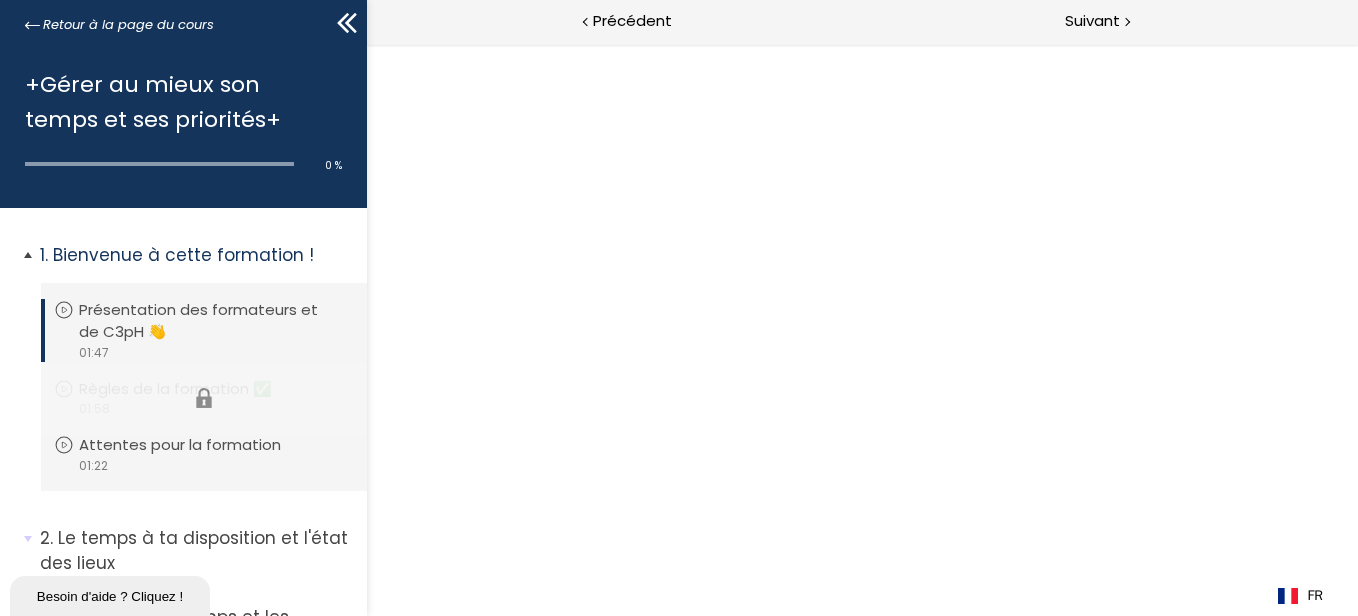 click on "Vous devez avoir terminé l'unité (Règles de la formation ✅) pour pouvoir continuer.
Règles de la formation ✅   video     01:58" at bounding box center [204, 398] 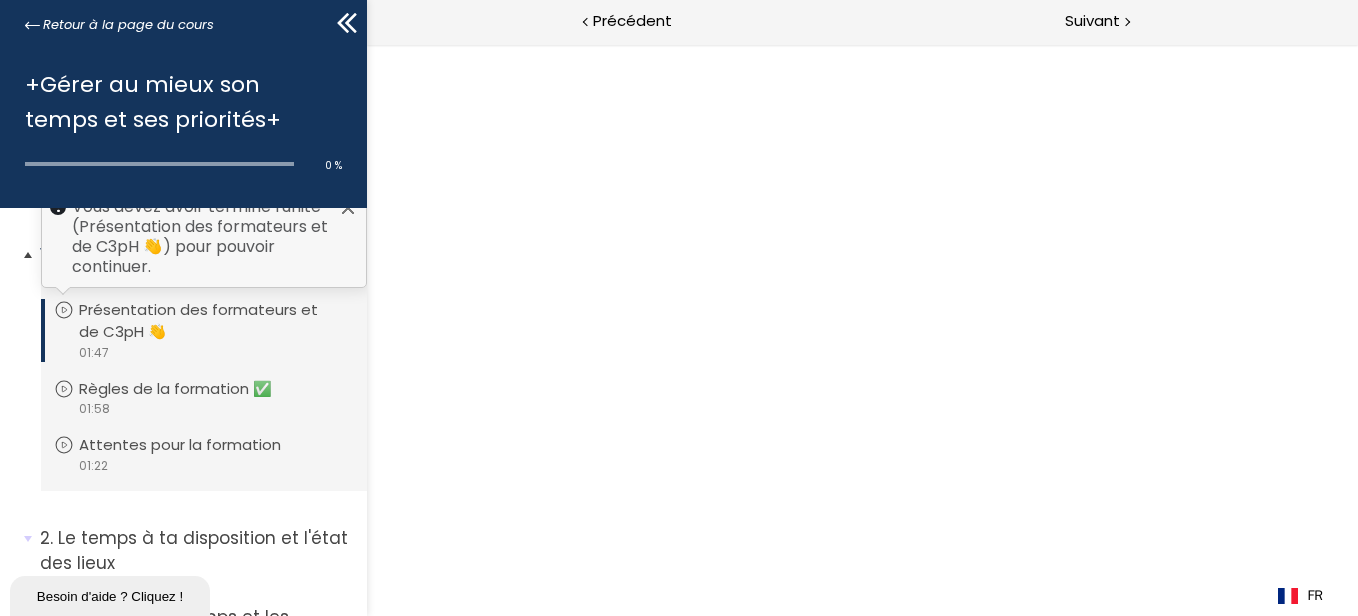 click on "video     01:47" at bounding box center (201, 352) 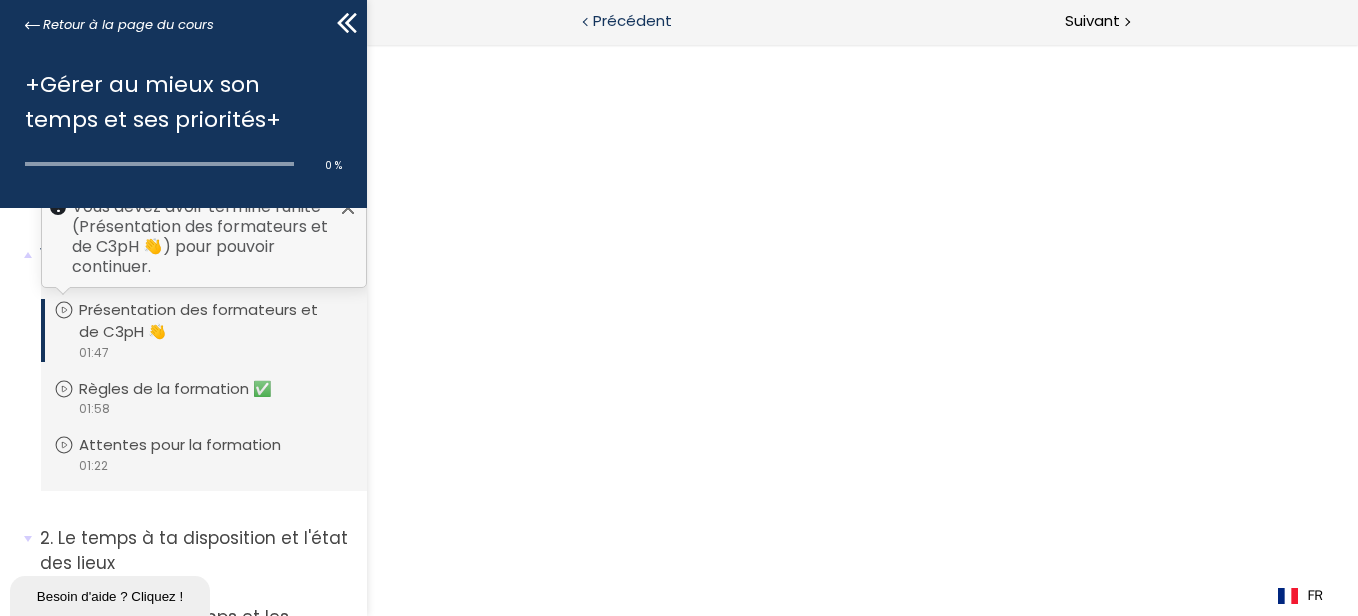 click on "Précédent" at bounding box center (615, 22) 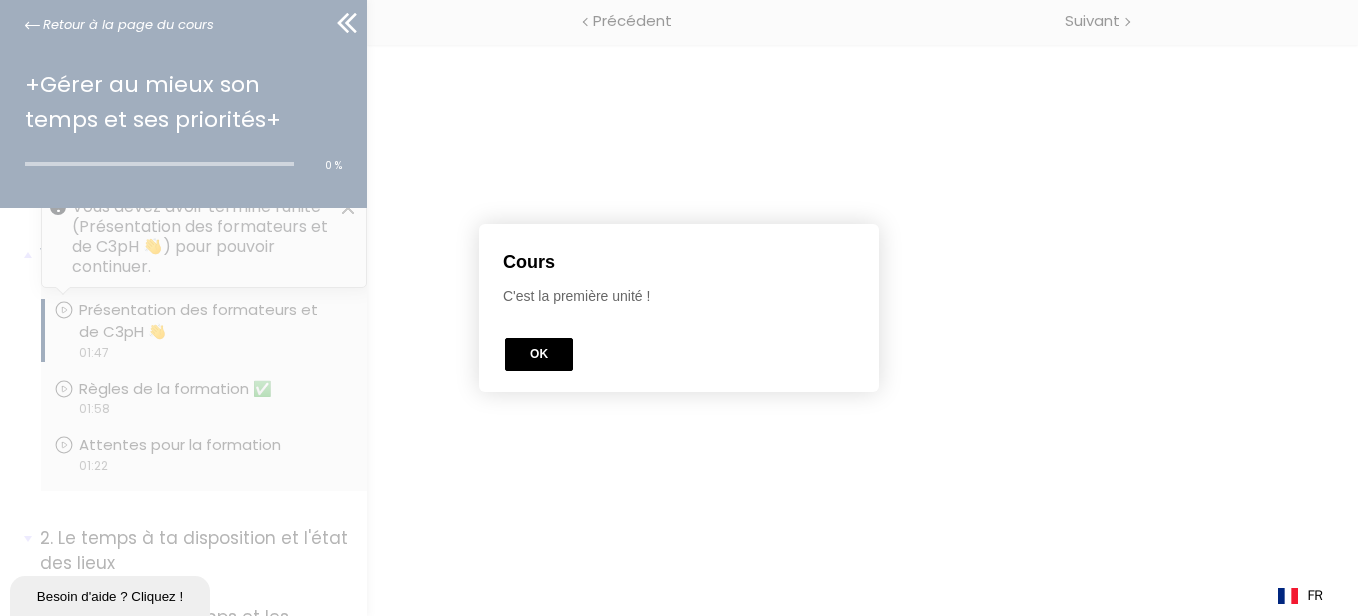 click on "OK" at bounding box center [539, 354] 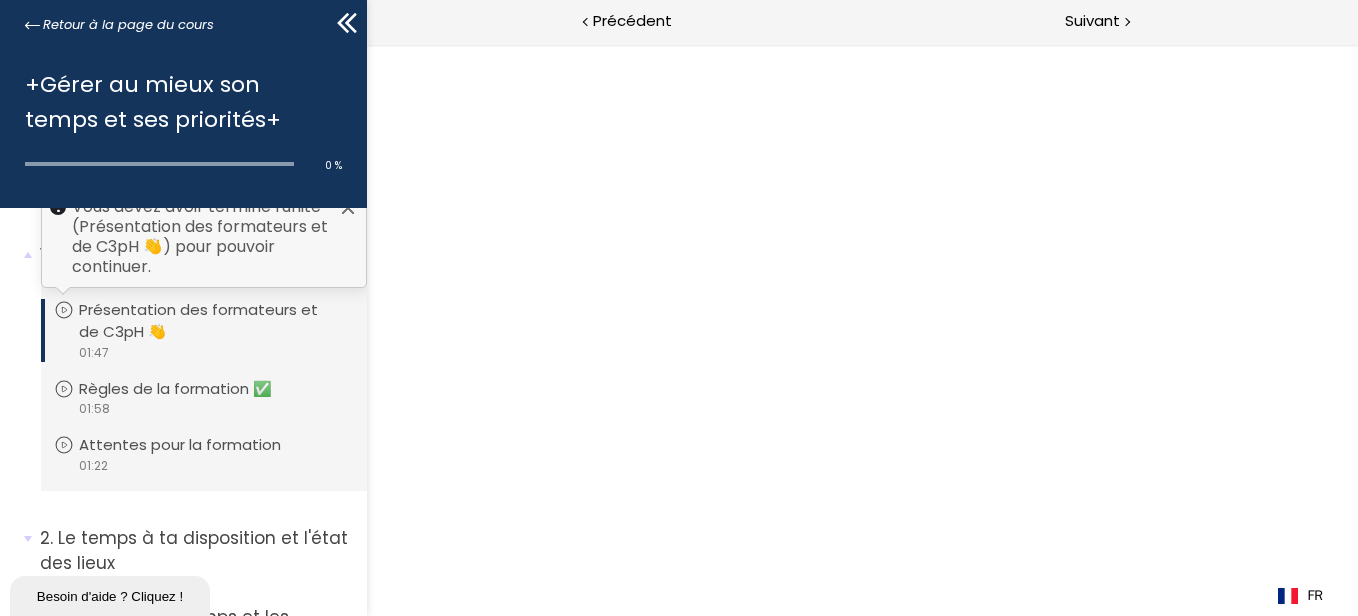 click at bounding box center [861, 330] 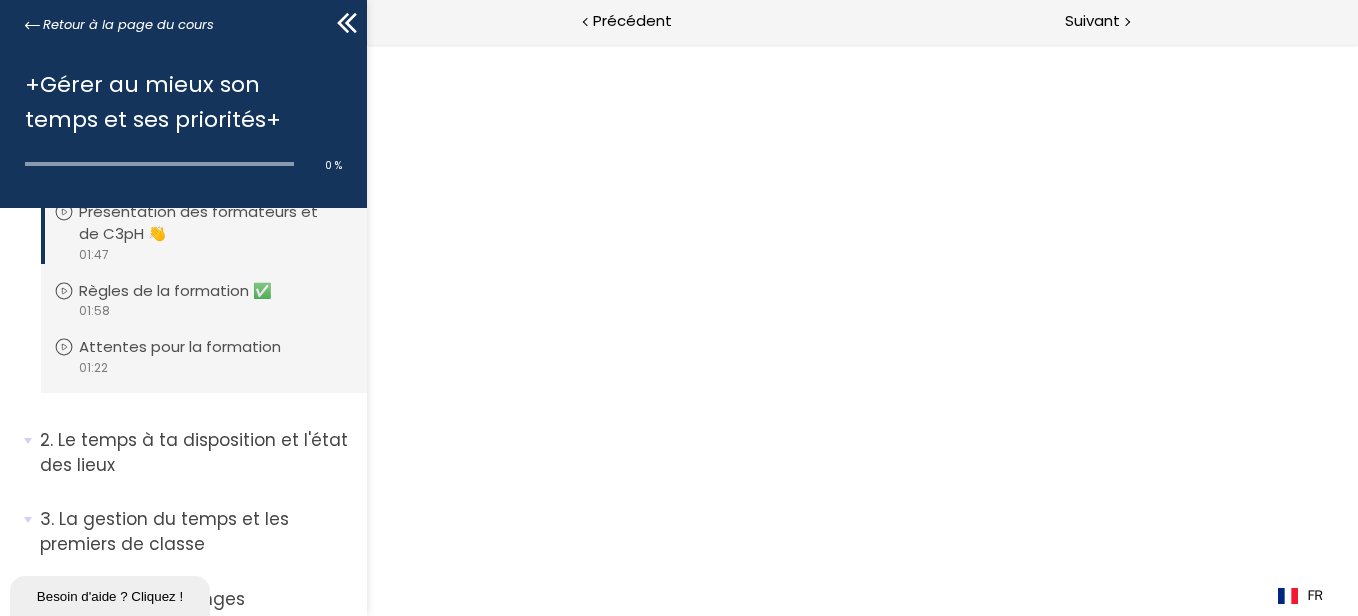 scroll, scrollTop: 0, scrollLeft: 0, axis: both 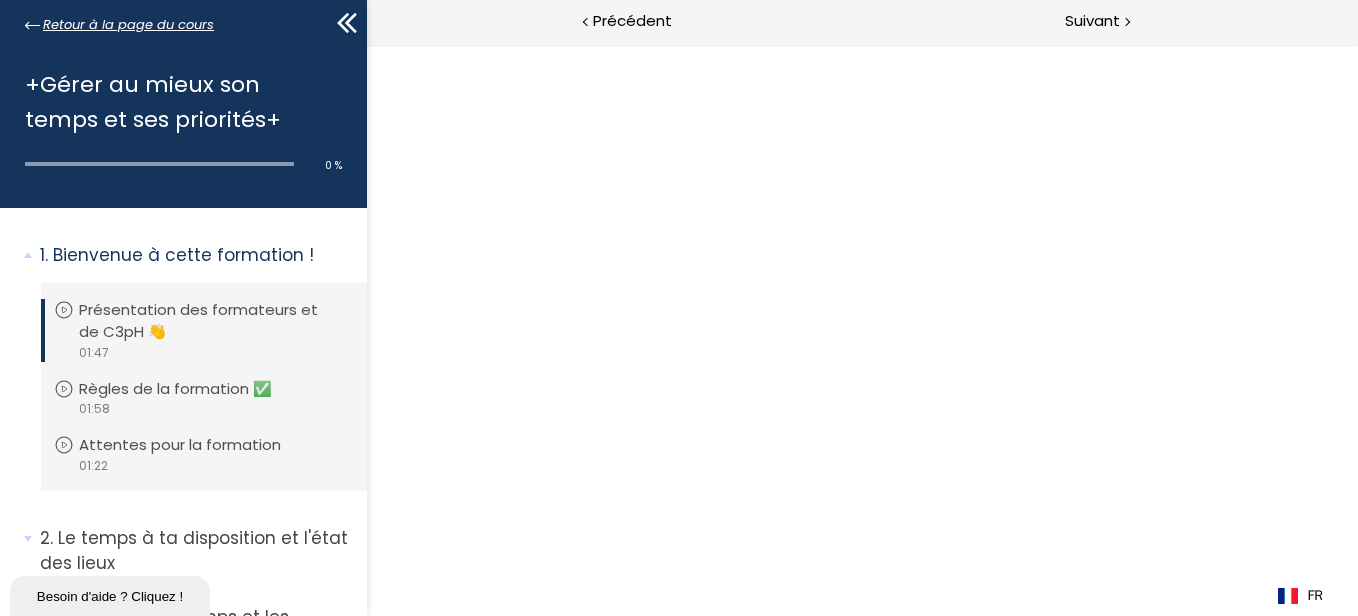 click on "Retour à la page du cours" at bounding box center (128, 25) 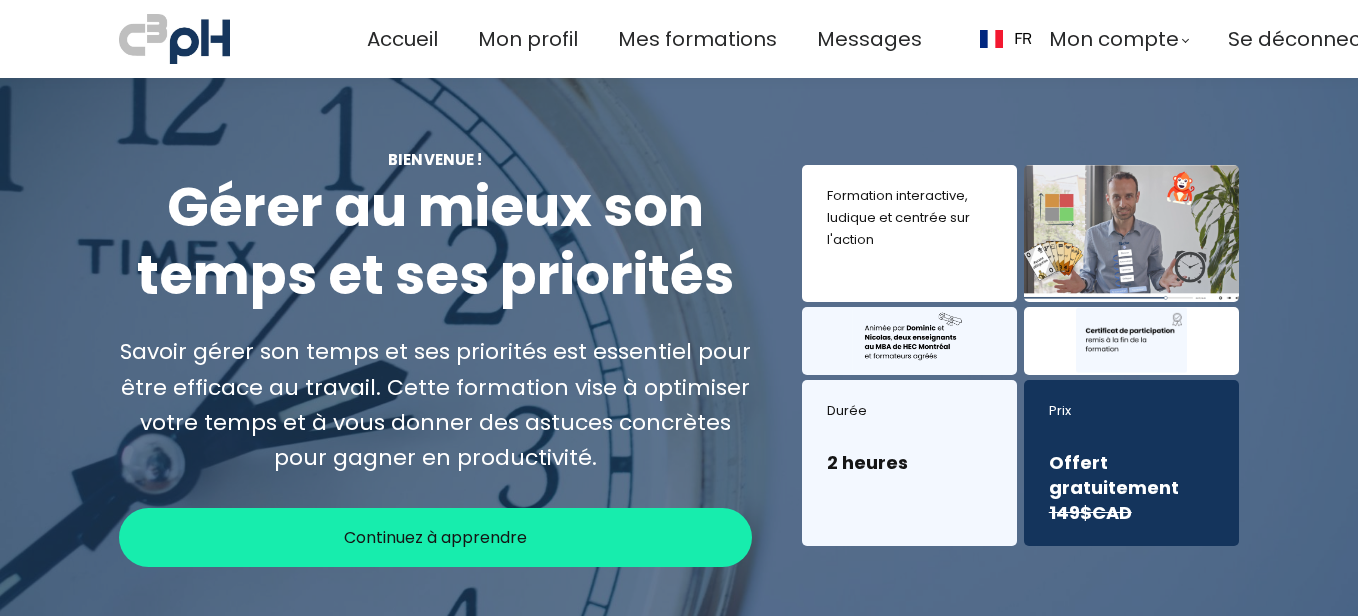 click on "Durée
2 heures" at bounding box center (909, 463) 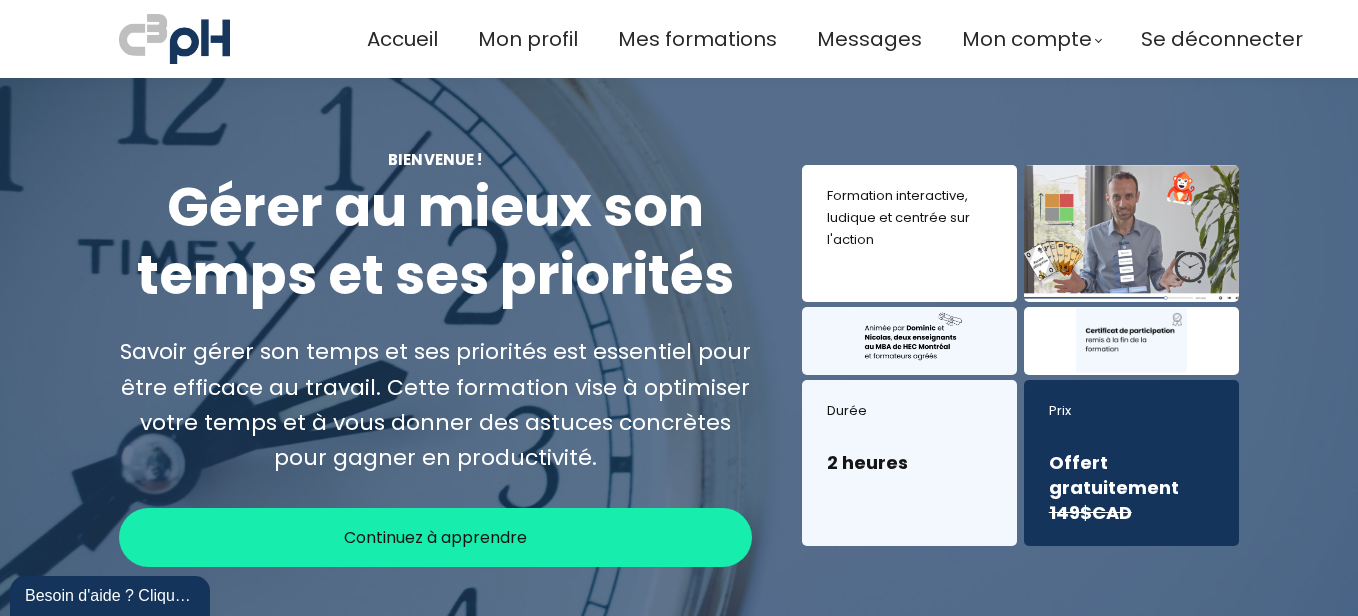 scroll, scrollTop: 0, scrollLeft: 0, axis: both 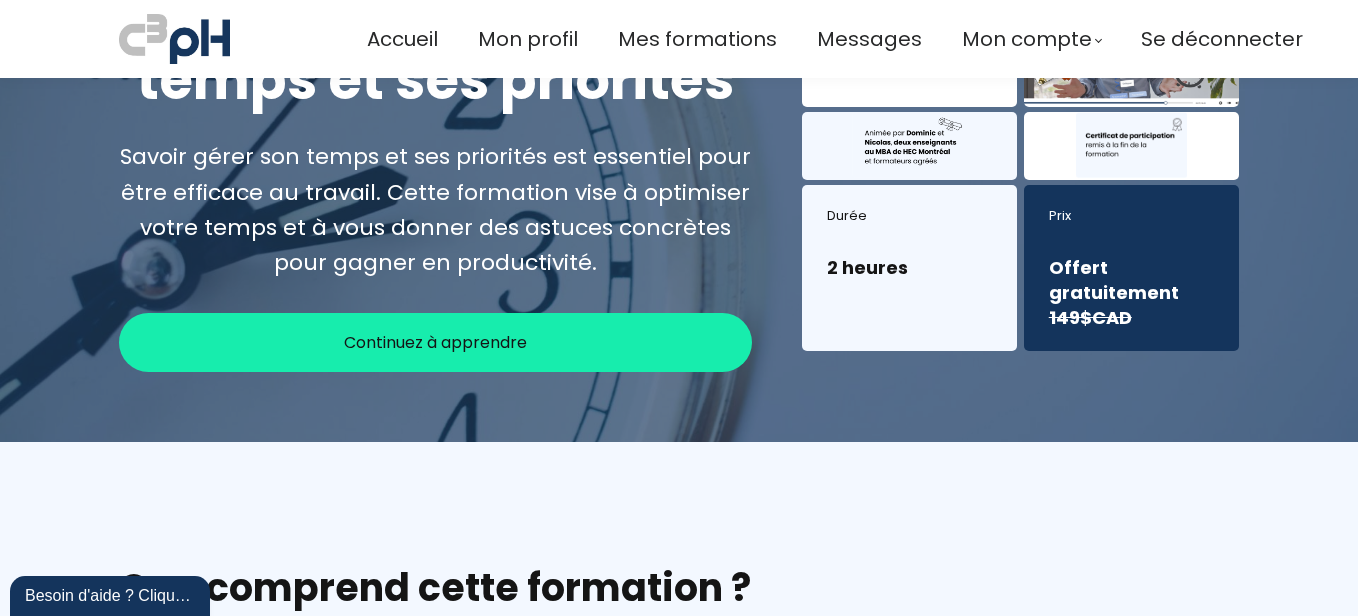 click on "Continuez à apprendre" at bounding box center (435, 342) 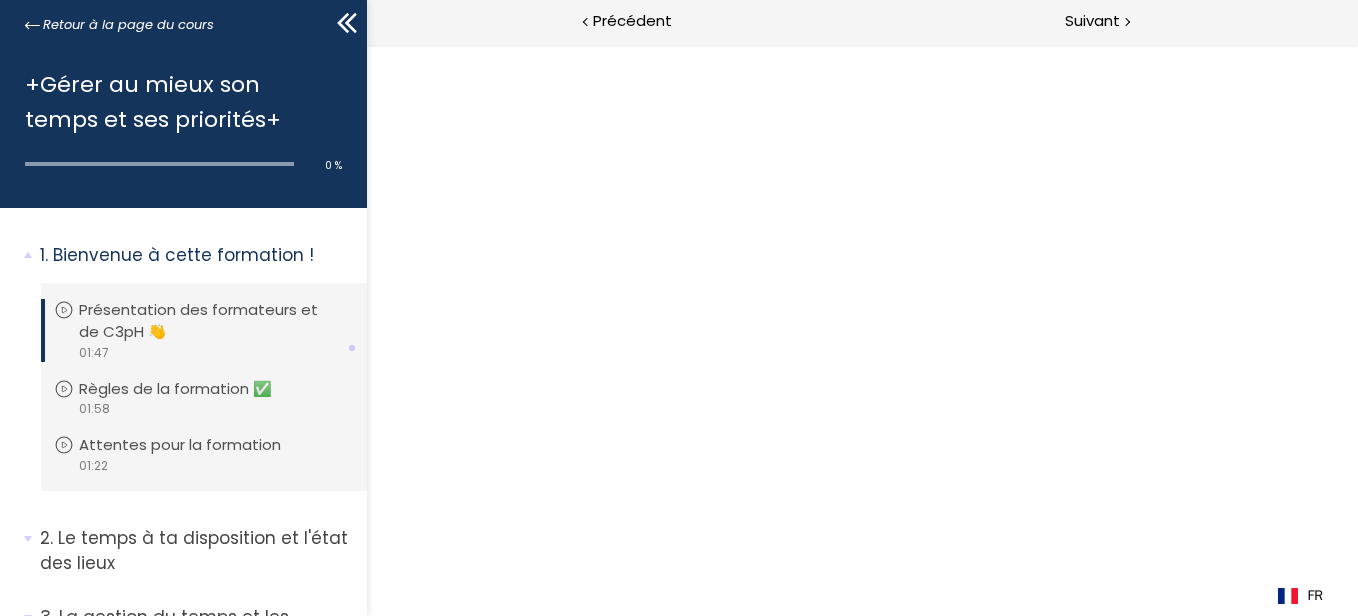 scroll, scrollTop: 0, scrollLeft: 0, axis: both 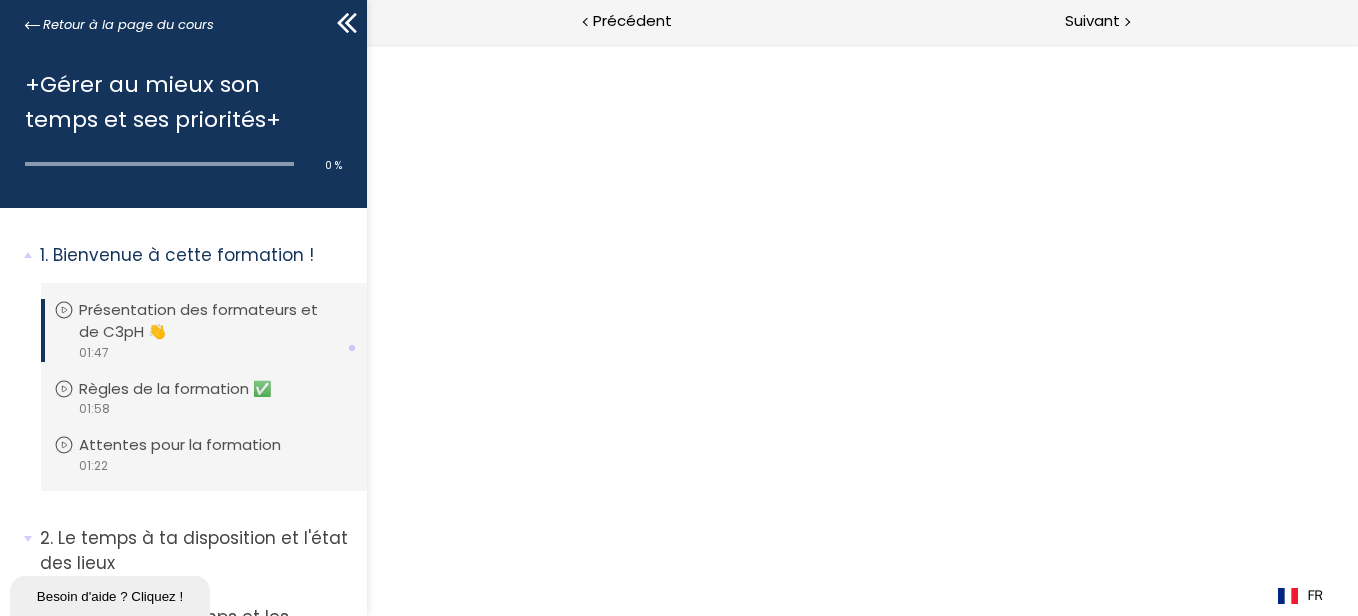click at bounding box center (861, 330) 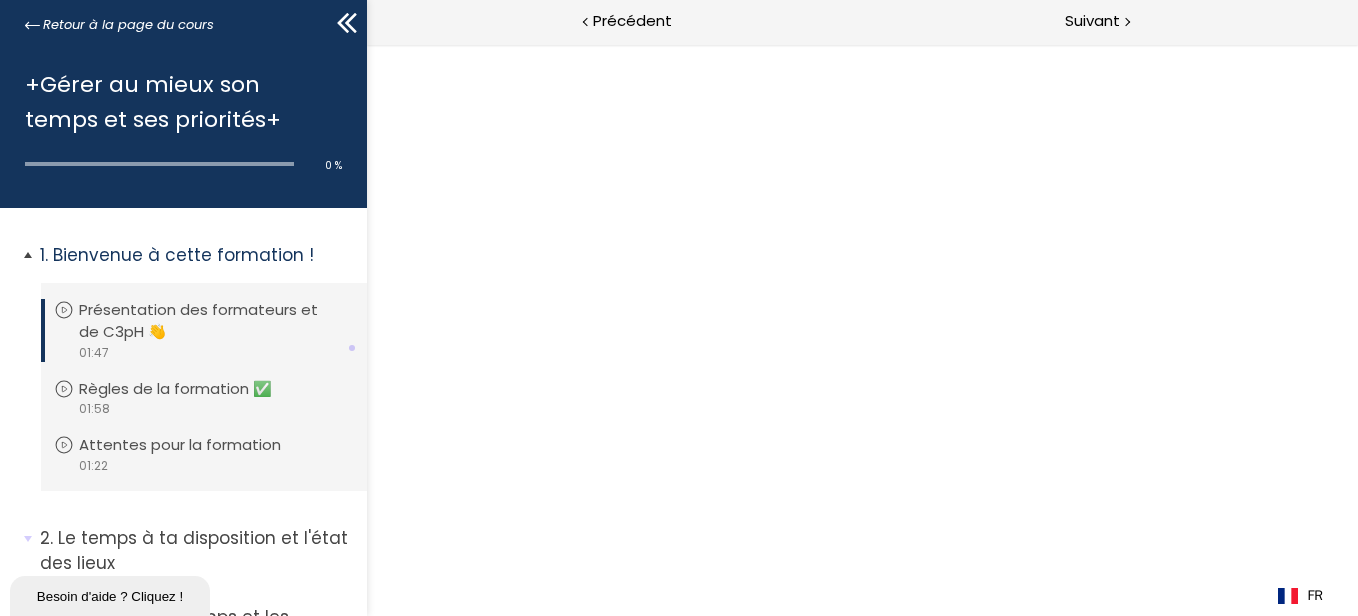 click at bounding box center (352, 348) 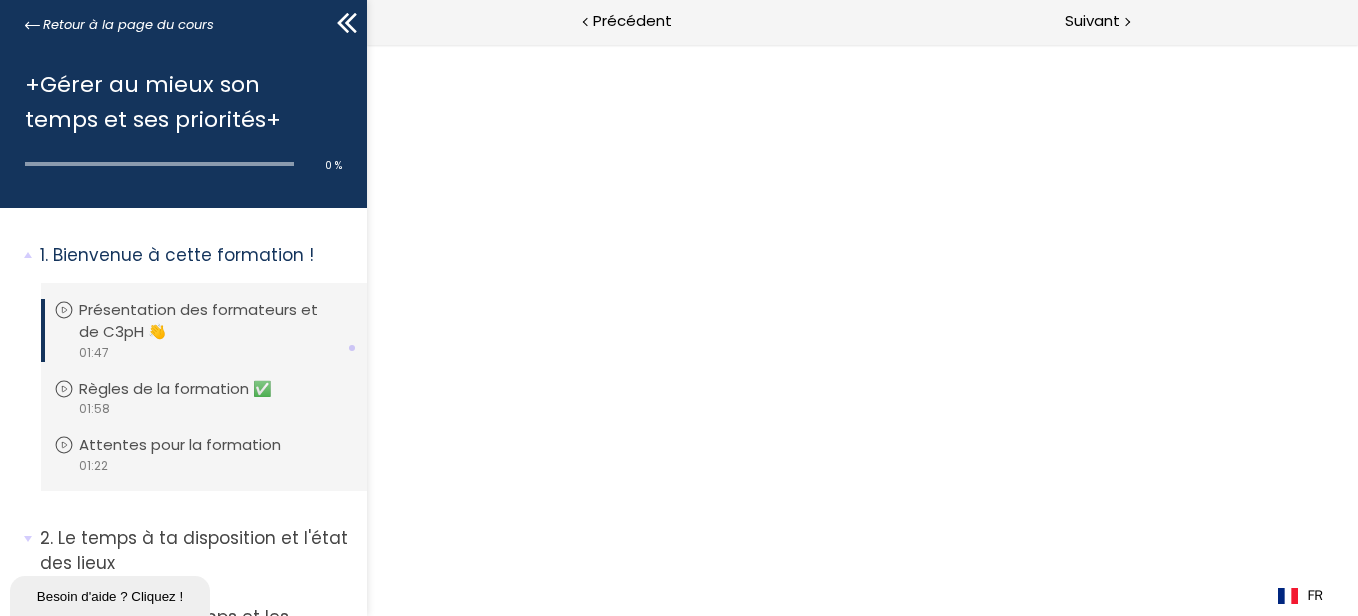 click on "0 %   complete" at bounding box center [183, 156] 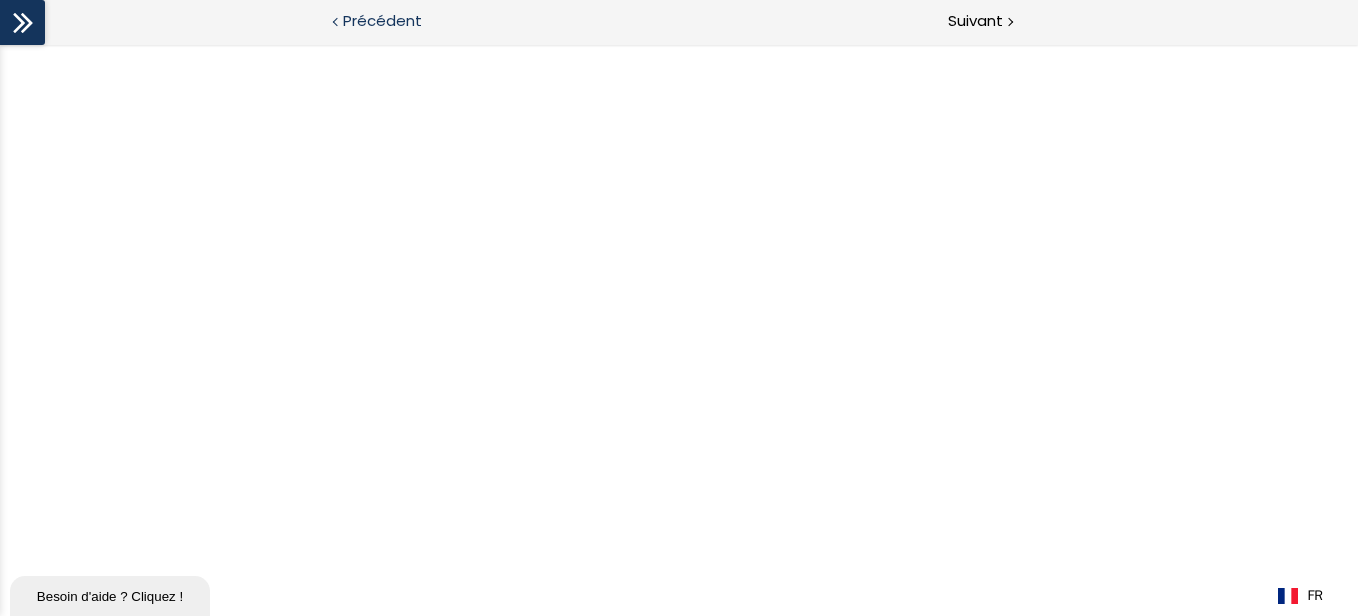 click on "Précédent" at bounding box center [382, 21] 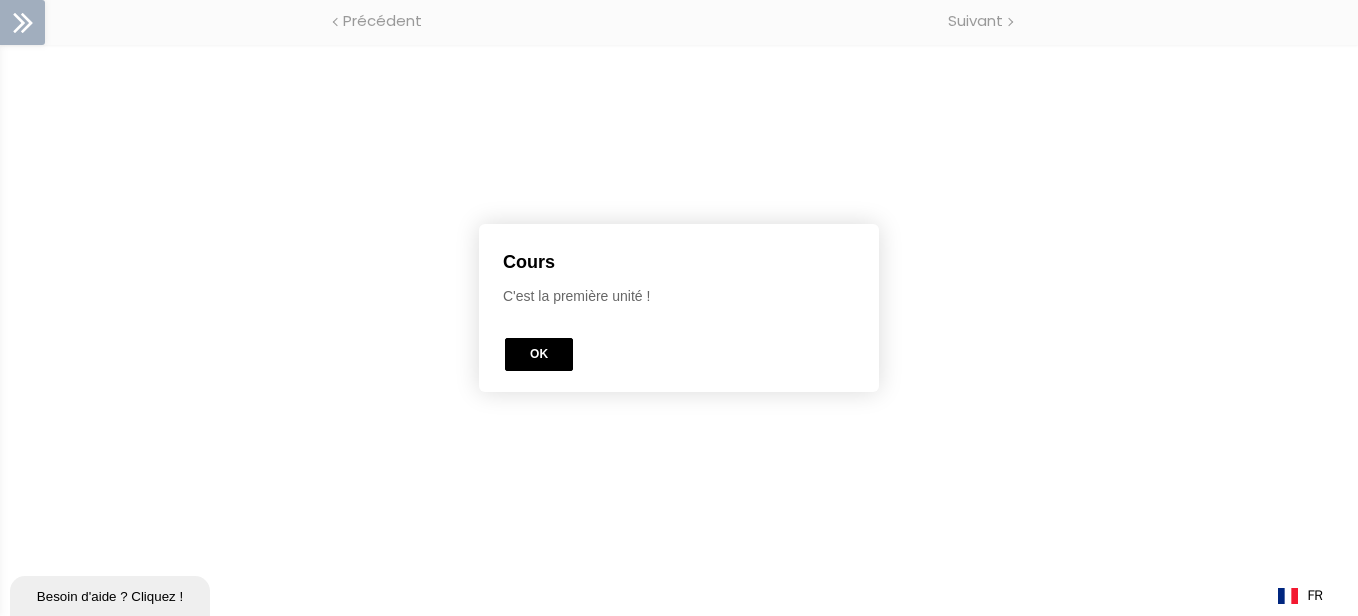 click on "OK" at bounding box center (539, 354) 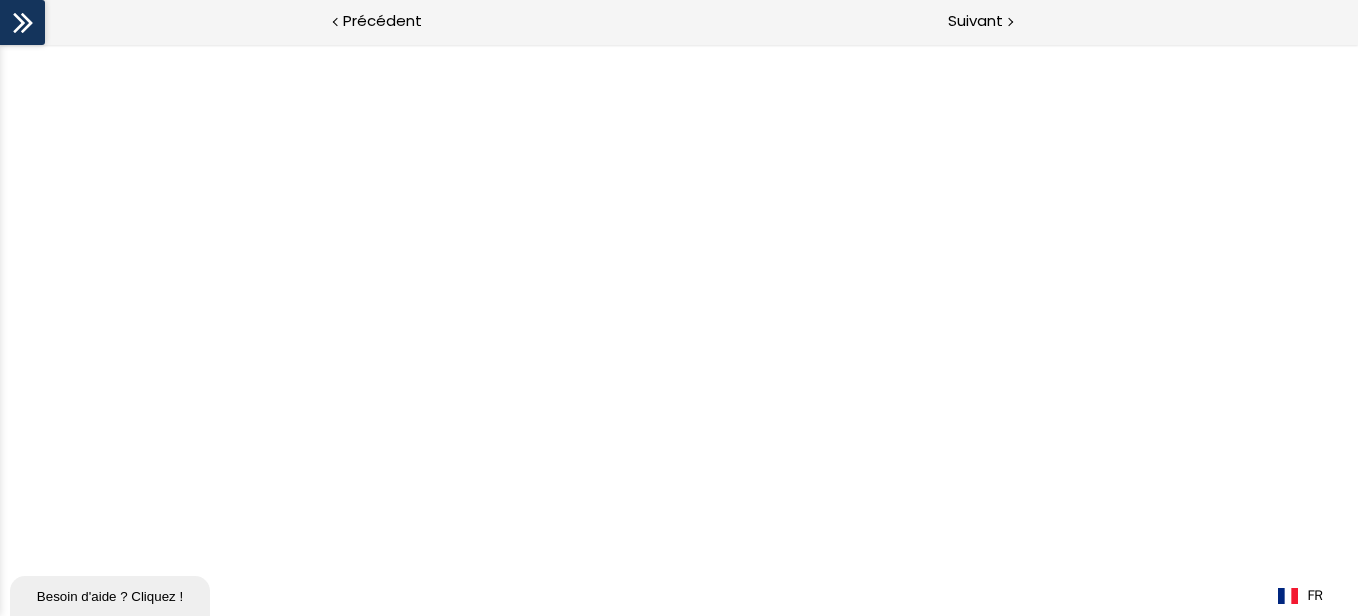 click at bounding box center (679, 330) 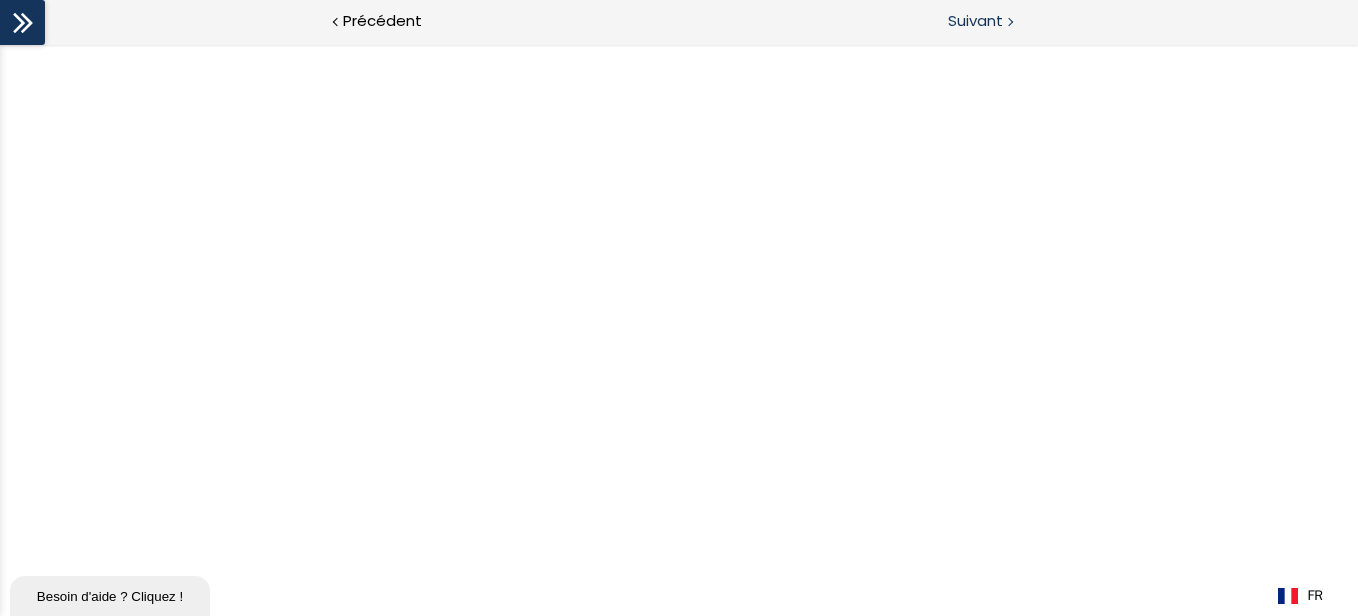 click on "Suivant" at bounding box center [975, 21] 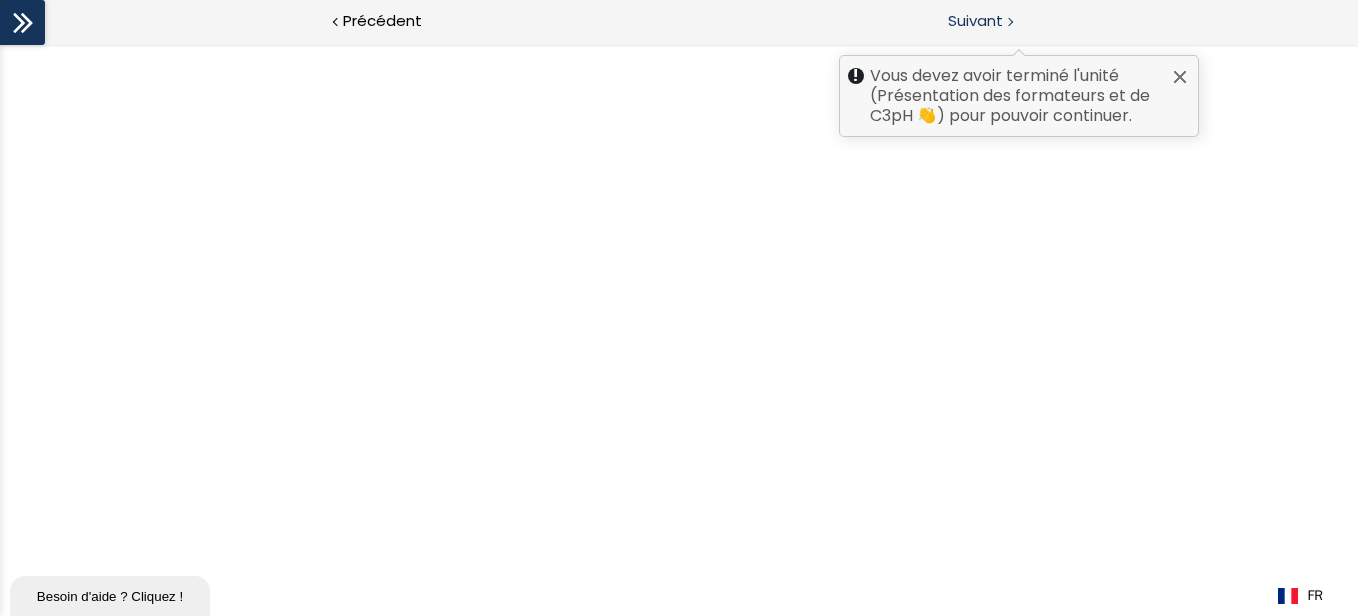 click on "Vous devez avoir terminé l'unité (Présentation des formateurs et de C3pH 👋) pour pouvoir continuer." at bounding box center (1019, 96) 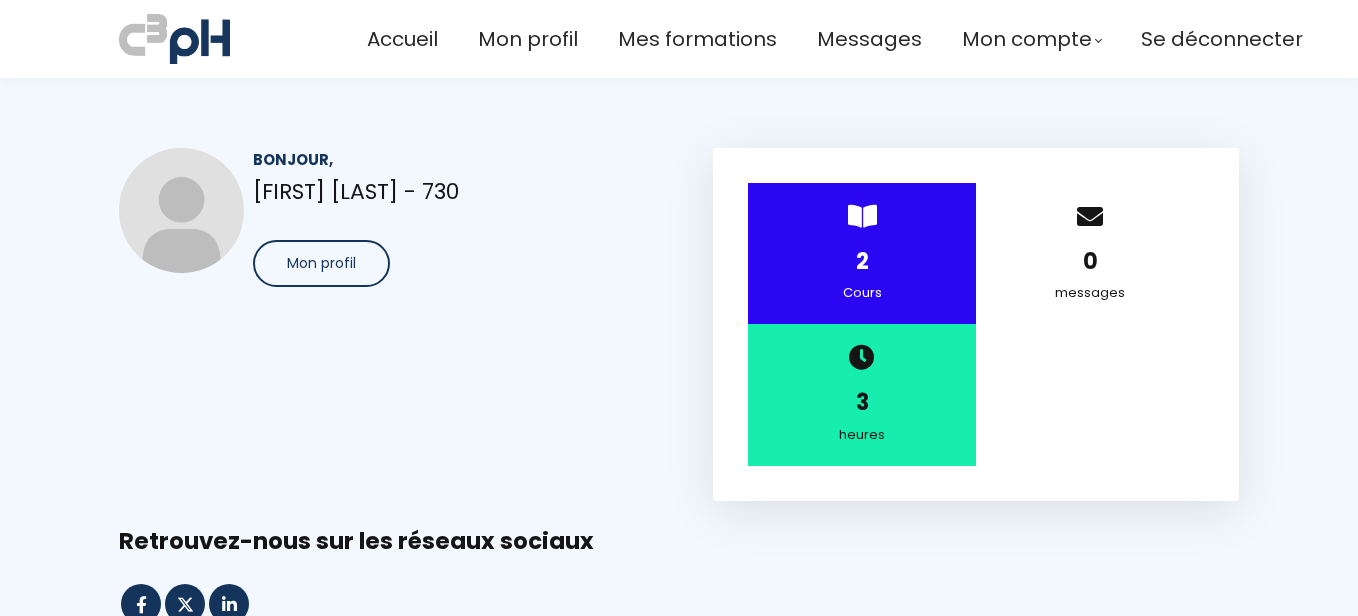 scroll, scrollTop: 0, scrollLeft: 0, axis: both 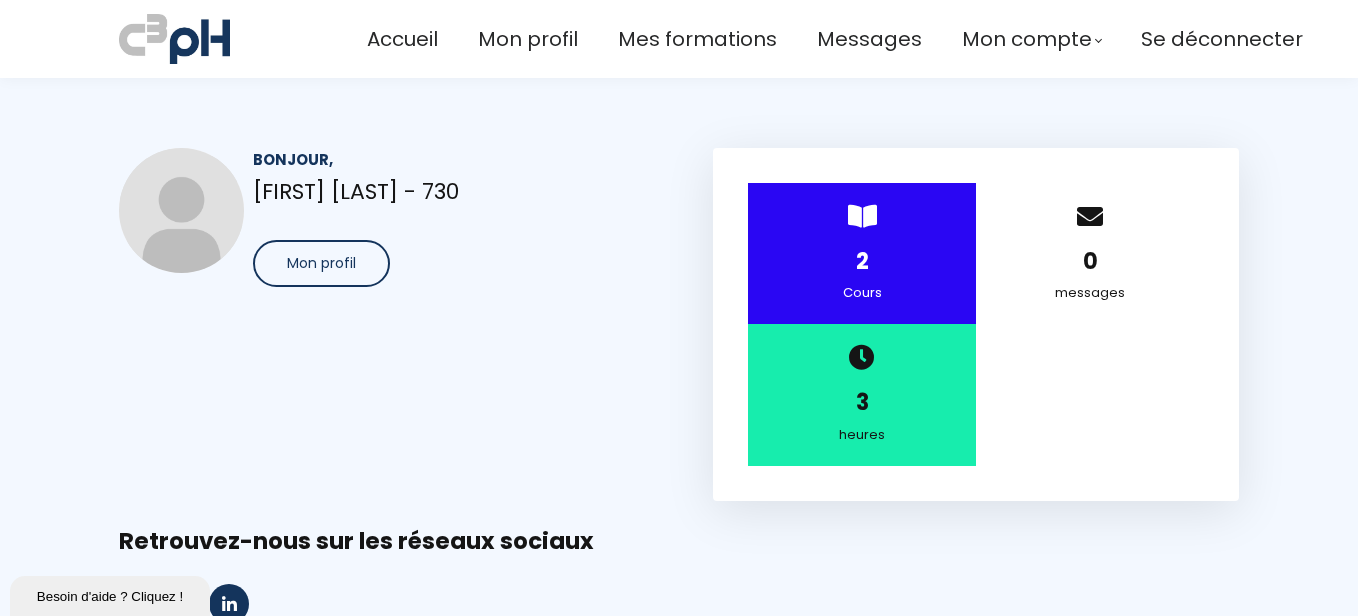 click on "Mon profil" at bounding box center [321, 263] 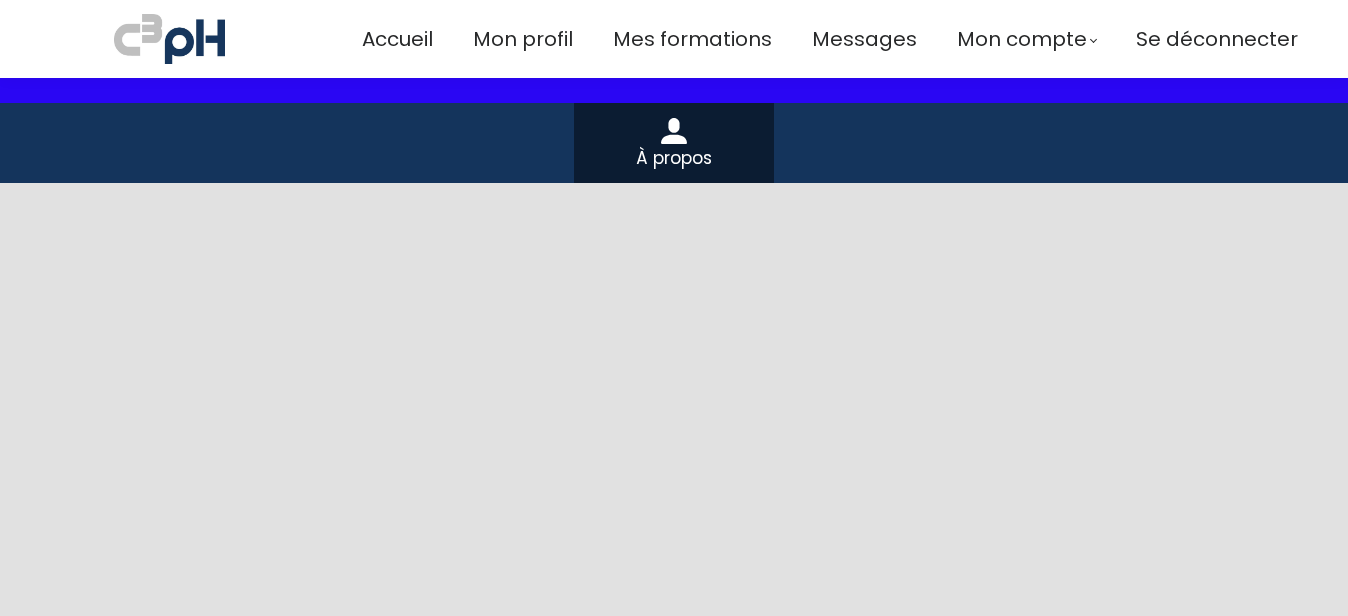 scroll, scrollTop: 0, scrollLeft: 0, axis: both 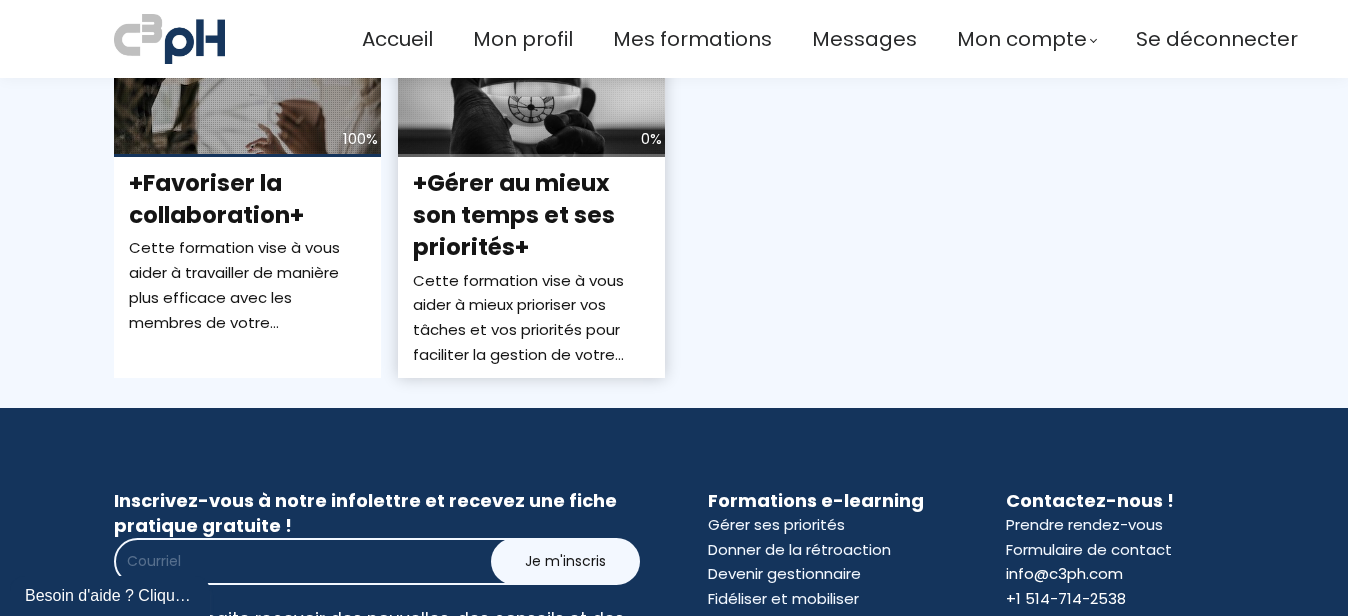 click on "Cette formation vise à vous aider à mieux prioriser vos tâches et vos priorités pour faciliter la gestion de votre agenda. Par des exemples concrets et des ateliers basés sur les tâches de votre quotidien, vous découvrirez aussi des techniques pour gérer au mieux votre charge de travail. Commencez dès maintenant !" at bounding box center [531, 318] 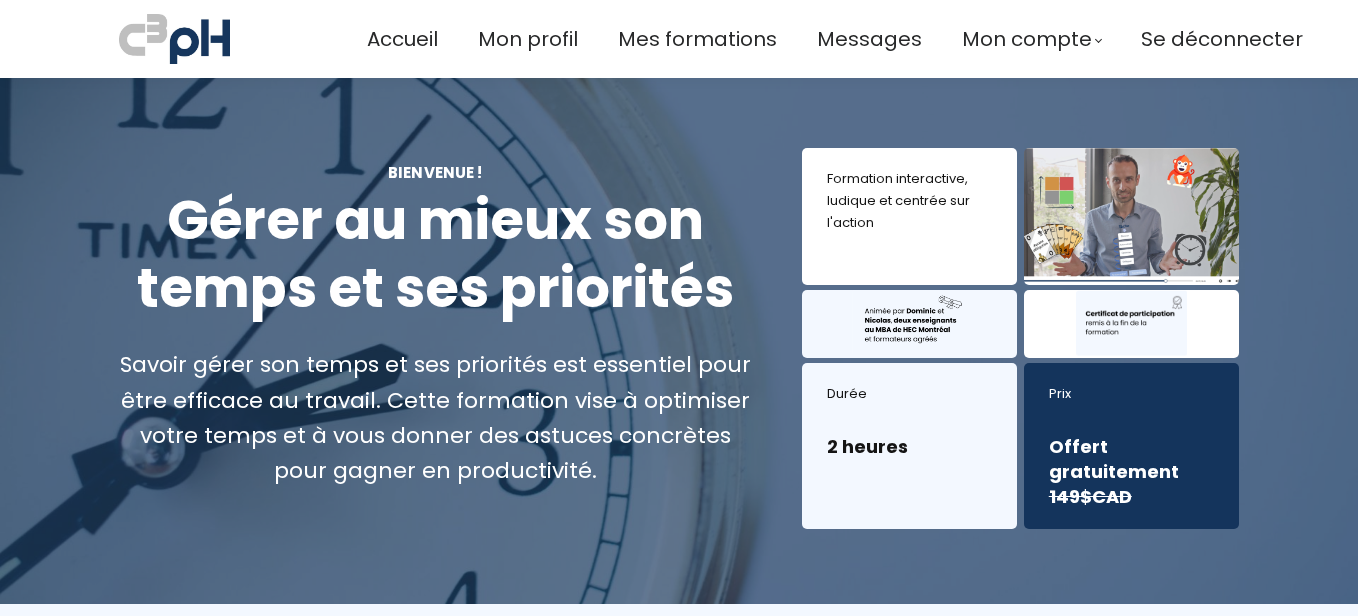 click on "2 heures" at bounding box center [909, 446] 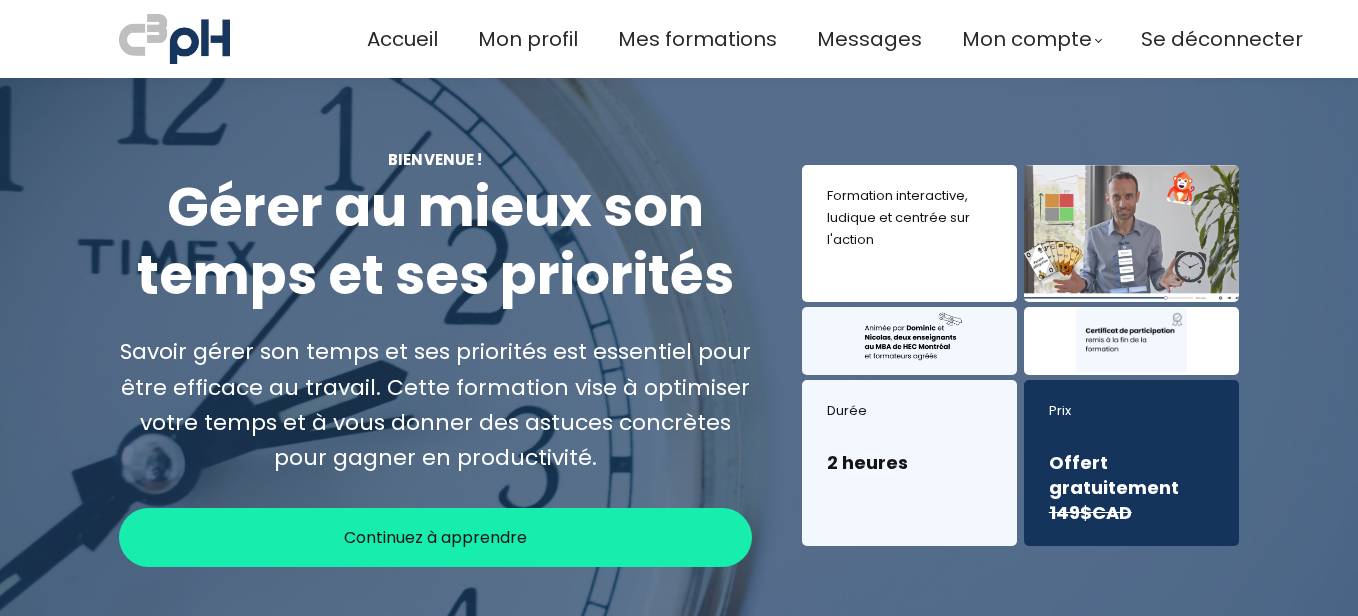 click at bounding box center [909, 341] 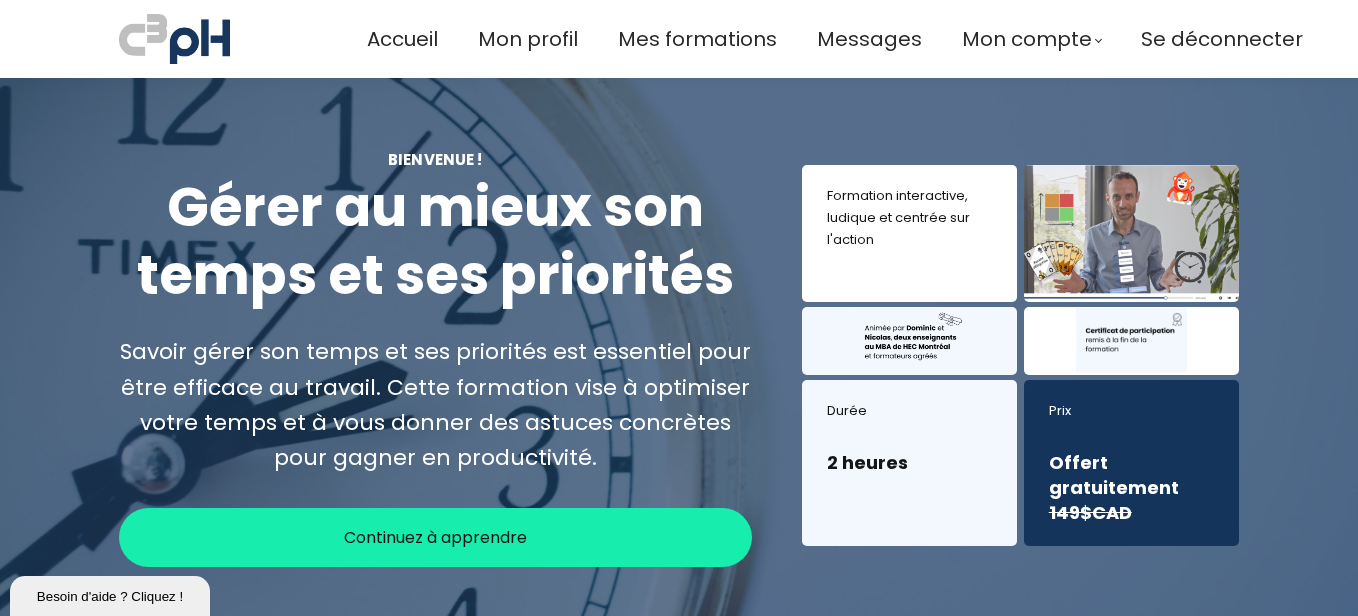 scroll, scrollTop: 0, scrollLeft: 0, axis: both 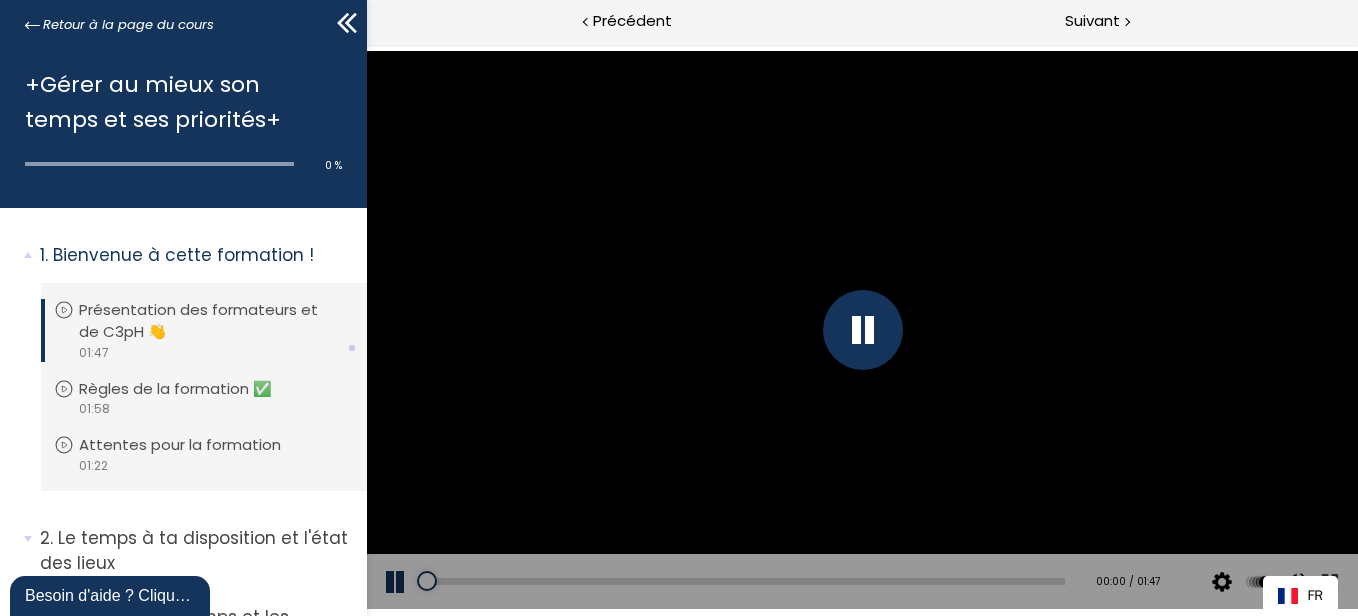 click at bounding box center (862, 330) 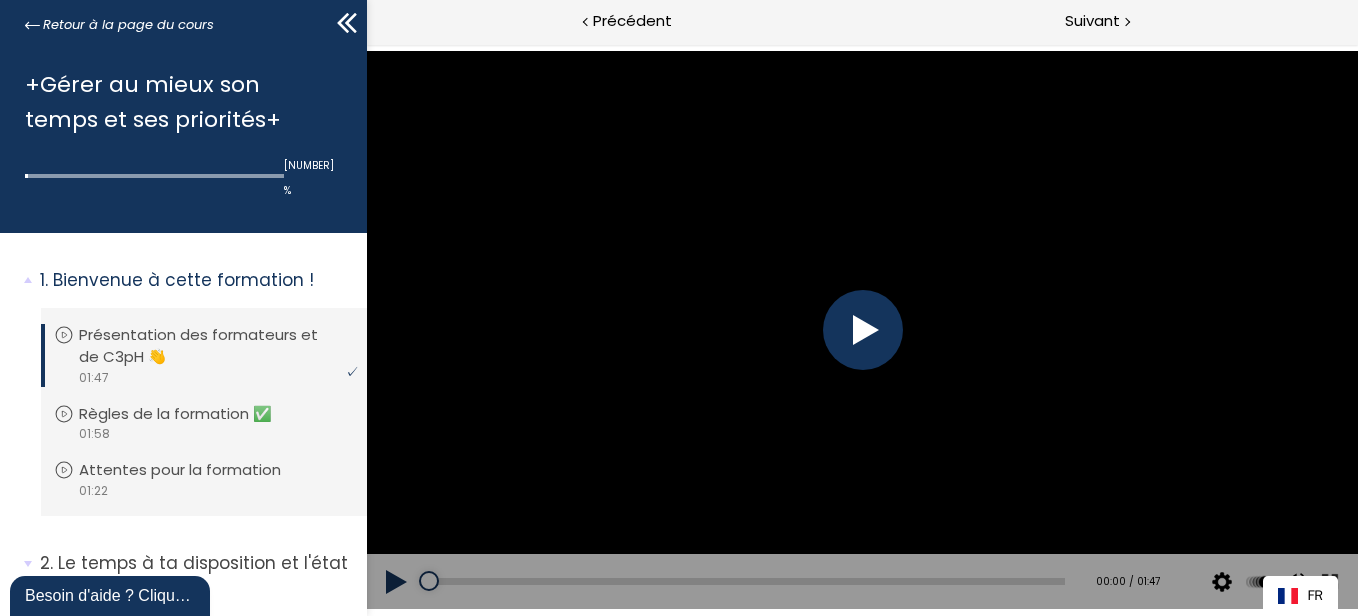 click at bounding box center [862, 330] 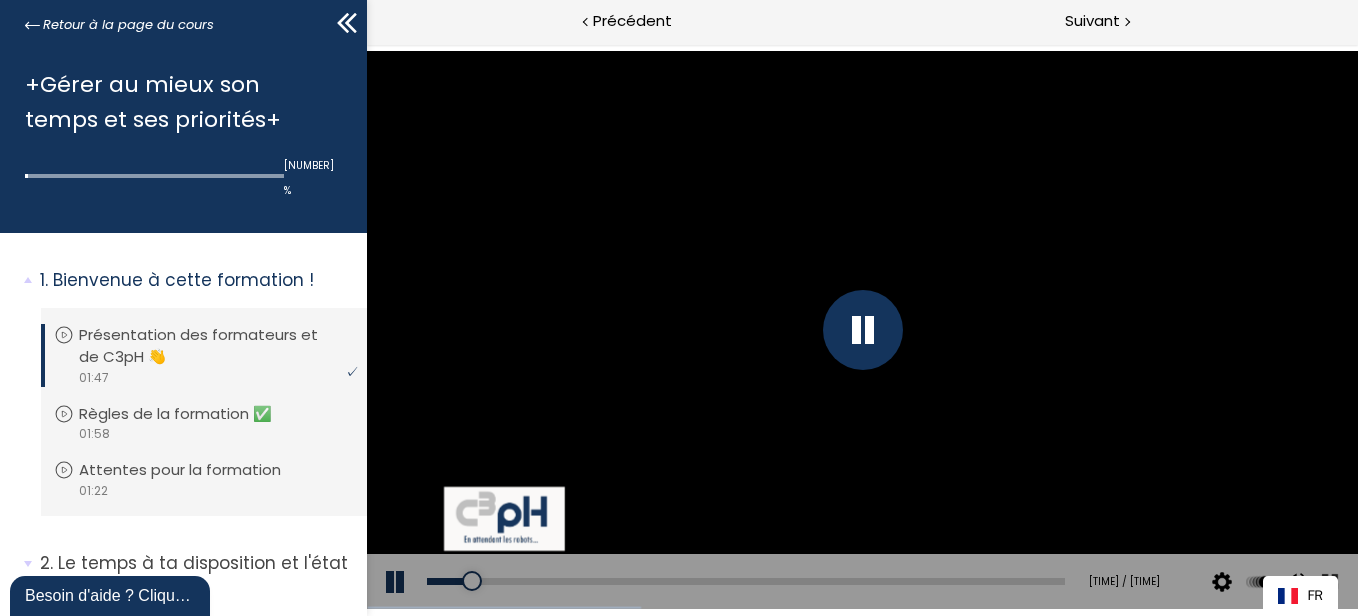 click at bounding box center [861, 329] 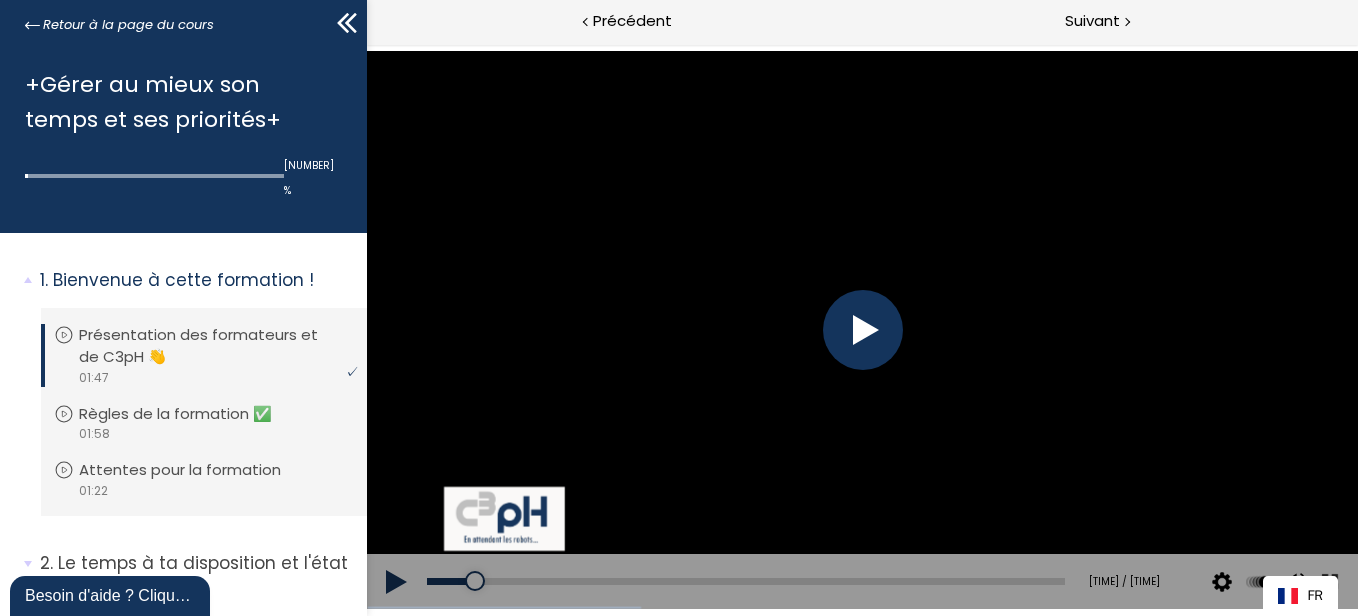 click at bounding box center (861, 329) 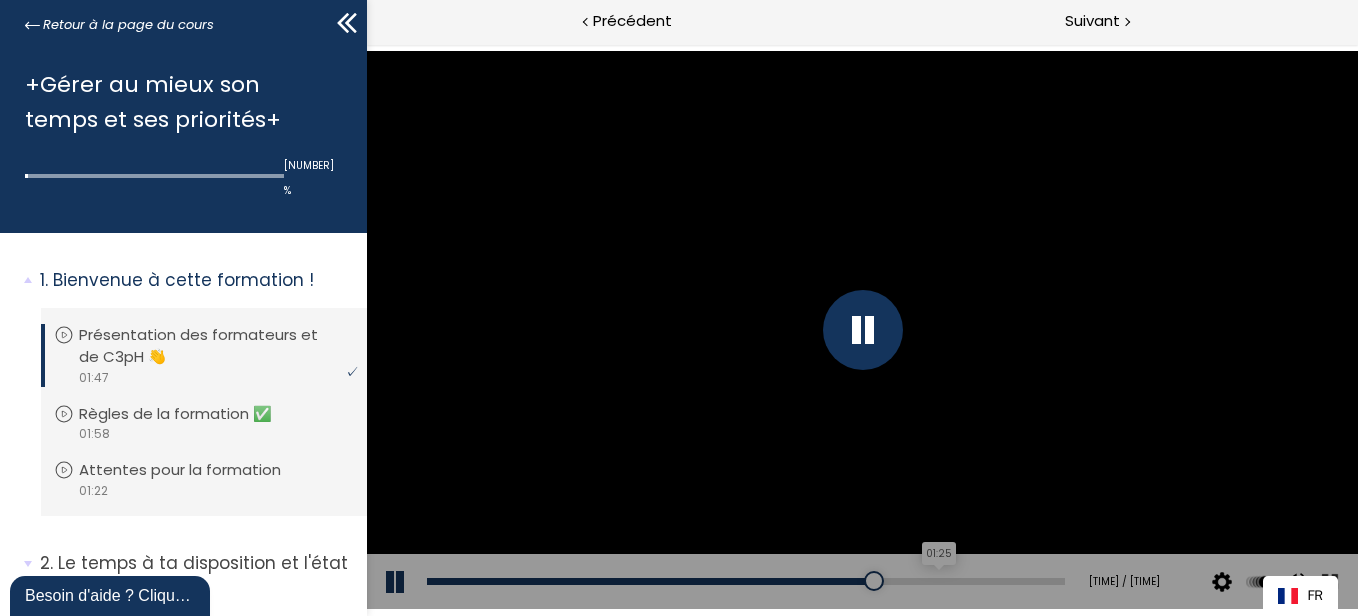 click on "01:25" at bounding box center (745, 581) 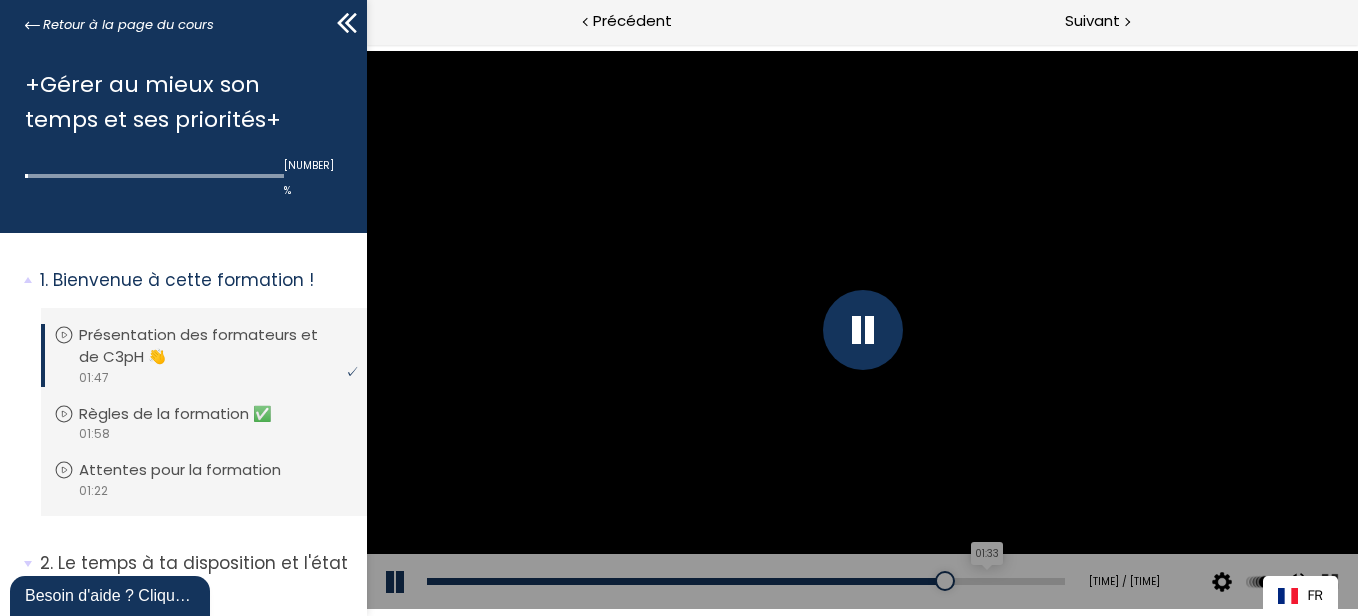 click on "01:33" at bounding box center [745, 581] 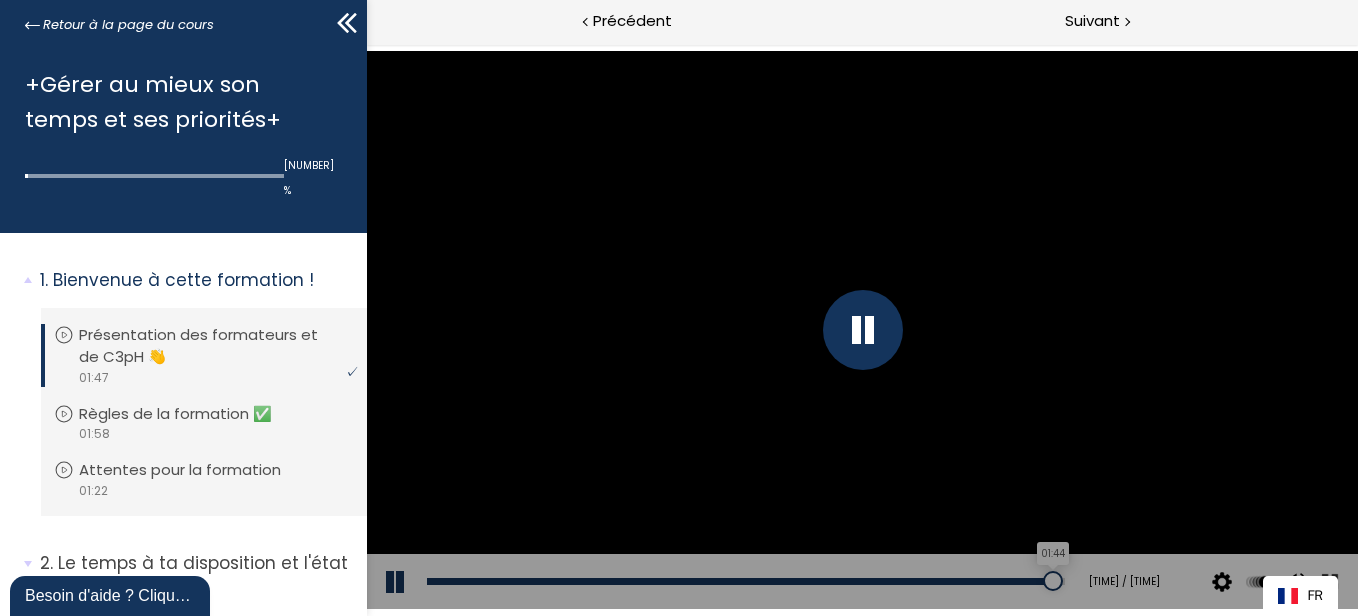 click on "01:44" at bounding box center (745, 581) 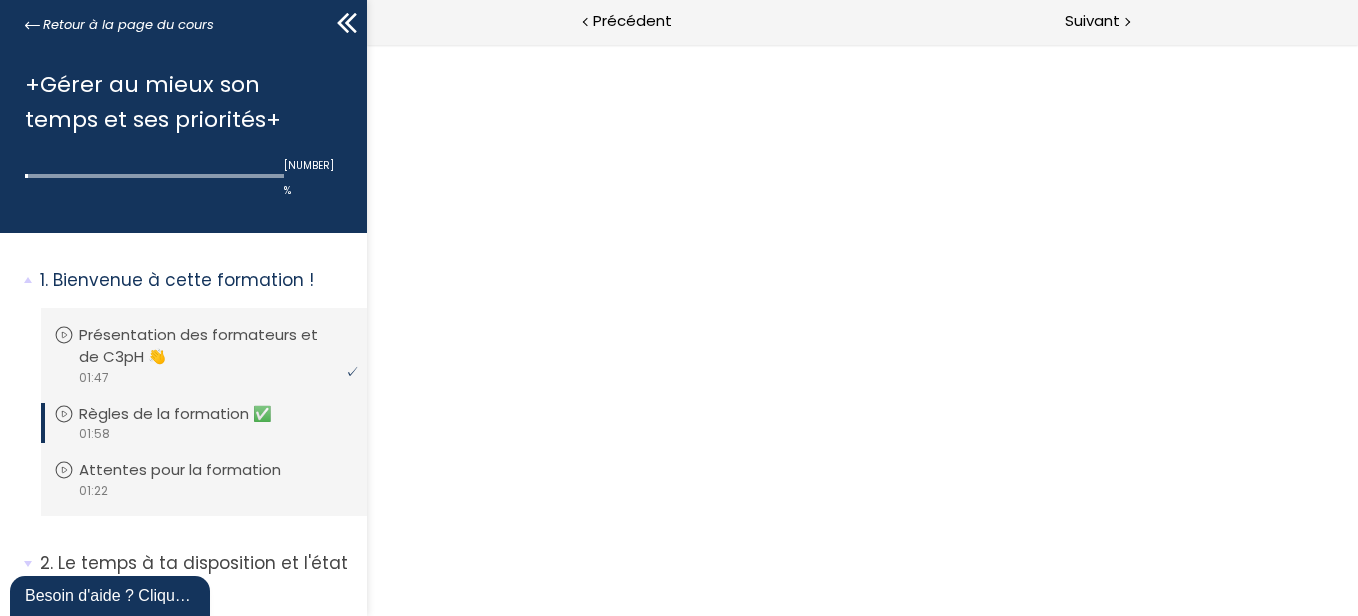 scroll, scrollTop: 0, scrollLeft: 0, axis: both 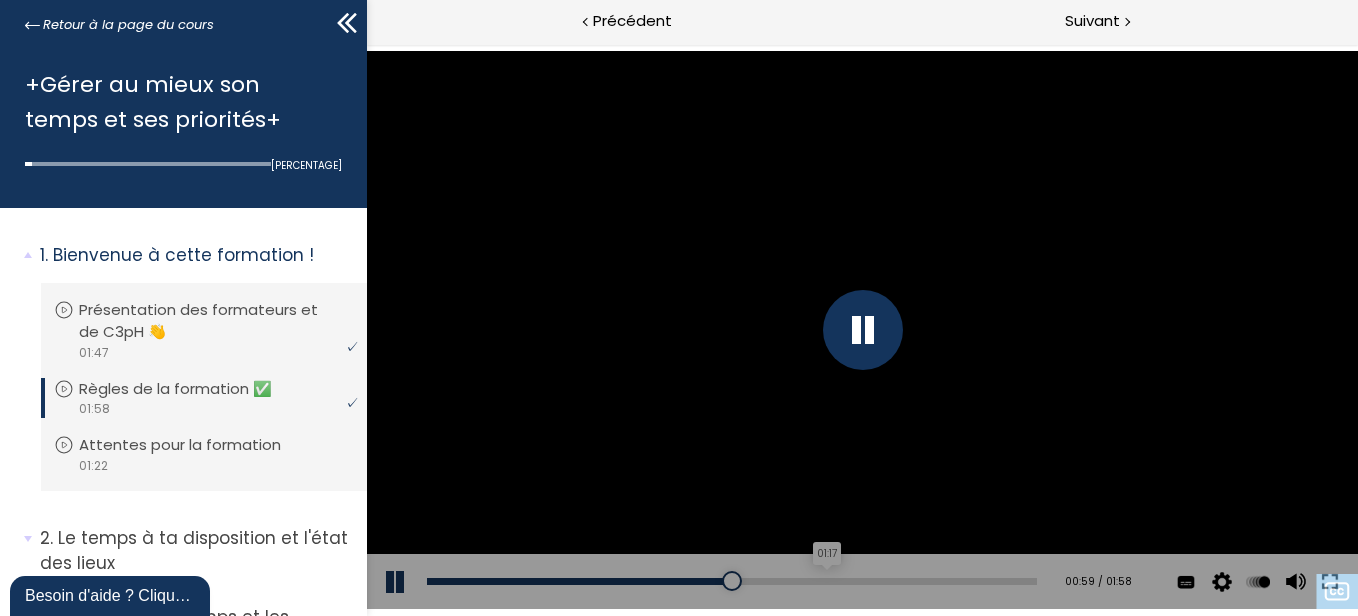 click on "01:17" at bounding box center [731, 581] 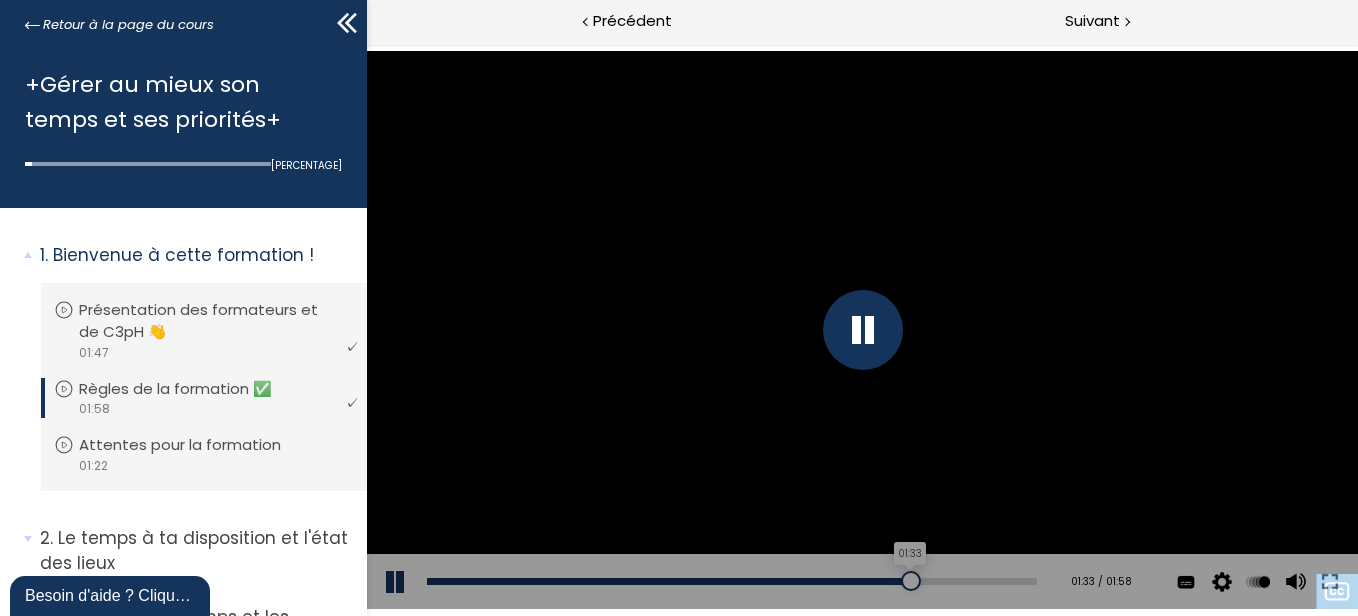 click on "01:33" at bounding box center [731, 581] 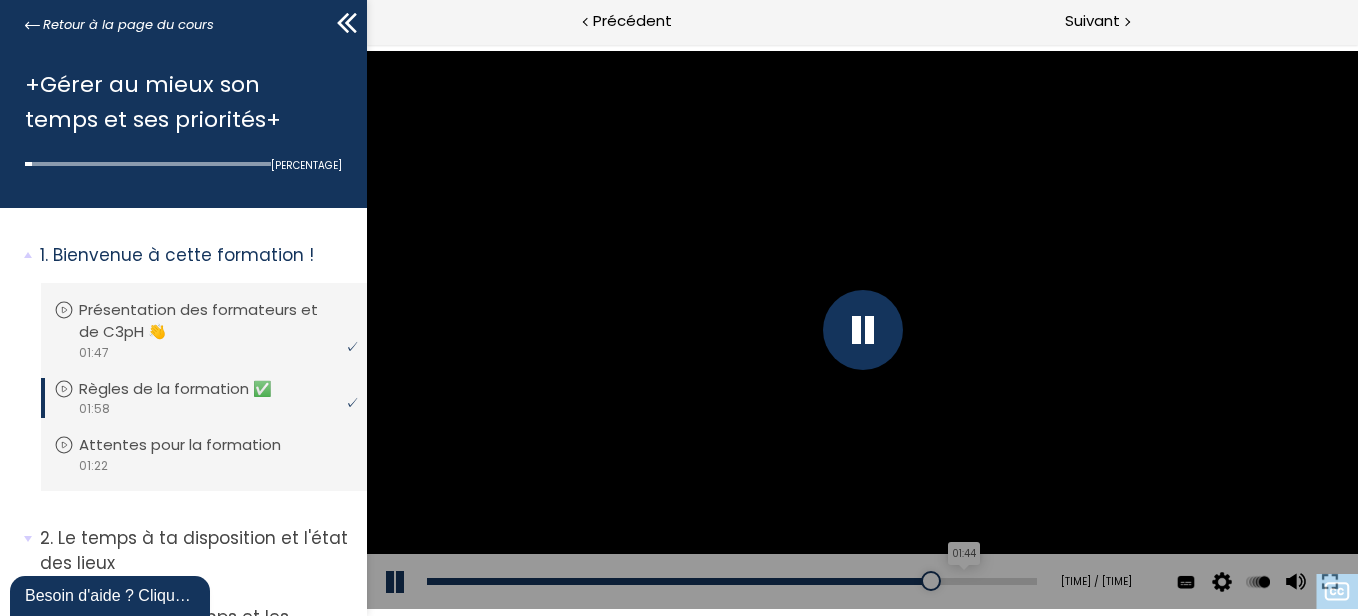 click on "01:44" at bounding box center (731, 581) 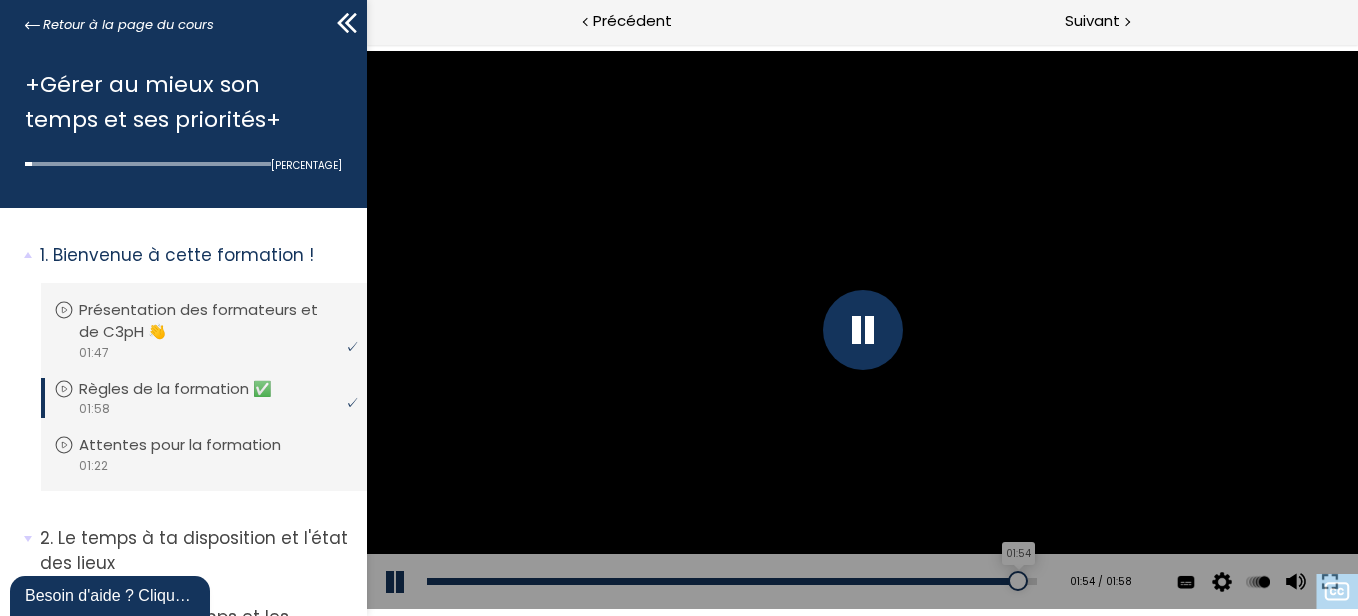 click on "01:54" at bounding box center (731, 581) 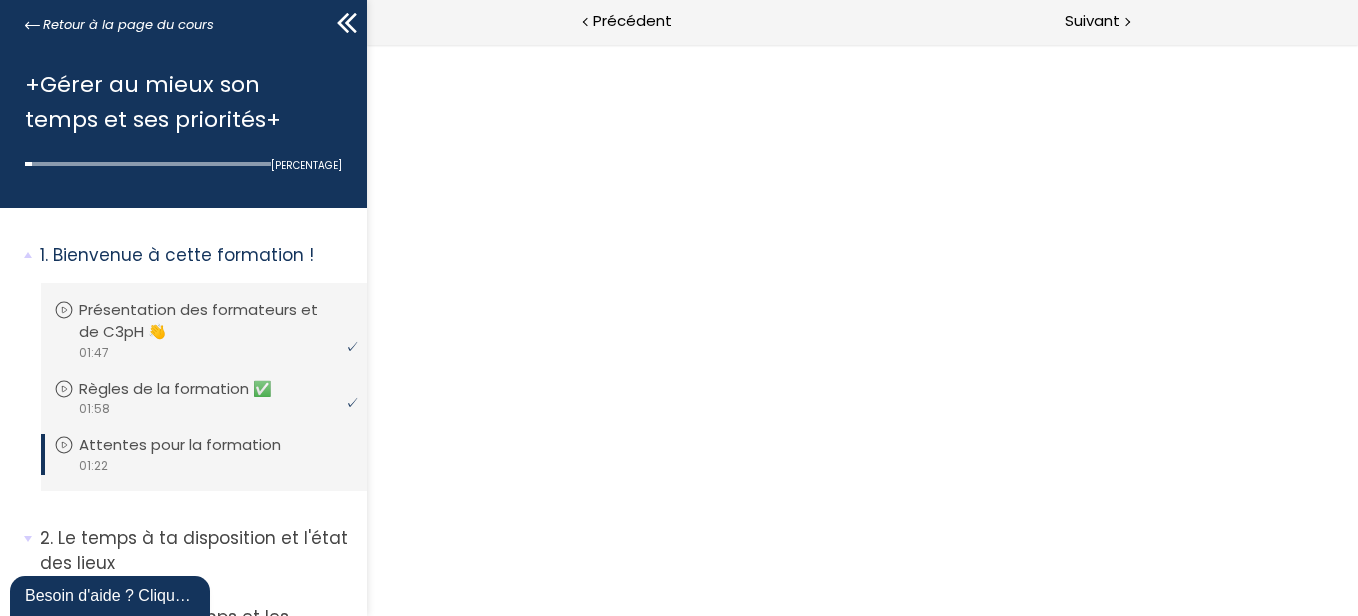 scroll, scrollTop: 0, scrollLeft: 0, axis: both 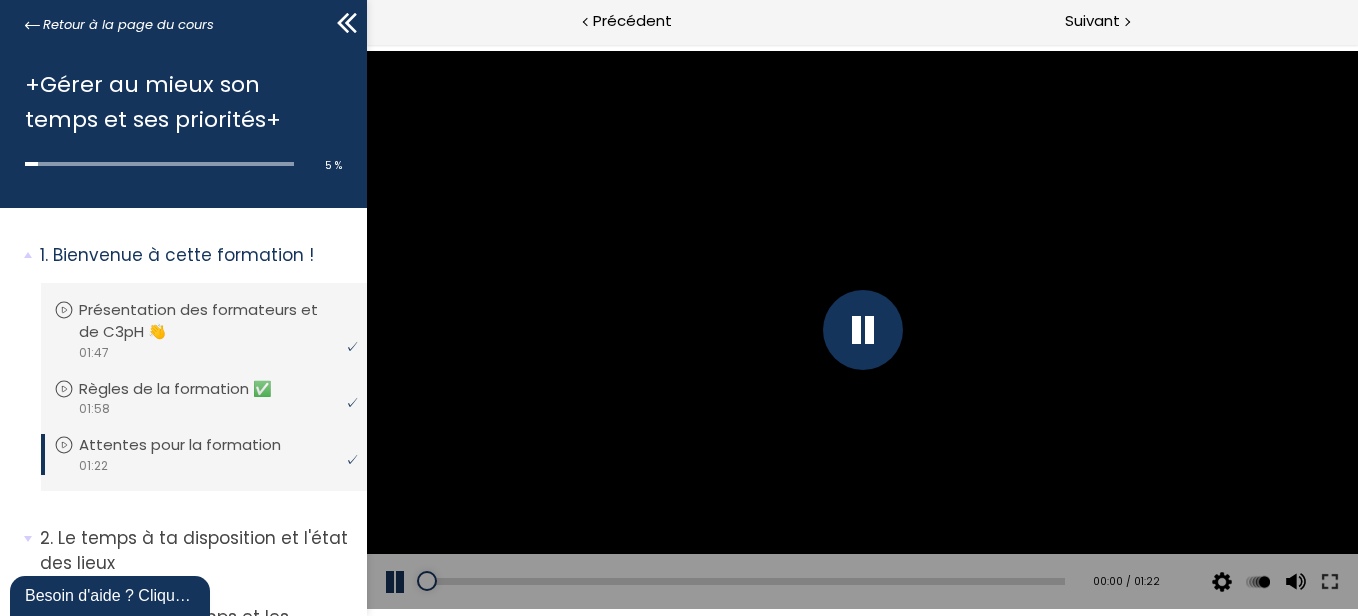 click at bounding box center [862, 330] 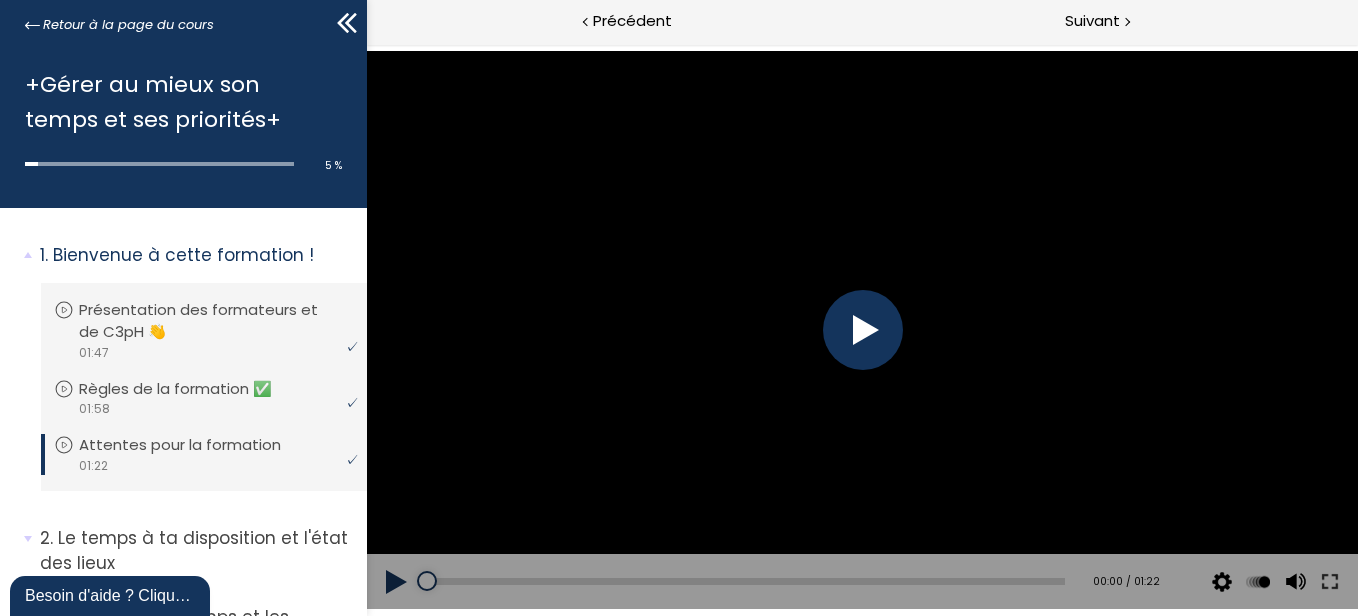 click at bounding box center (862, 330) 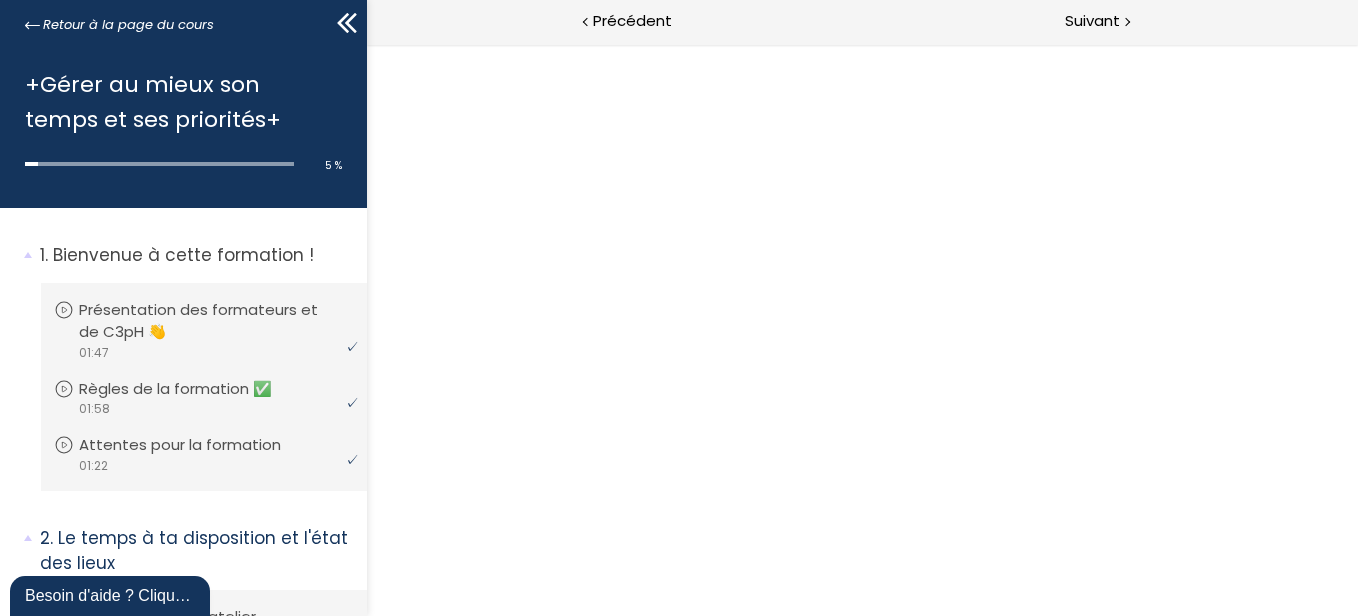 scroll, scrollTop: 0, scrollLeft: 0, axis: both 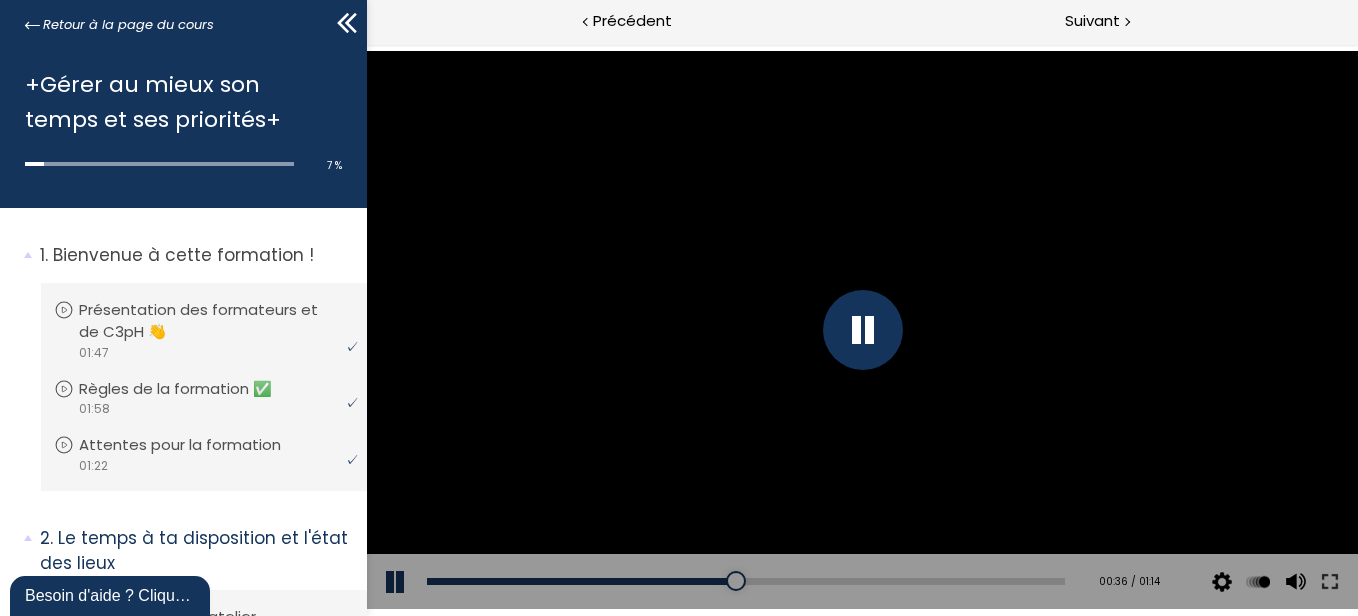 click at bounding box center (862, 330) 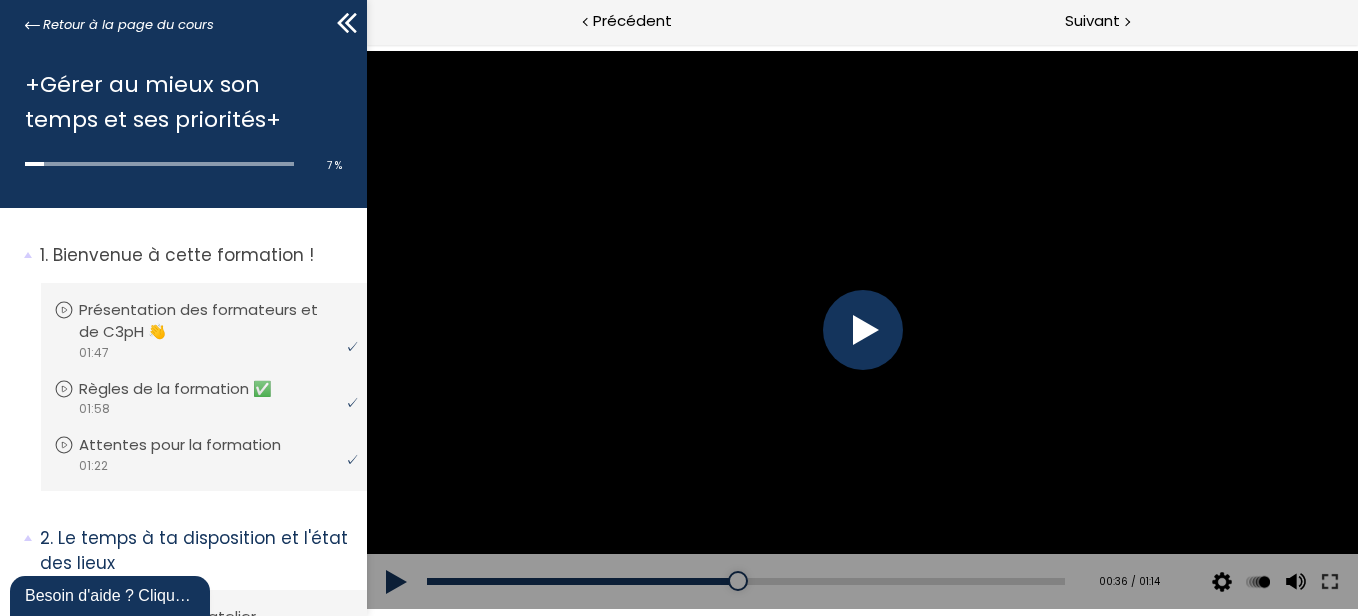 click at bounding box center (862, 330) 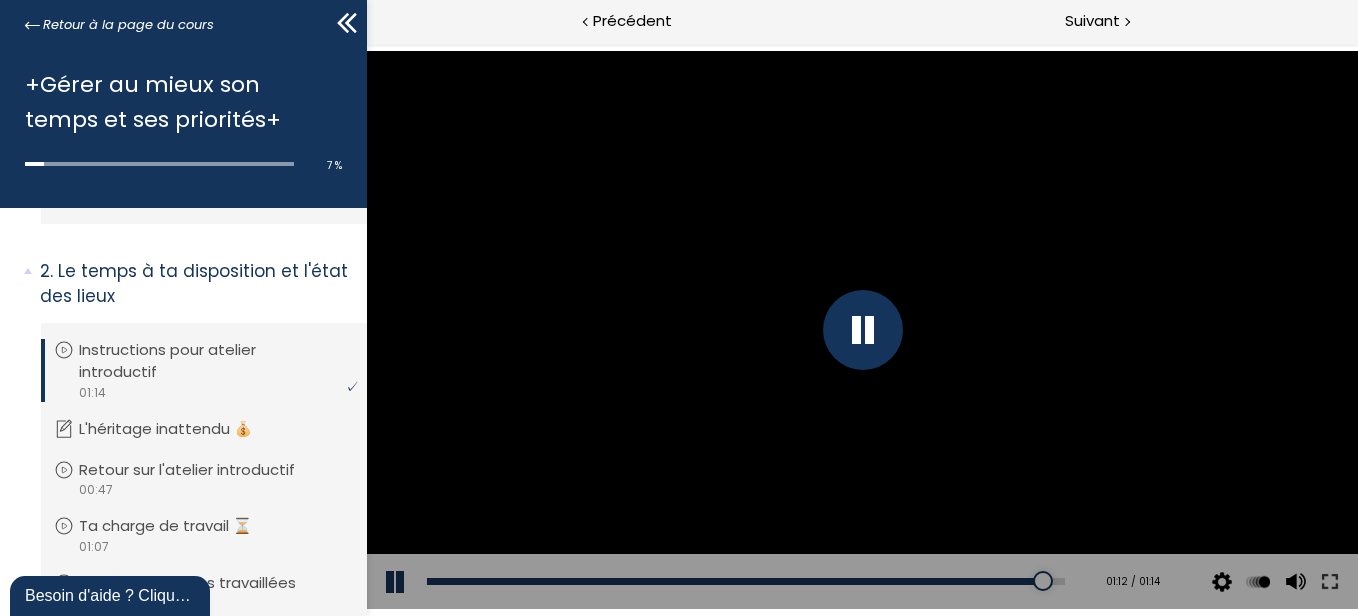 scroll, scrollTop: 284, scrollLeft: 0, axis: vertical 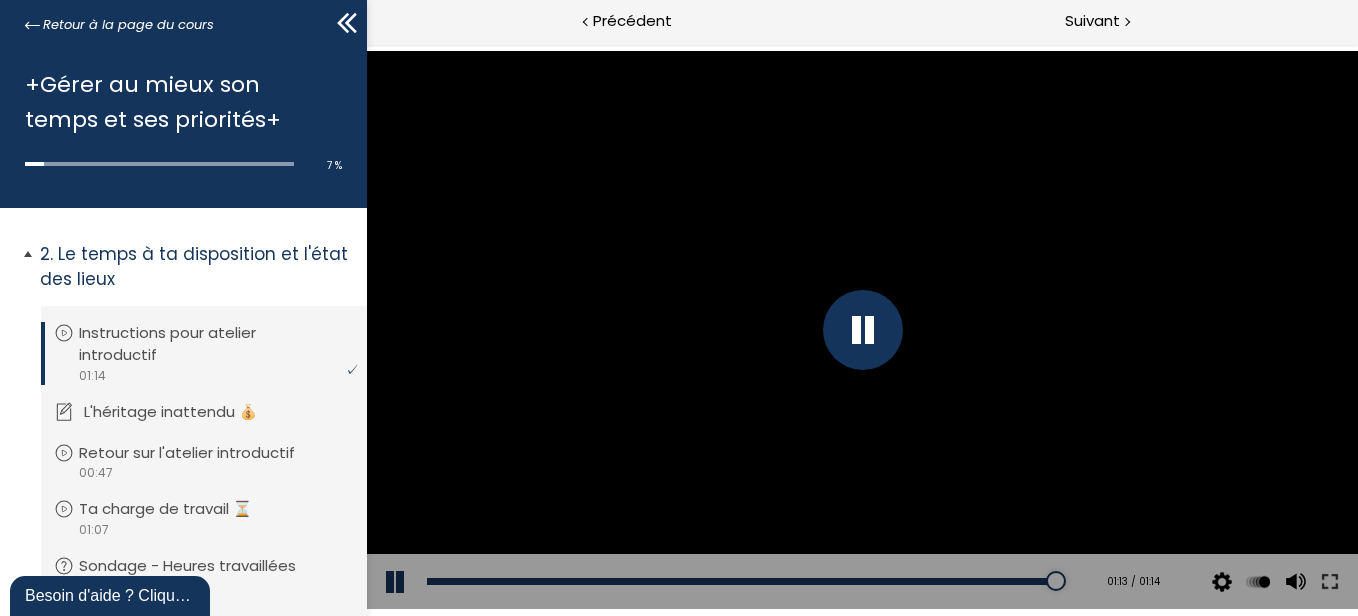 click on "L'héritage inattendu 💰" at bounding box center (186, 412) 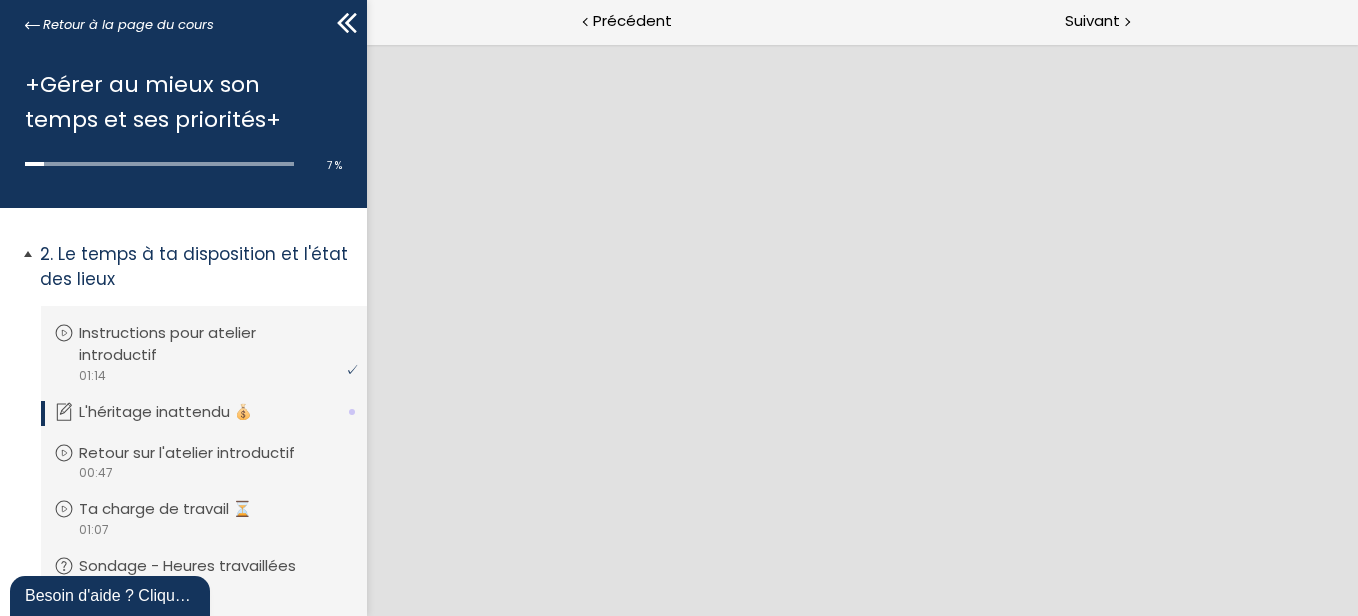 scroll, scrollTop: 0, scrollLeft: 0, axis: both 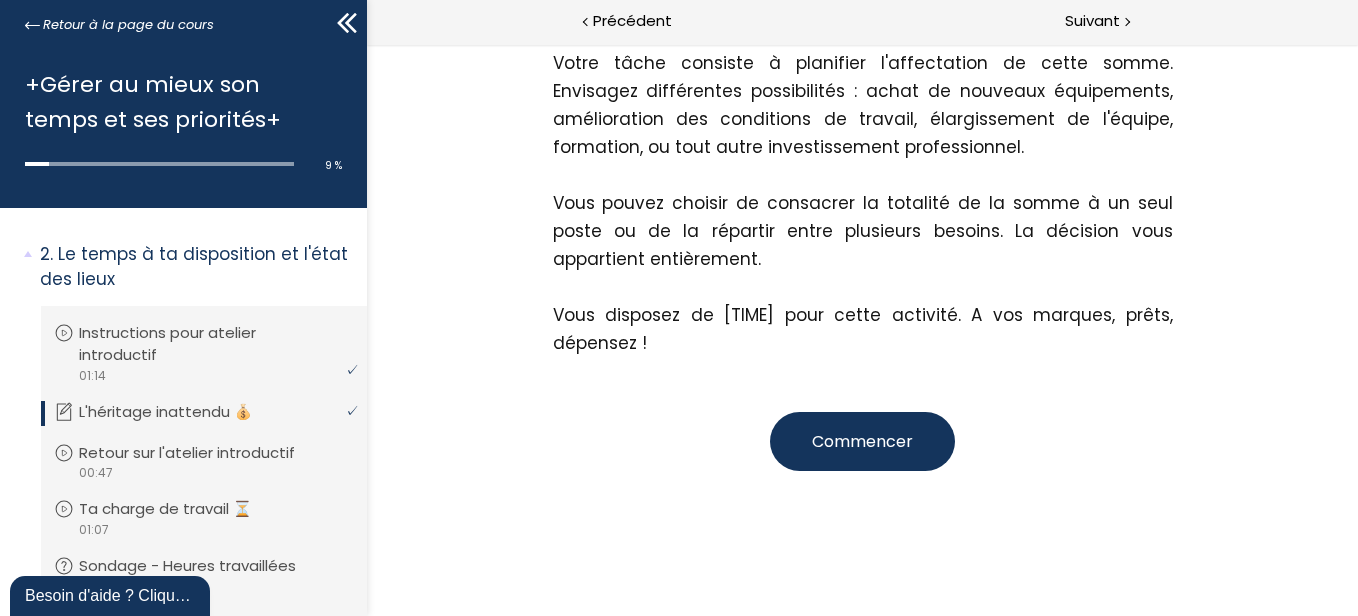 click on "Commencer" at bounding box center [861, 441] 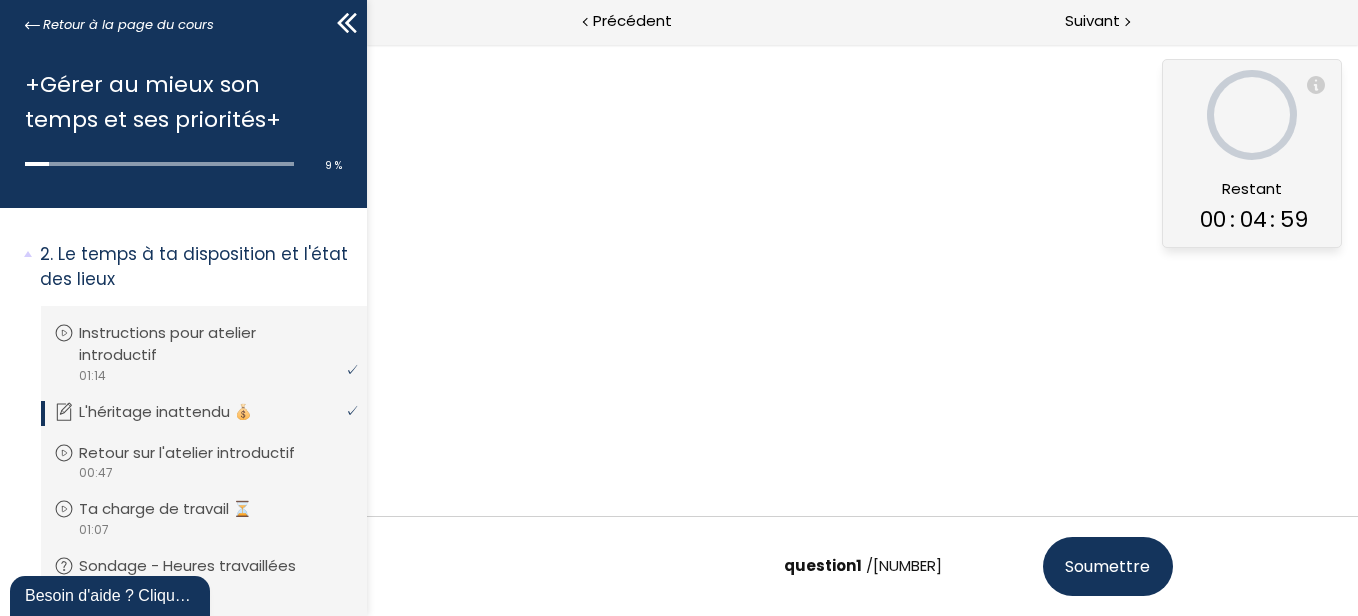 scroll, scrollTop: 125, scrollLeft: 0, axis: vertical 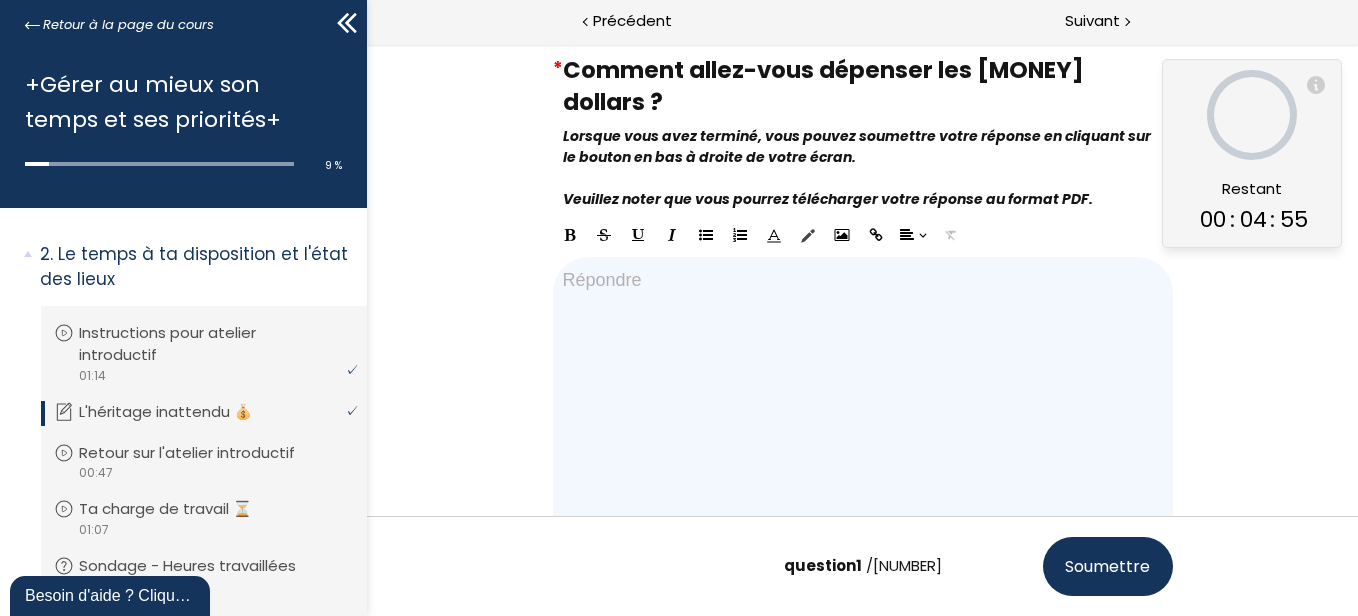 click at bounding box center [862, 404] 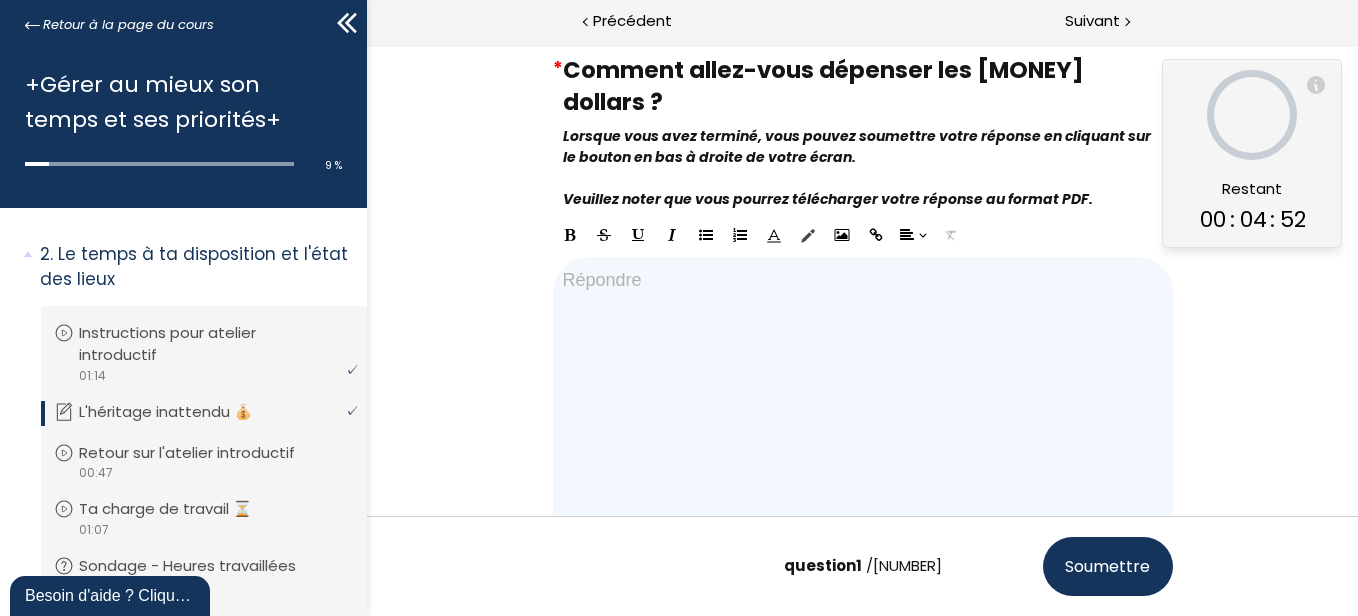 type 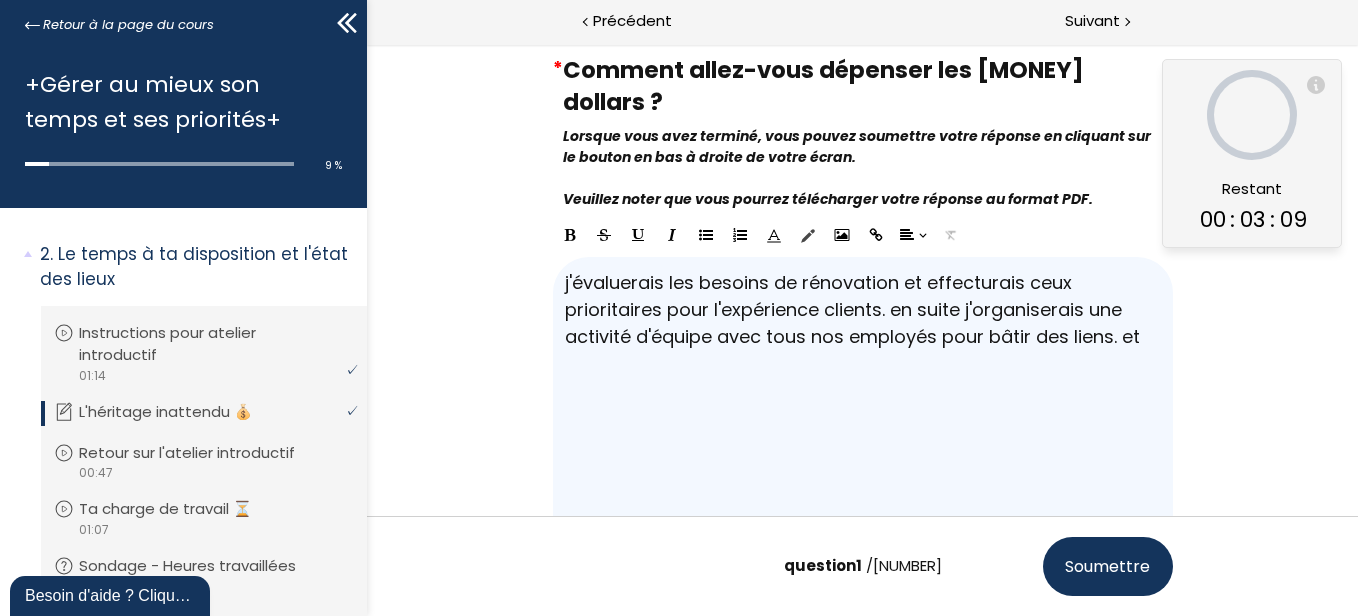 click on "j'évaluerais les besoins de rénovation et effecturais ceux prioritaires pour l'expérience clients. en suite j'organiserais une activité d'équipe avec tous nos employés pour bâtir des liens. et" at bounding box center (862, 404) 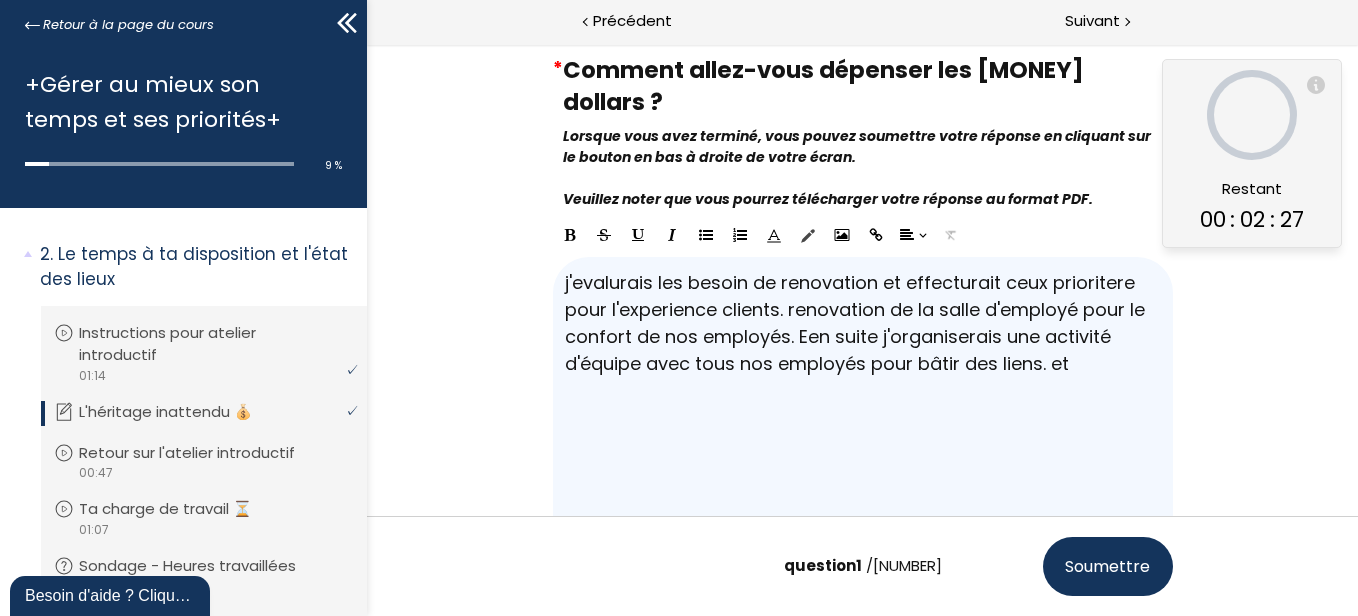click on "j'evalurais les besoin de renovation et effecturait ceux prioritere pour l'experience clients. renovation de la salle d'employé pour le confort de nos employés. E n suite j'organiserais une activité d'equipe avec tous nos employés pour batir des liens. et" at bounding box center [862, 404] 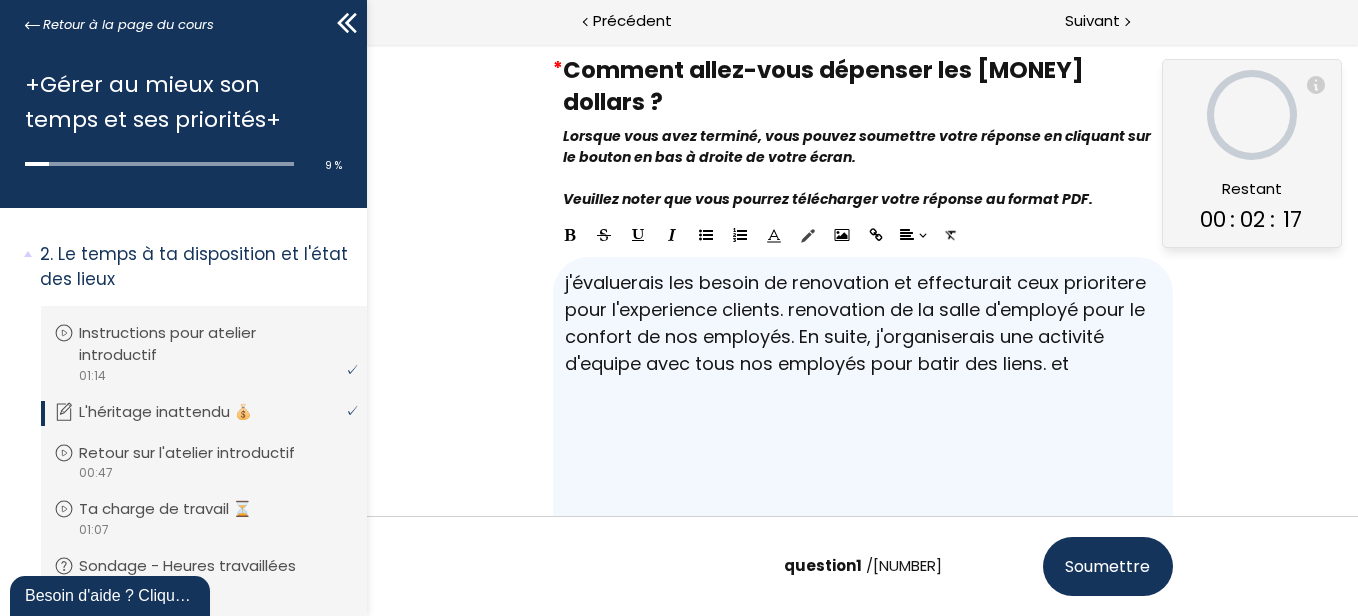 click on "j'évaluerais les besoin de renovation et effecturait ceux prioritere pour l'experience clients. renovation de la salle d'employé pour le confort de nos employés. E n suite, j'organiserais une activité d'equipe avec tous nos employés pour batir des liens. et" at bounding box center (862, 404) 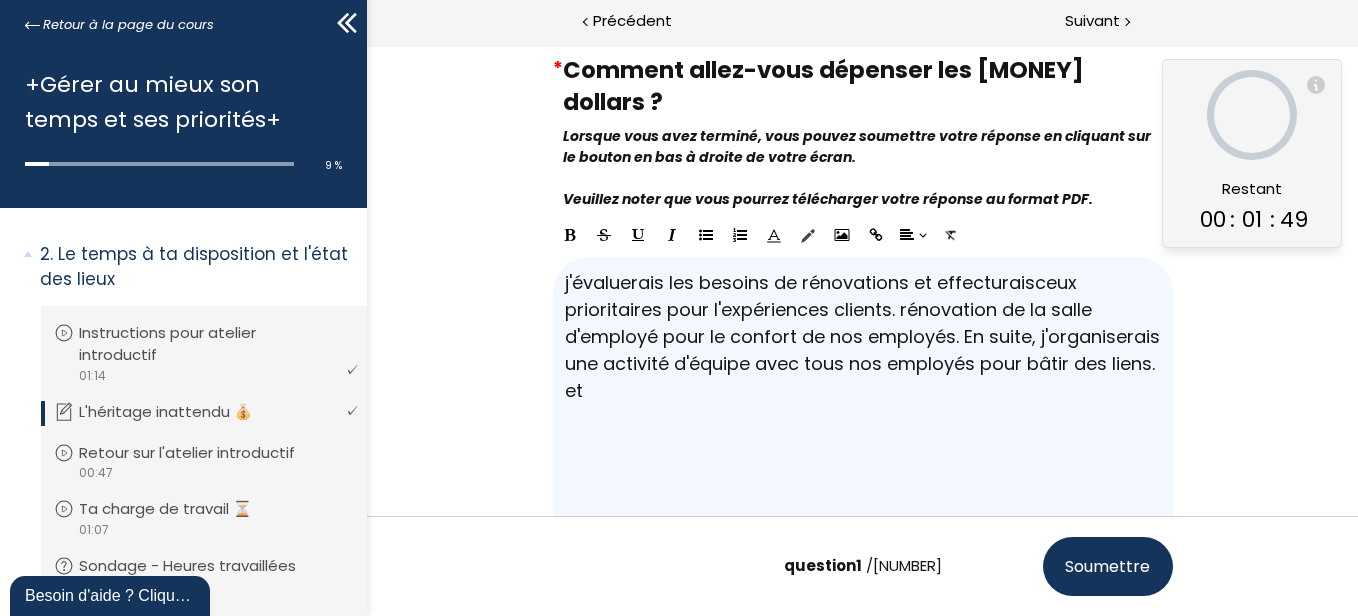 click on "j'évaluerais les besoins de rénovations et effectuerais  ceux prioritaires pour l'expériences clients. rénovation de la salle d'employé pour le confort de nos employés. E n suite, j'organiserais une activité d'équipe avec tous nos employés pour bâtir des liens. et" at bounding box center (862, 404) 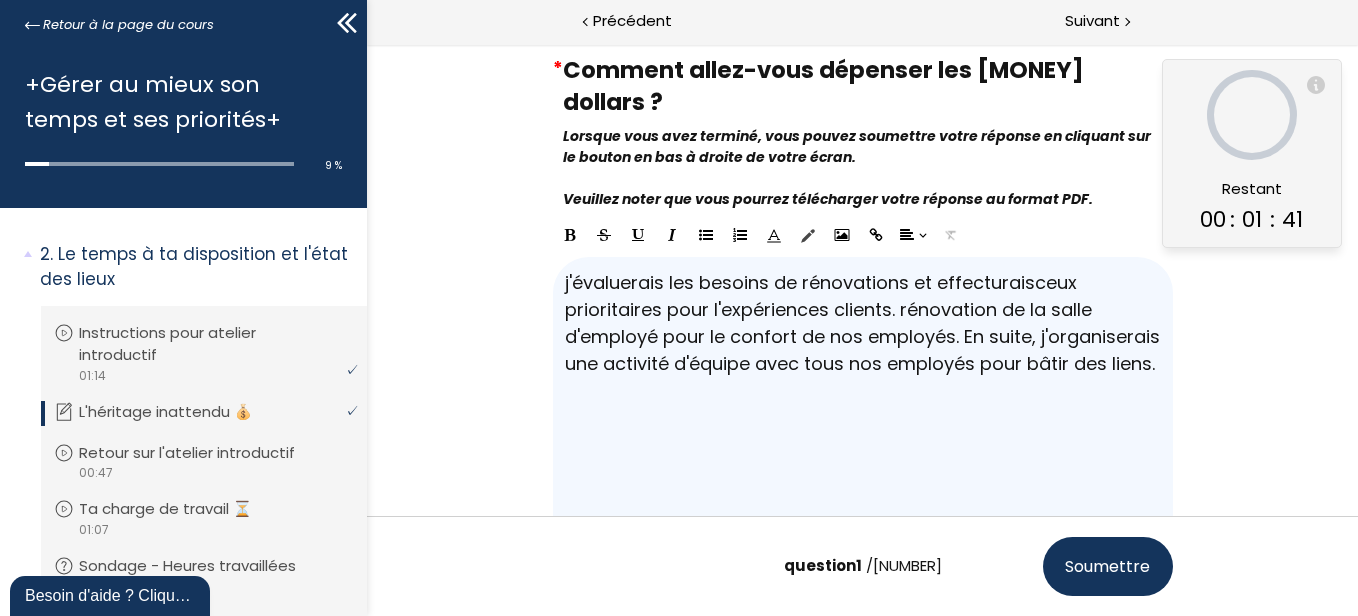 click on "Soumettre" at bounding box center (1107, 566) 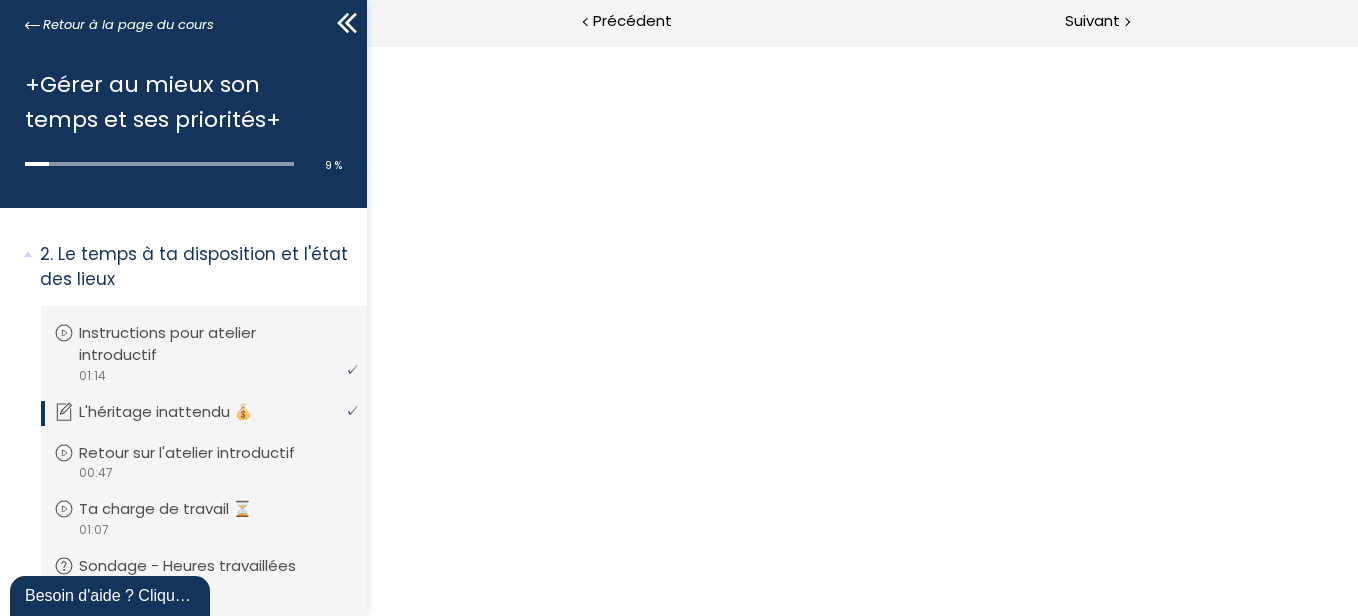 scroll, scrollTop: 0, scrollLeft: 0, axis: both 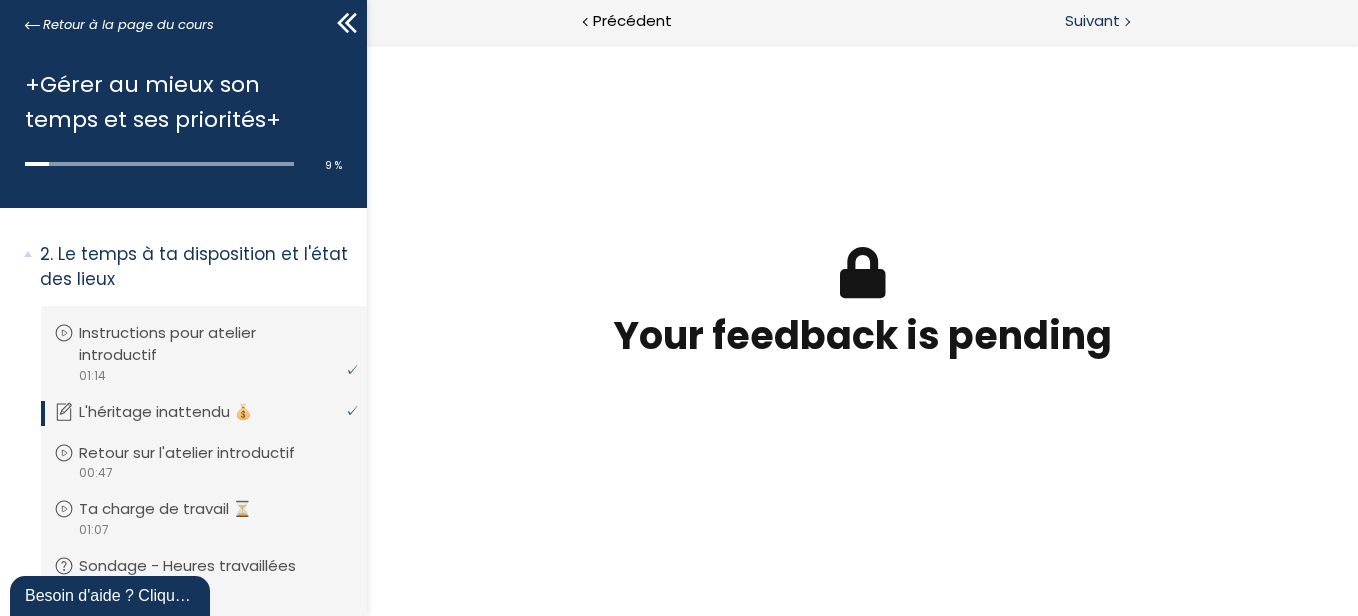click on "Suivant" at bounding box center [1110, 22] 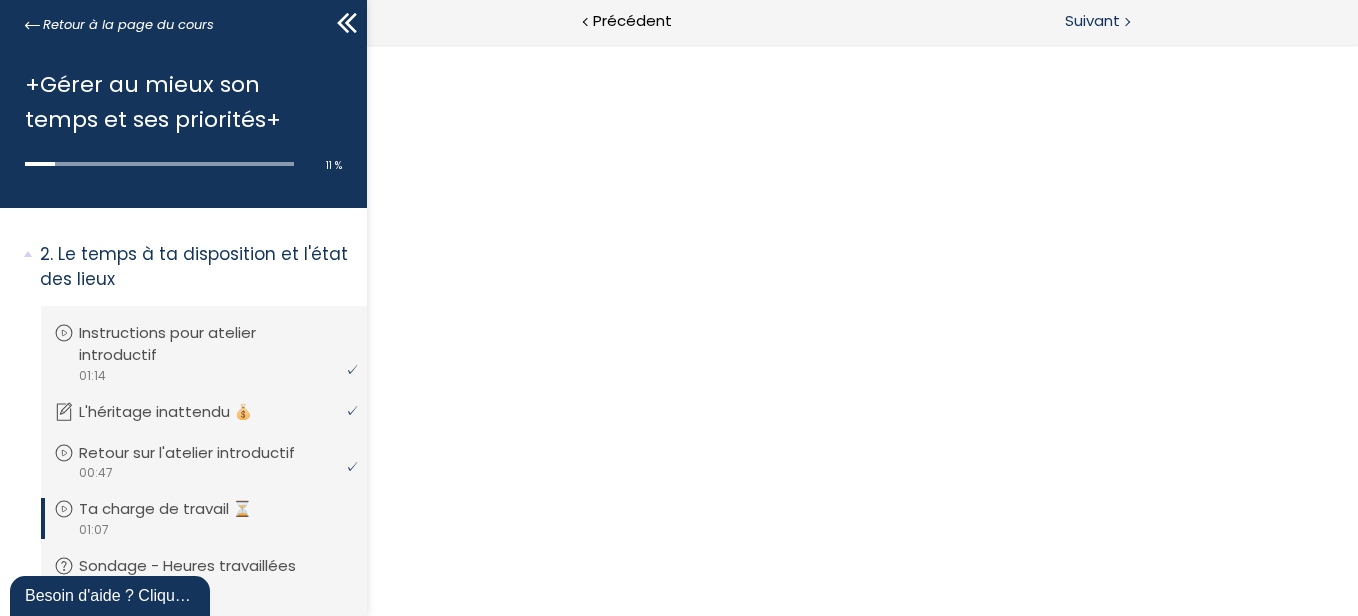 scroll, scrollTop: 0, scrollLeft: 0, axis: both 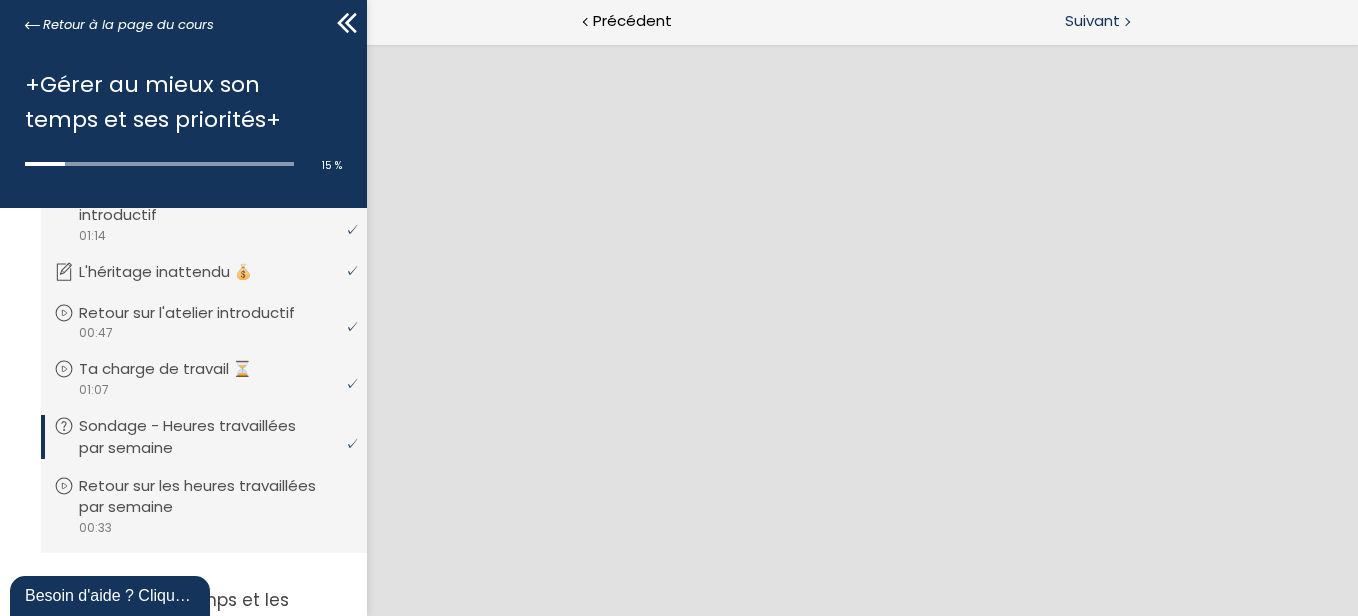 click on "Suivant" at bounding box center (1092, 21) 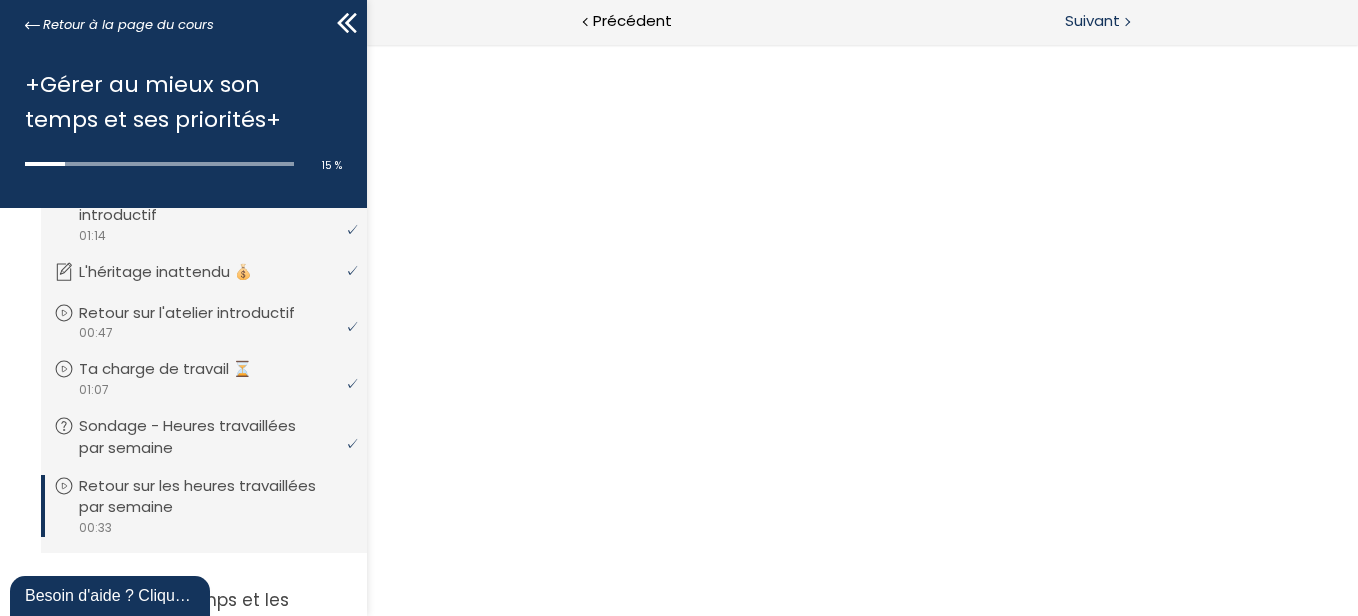 scroll, scrollTop: 0, scrollLeft: 0, axis: both 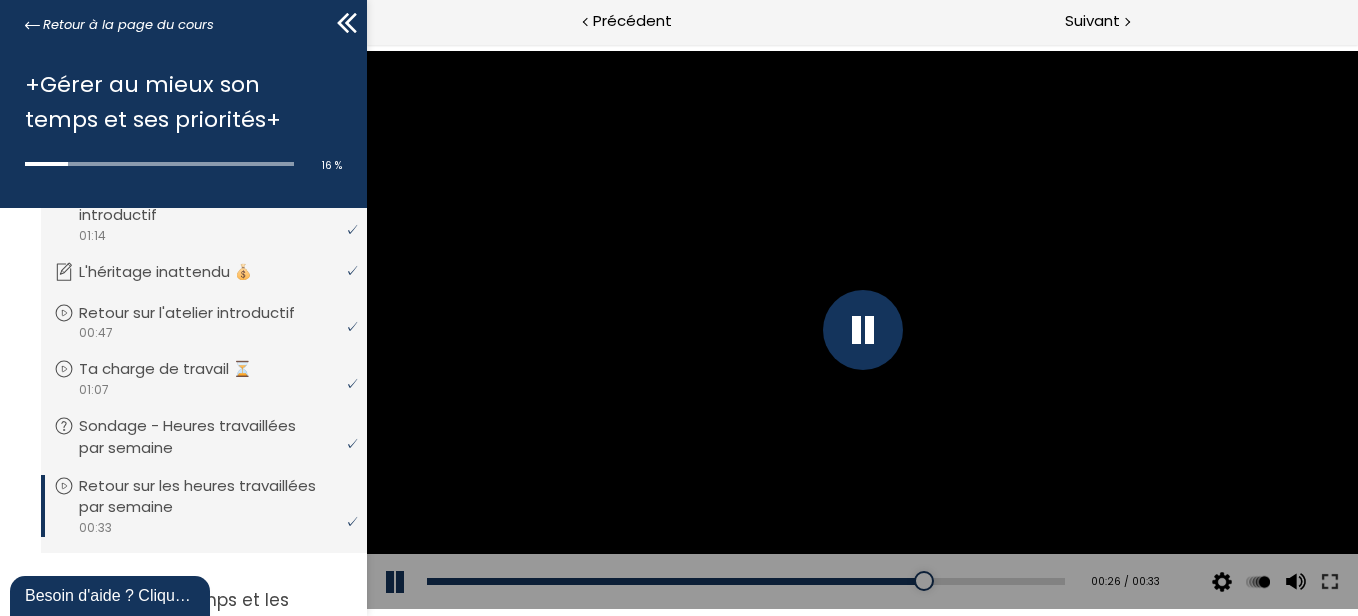 click at bounding box center (862, 330) 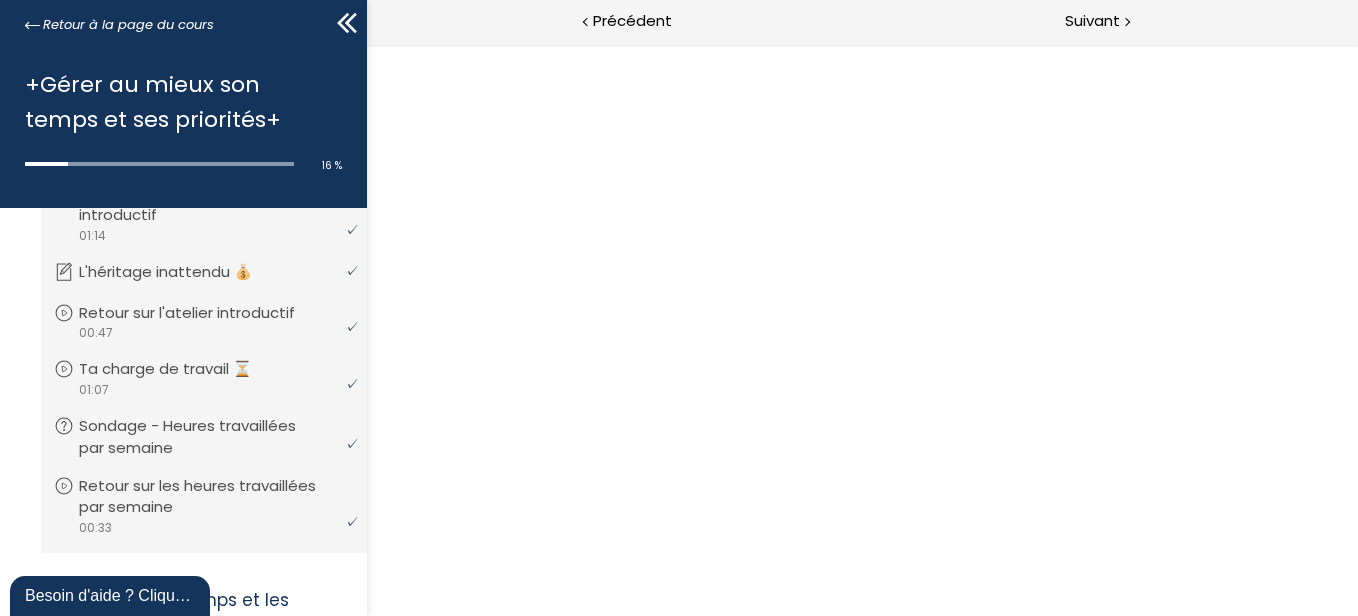 scroll, scrollTop: 0, scrollLeft: 0, axis: both 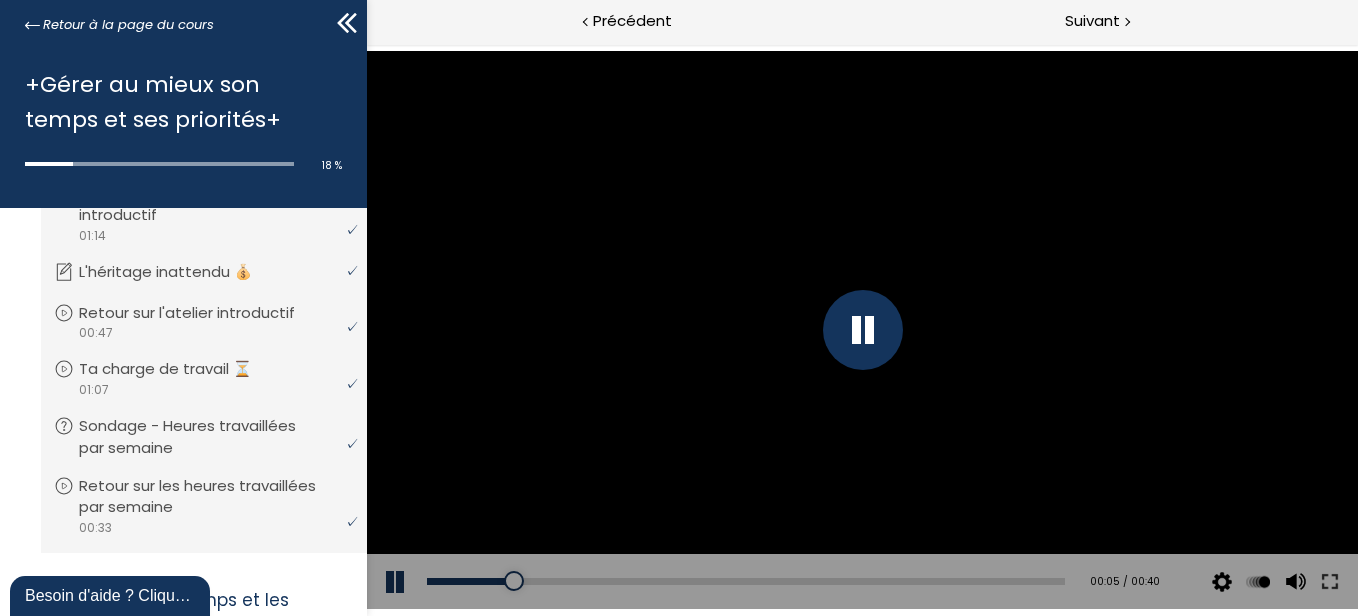 click at bounding box center [862, 330] 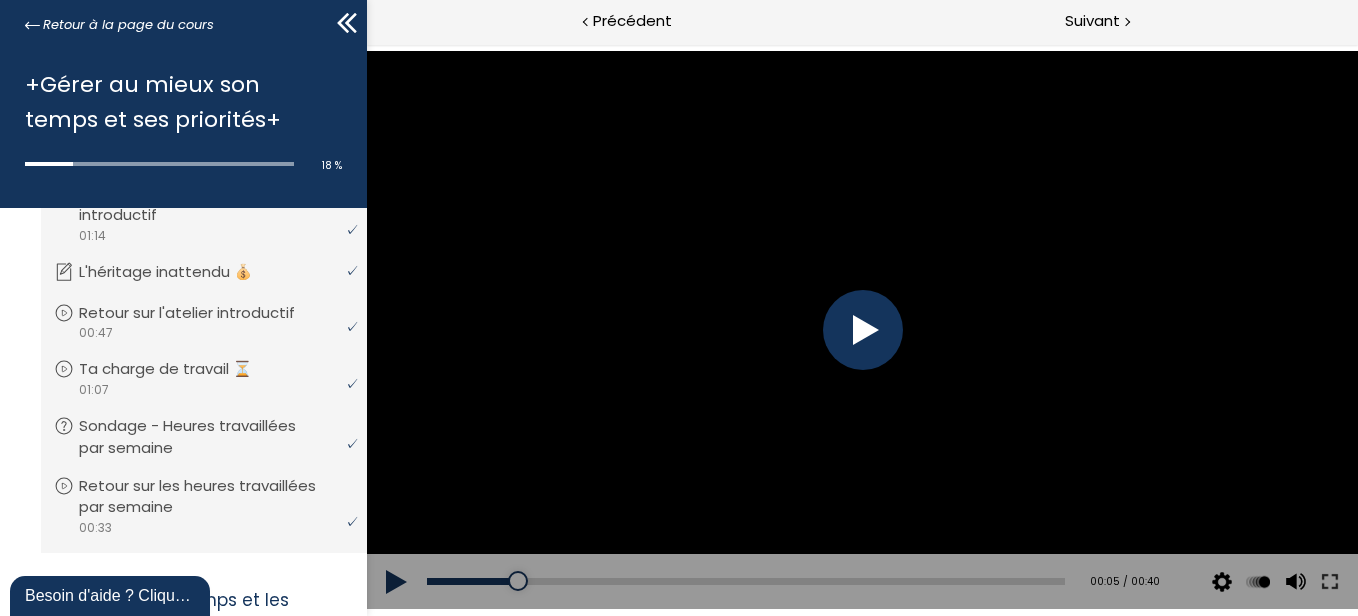 click at bounding box center (862, 330) 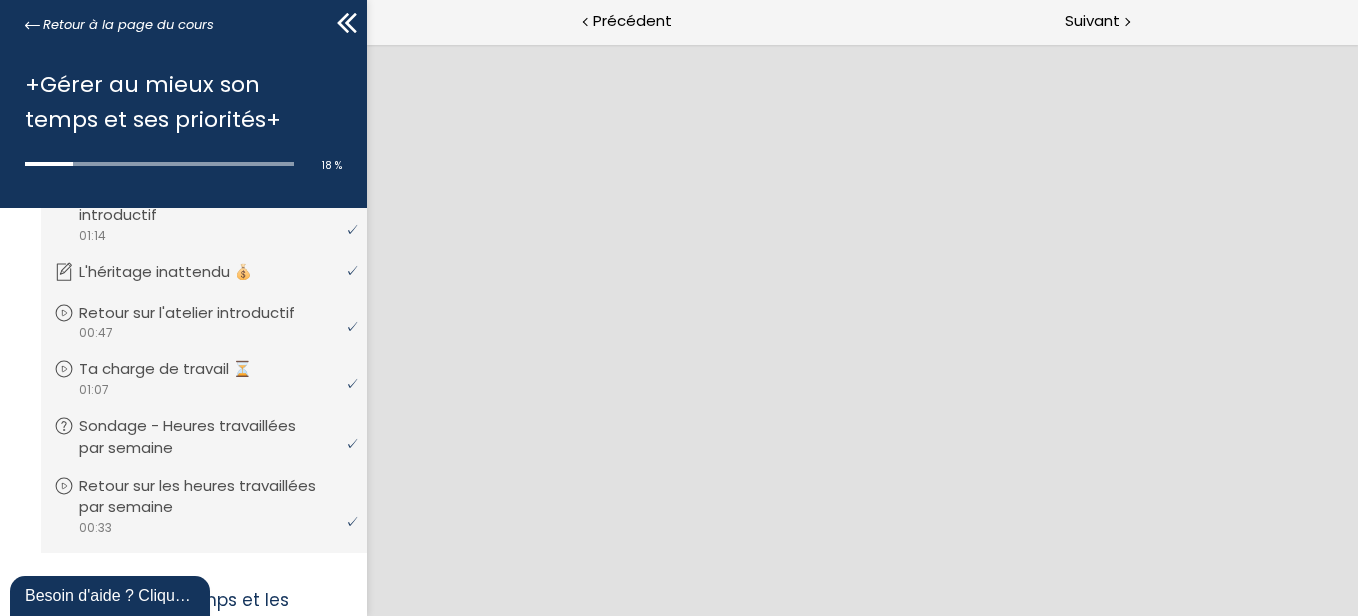 scroll, scrollTop: 0, scrollLeft: 0, axis: both 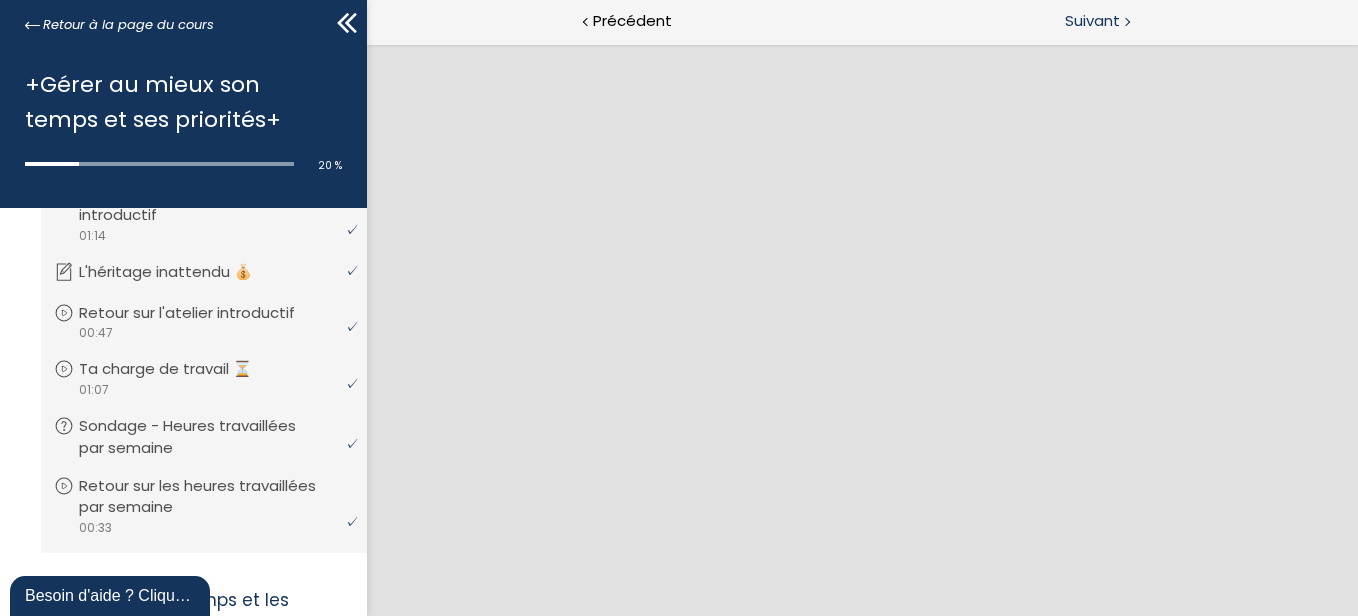 click on "Suivant" at bounding box center (1092, 21) 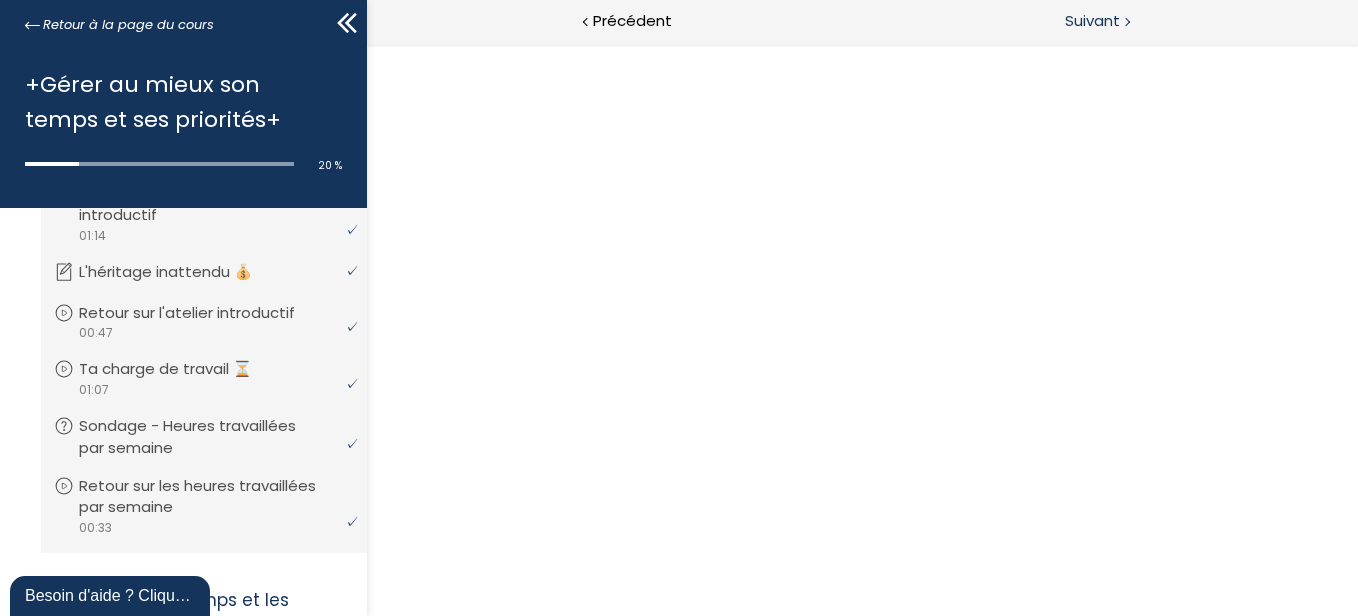 scroll, scrollTop: 0, scrollLeft: 0, axis: both 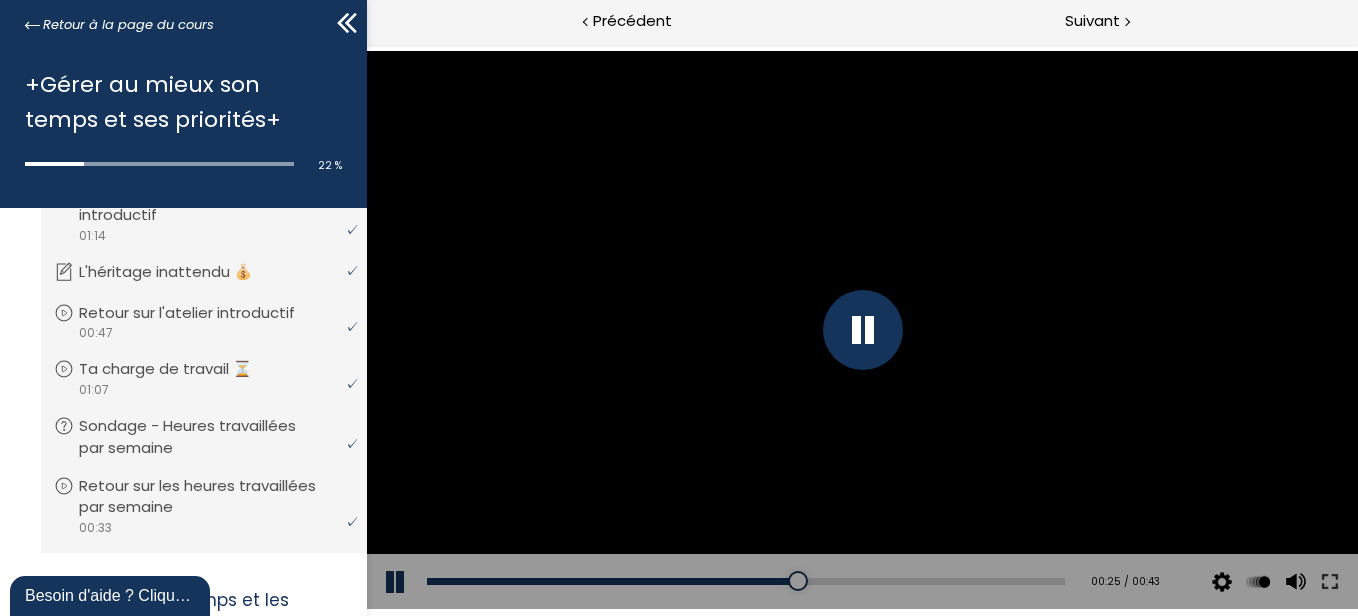 click at bounding box center [861, 329] 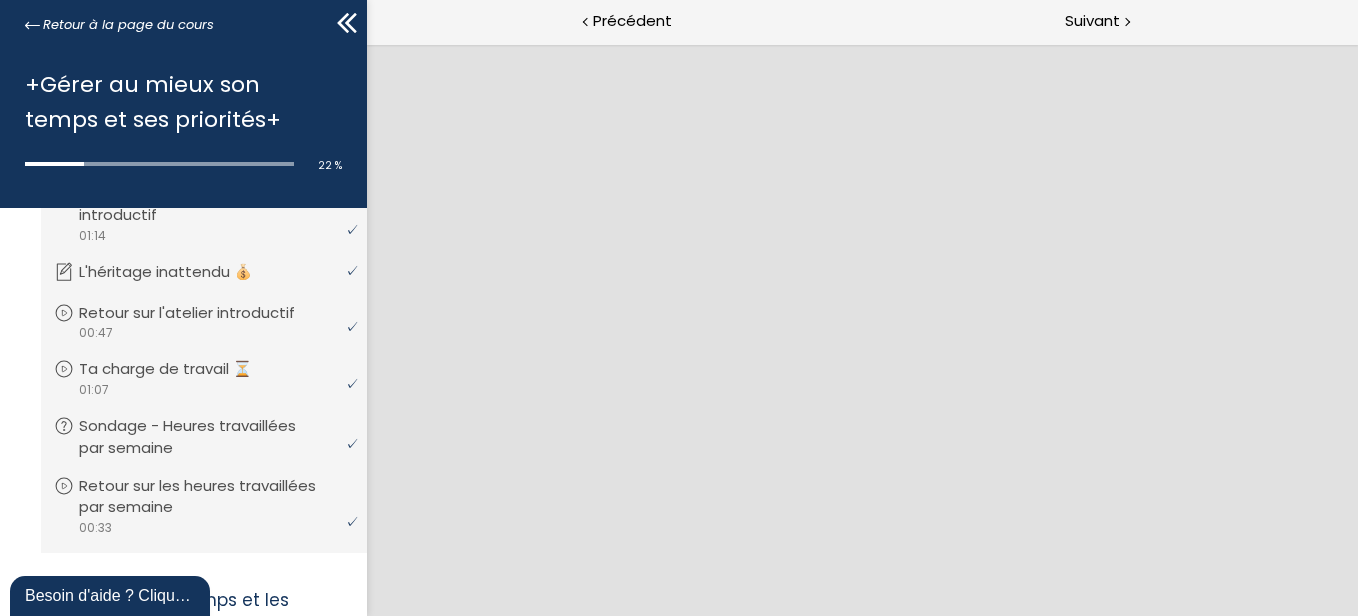 scroll, scrollTop: 0, scrollLeft: 0, axis: both 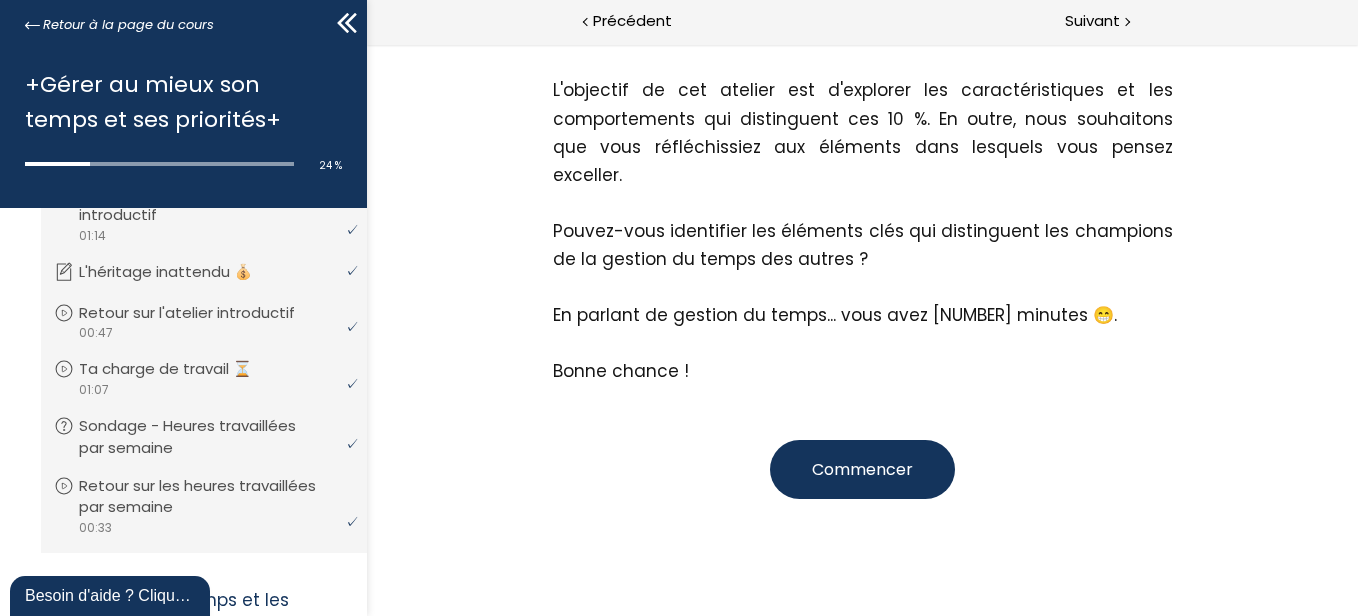 click on "Commencer" at bounding box center [861, 469] 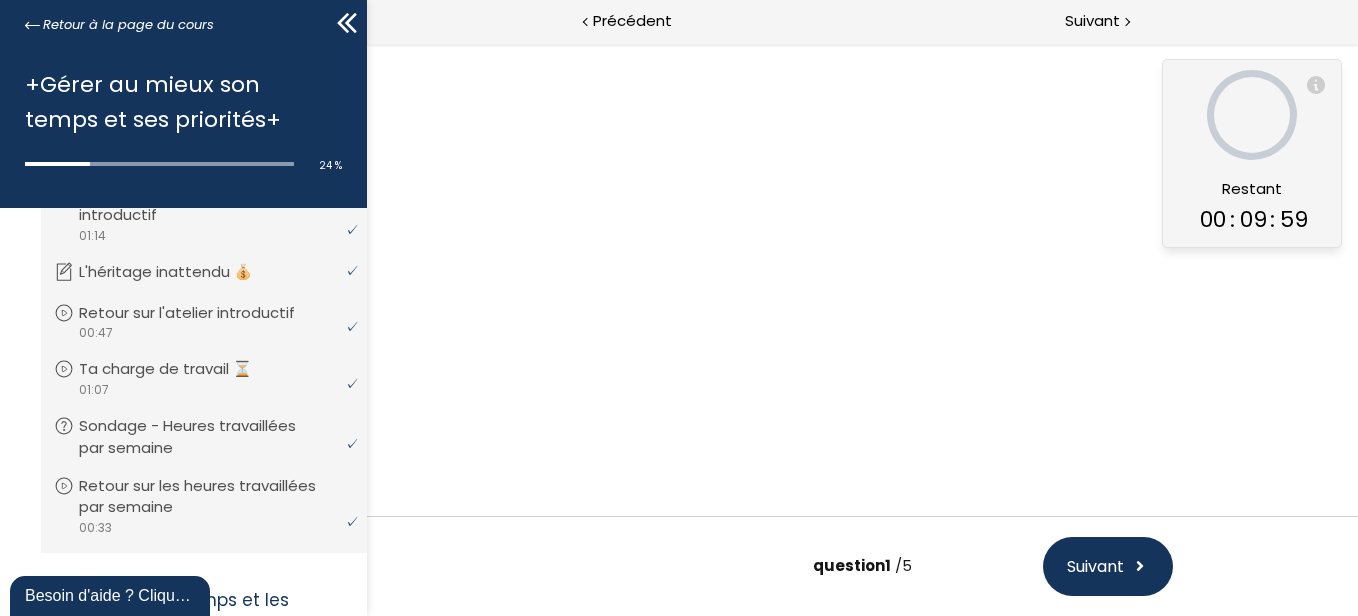 scroll, scrollTop: 125, scrollLeft: 0, axis: vertical 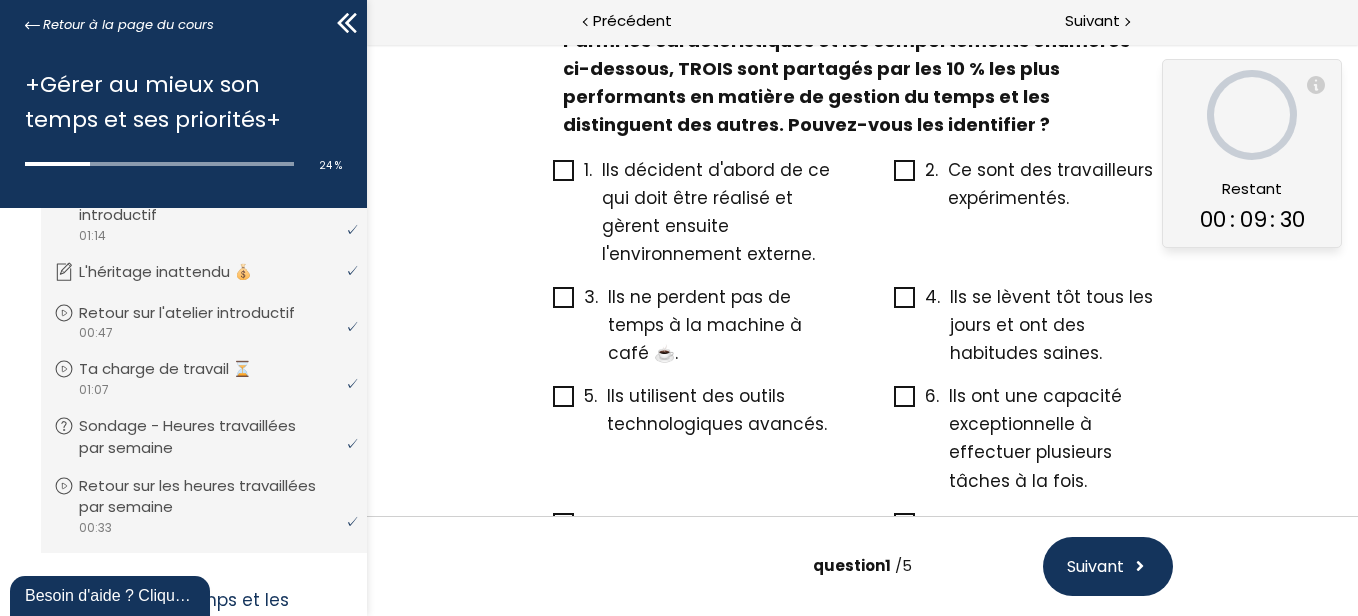 click 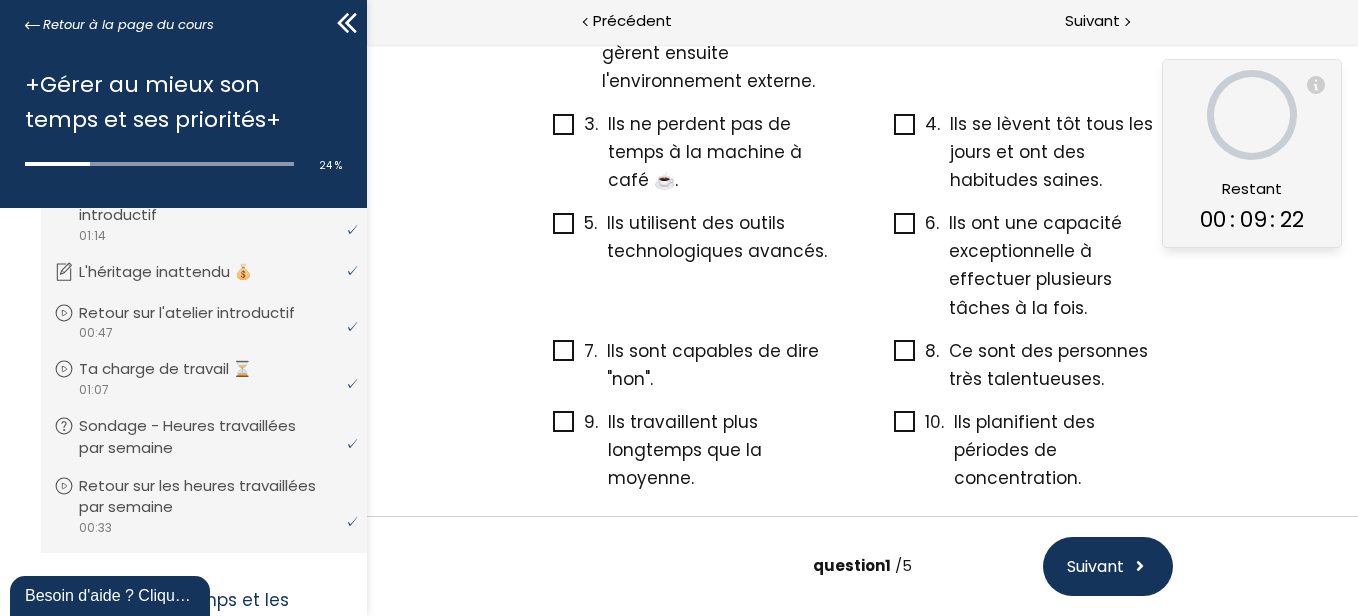 scroll, scrollTop: 331, scrollLeft: 0, axis: vertical 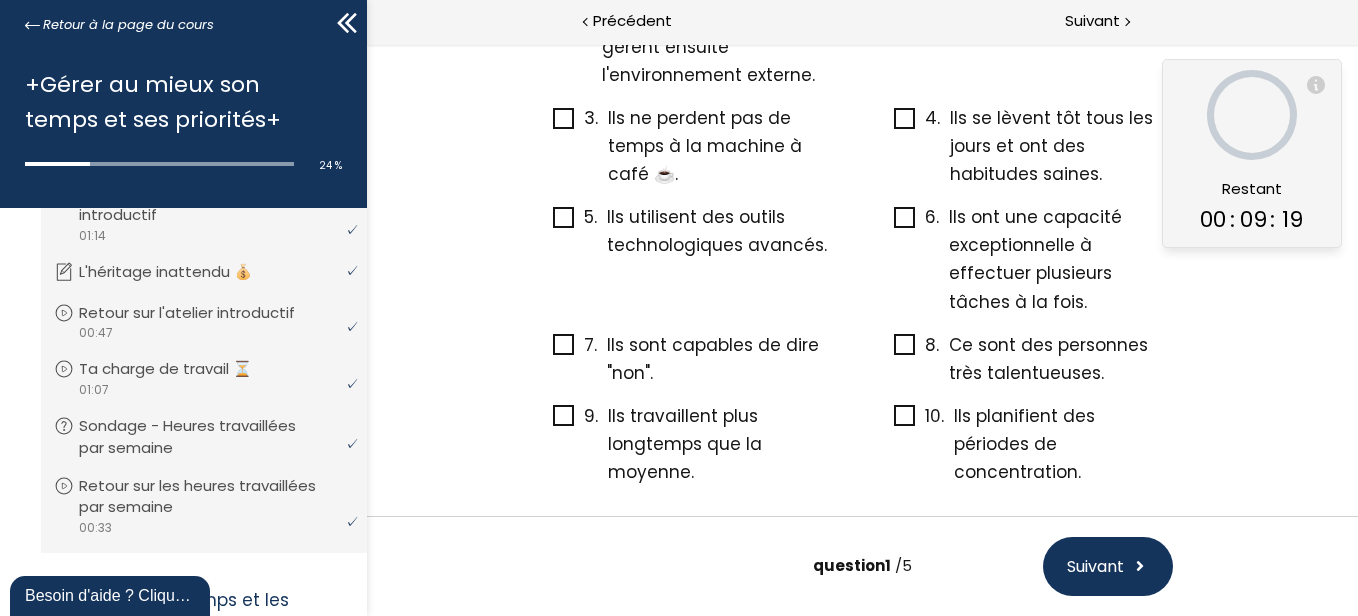 click 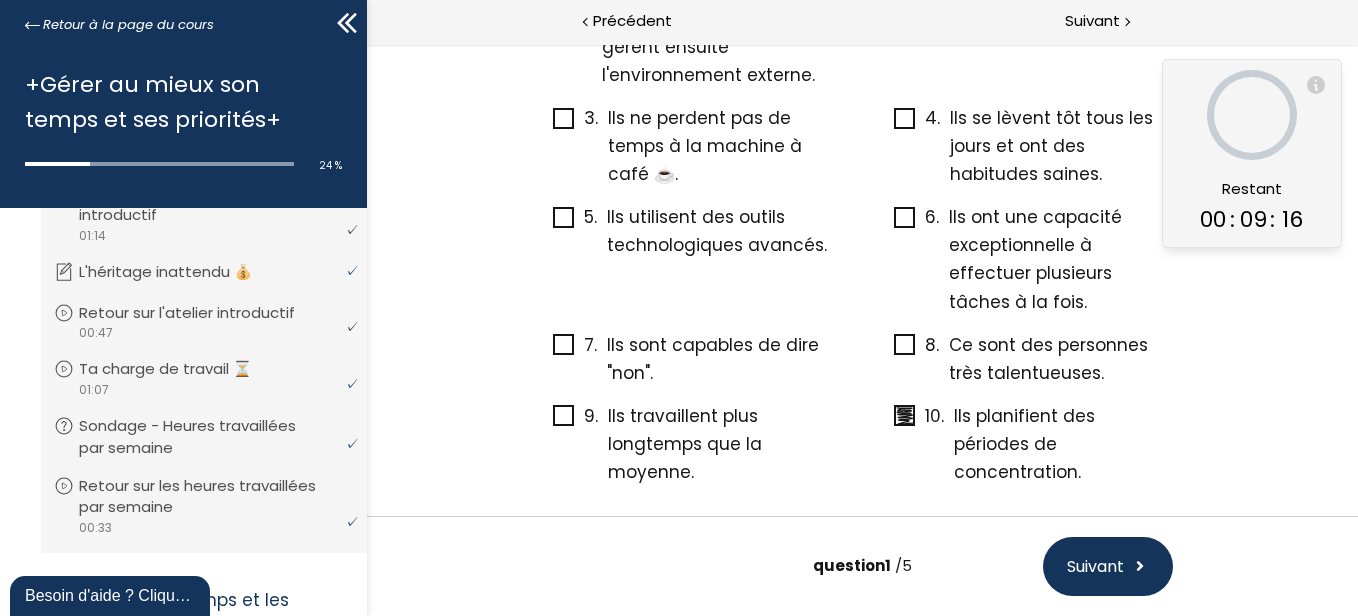 click 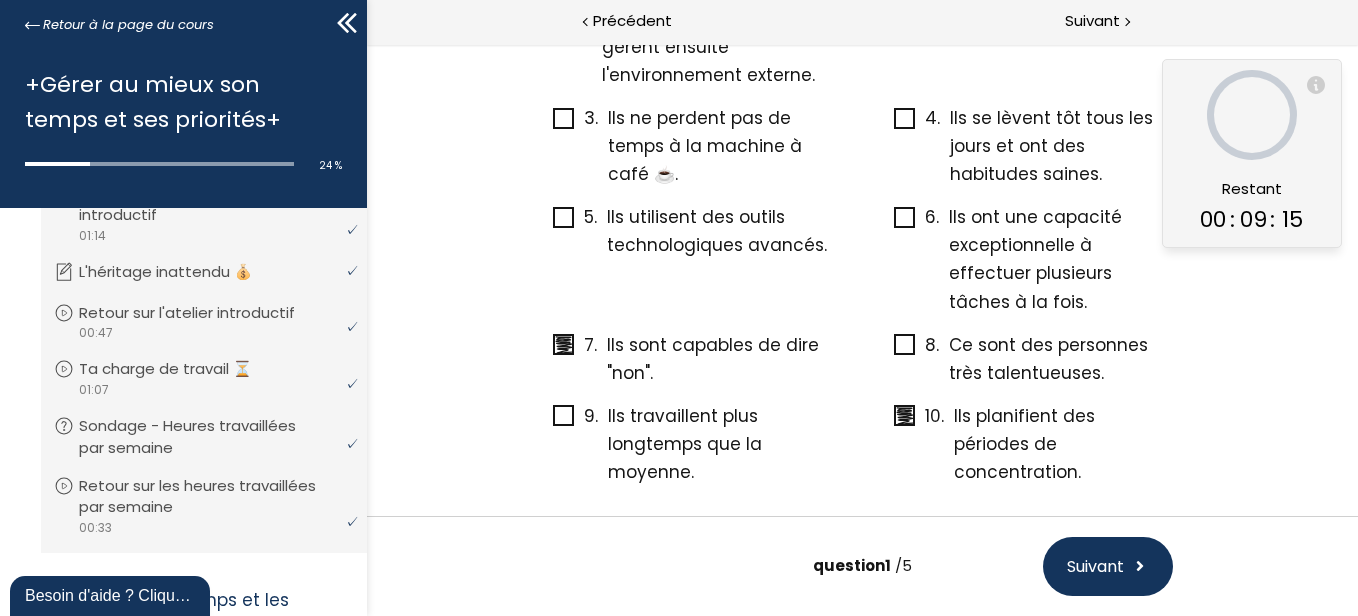 click on "Suivant" at bounding box center [1094, 566] 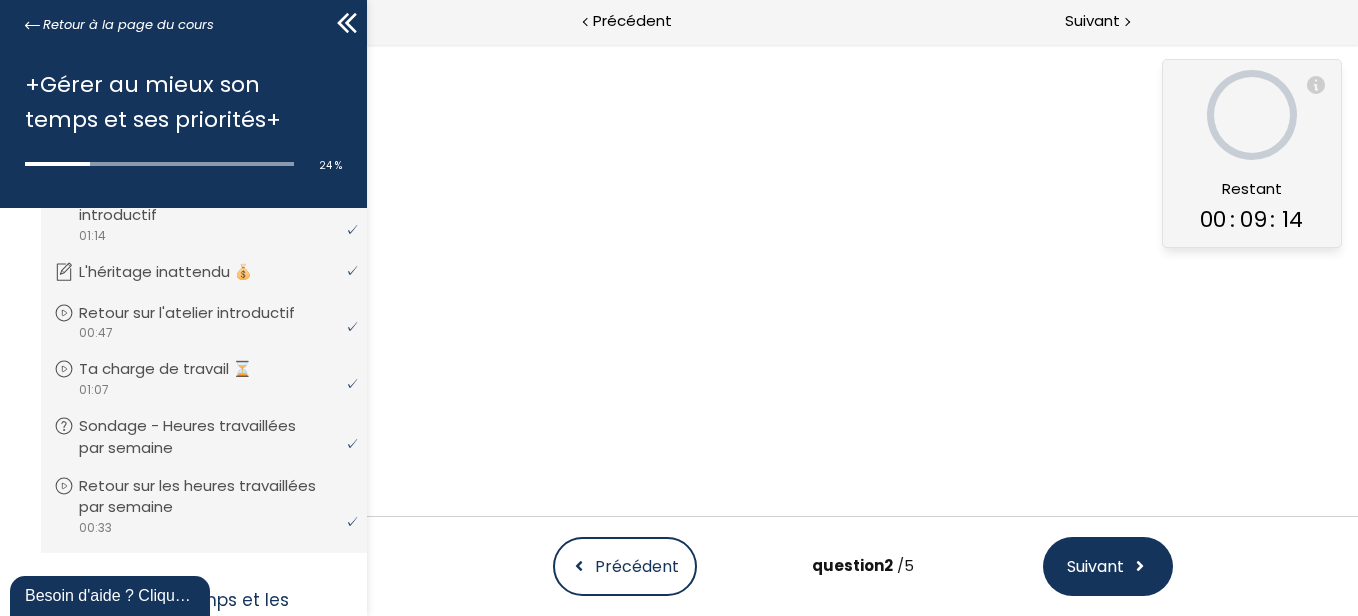 scroll, scrollTop: 125, scrollLeft: 0, axis: vertical 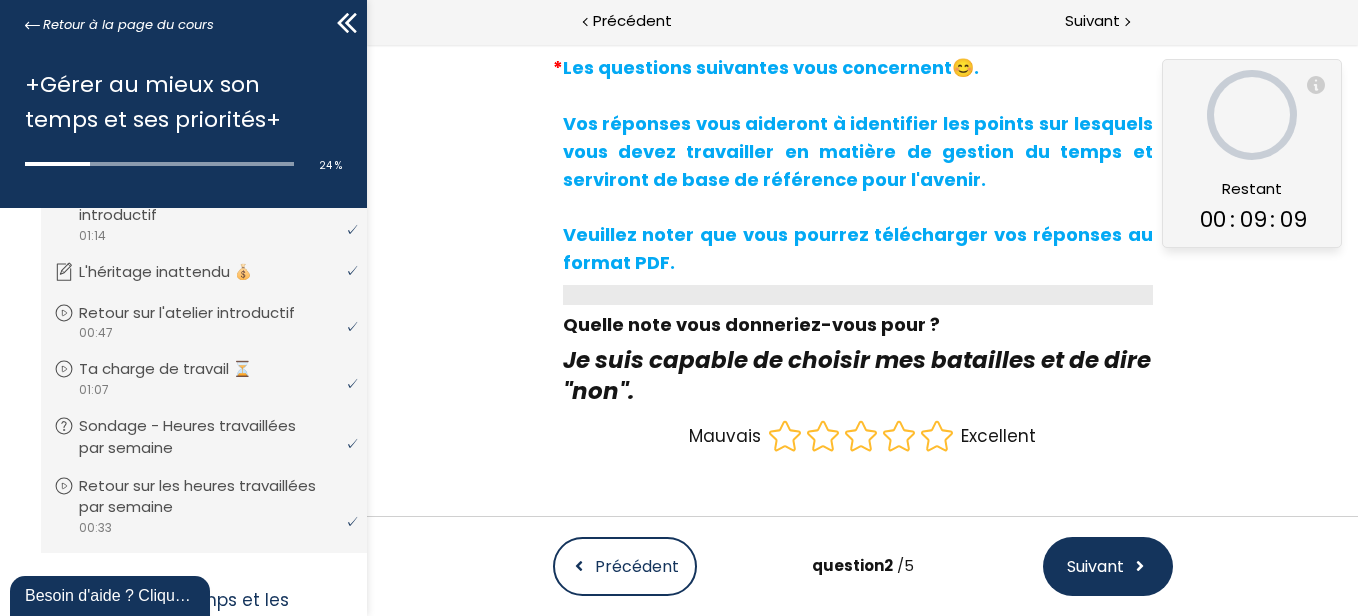 drag, startPoint x: 1346, startPoint y: 200, endPoint x: 1349, endPoint y: 185, distance: 15.297058 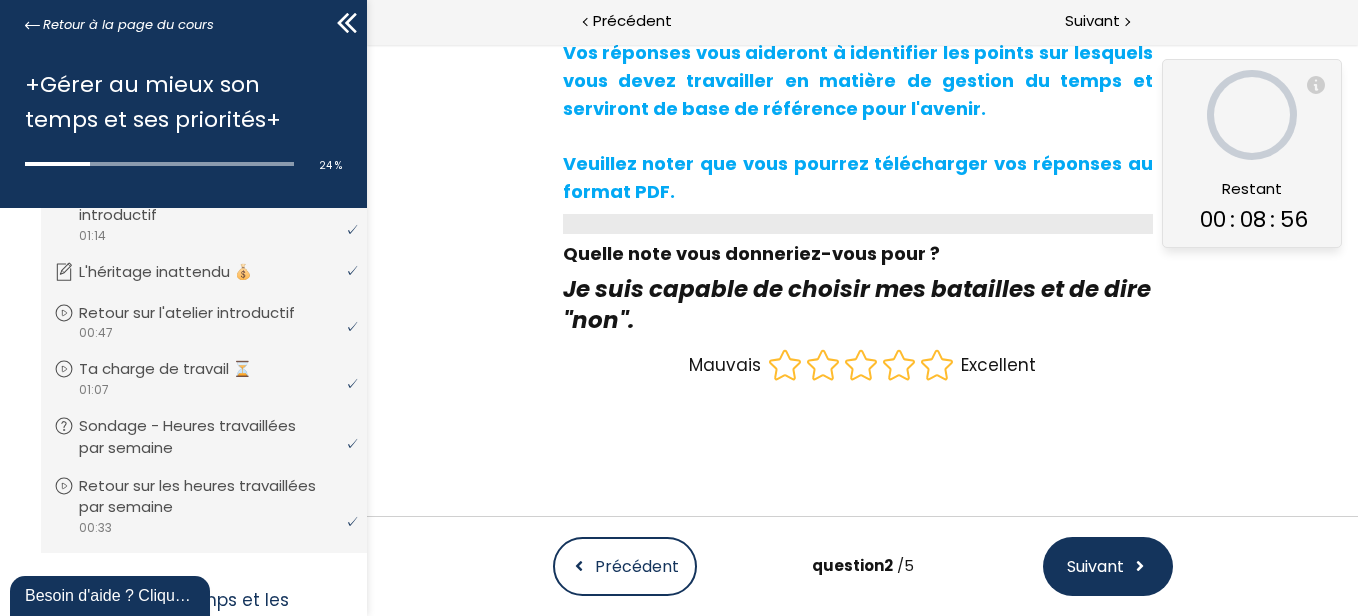 scroll, scrollTop: 199, scrollLeft: 0, axis: vertical 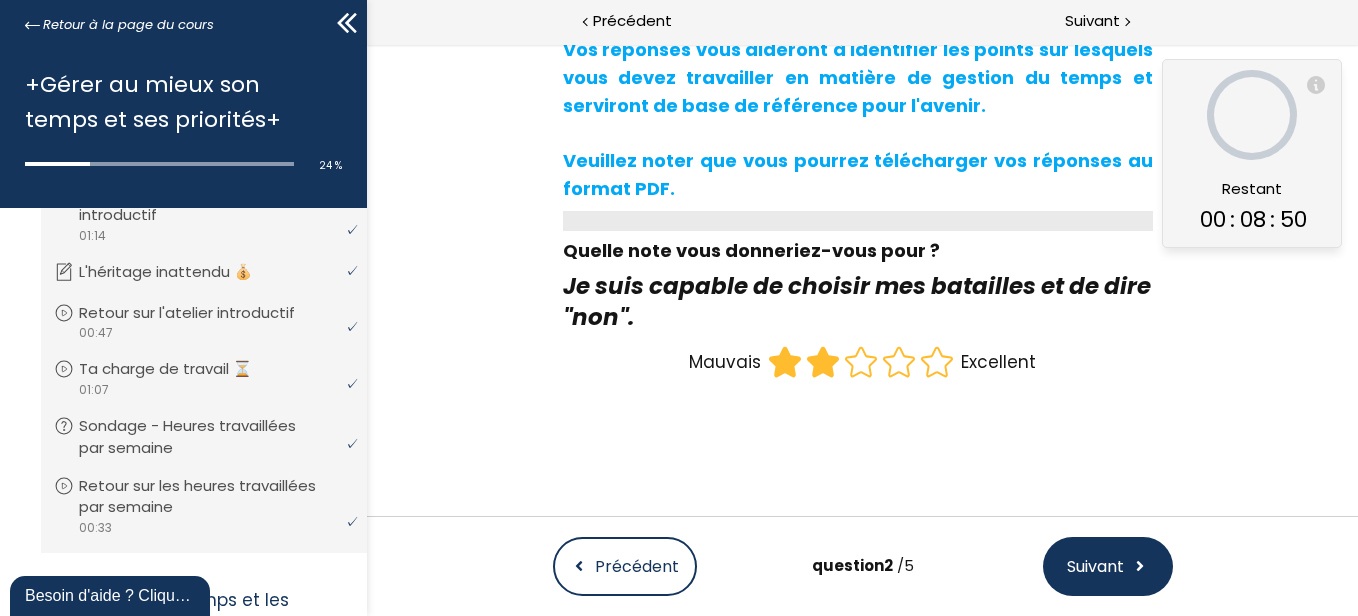 click 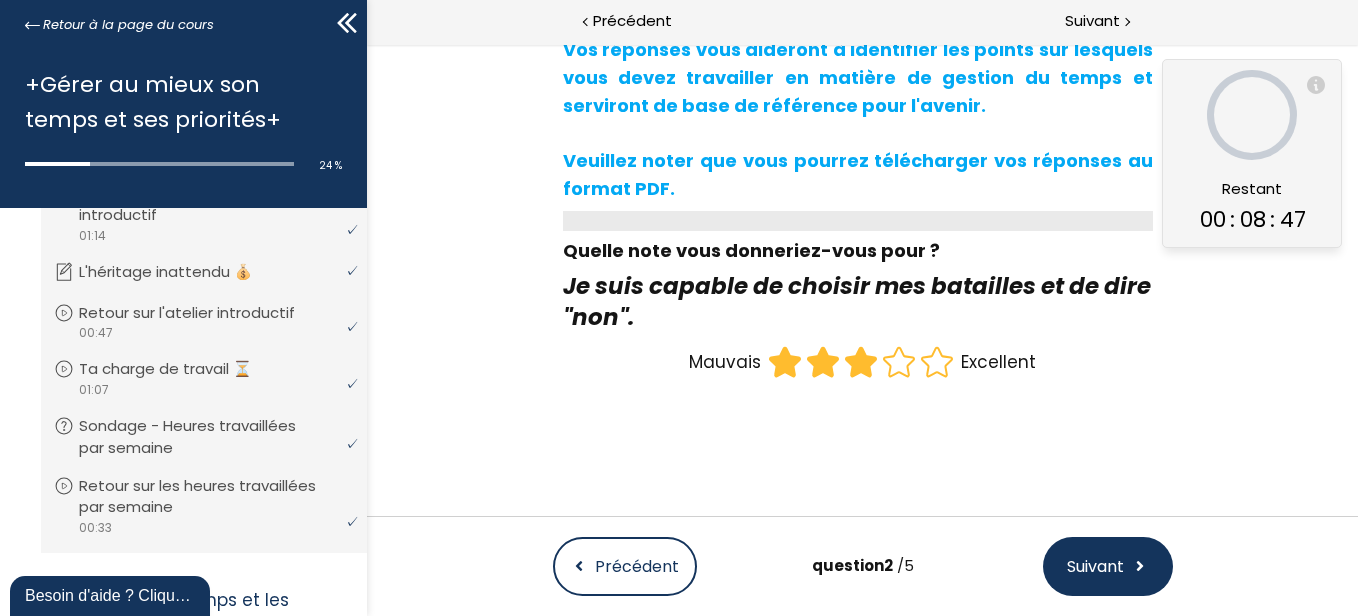 click 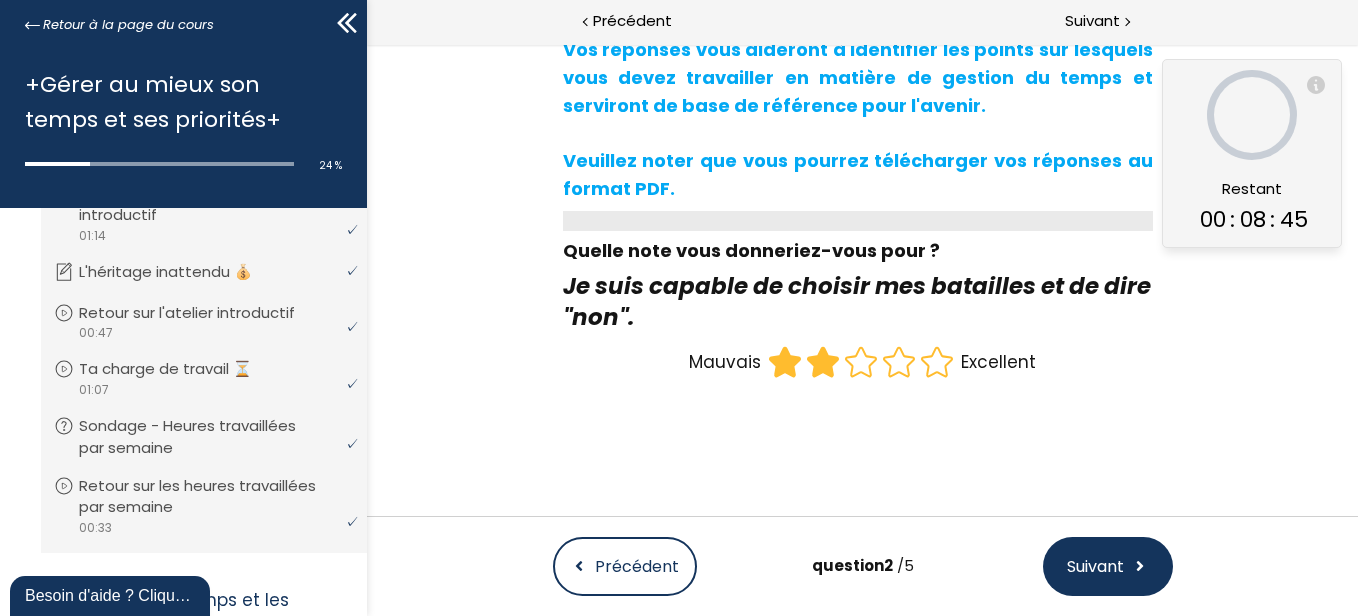 click 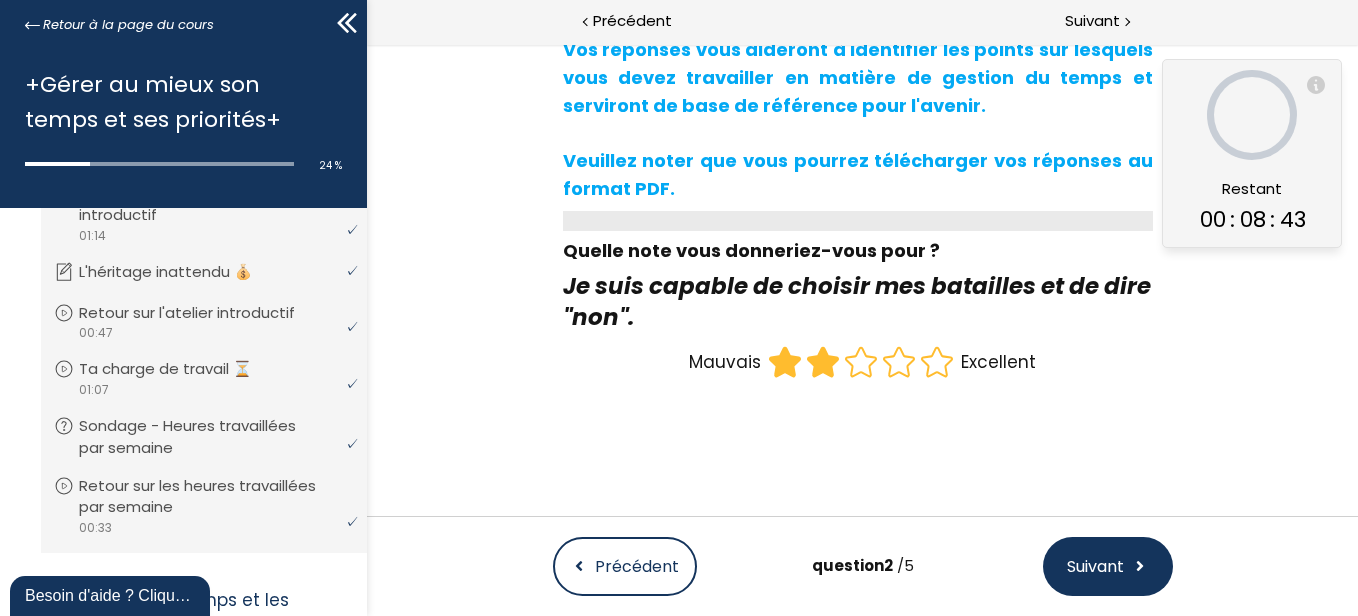 click on "Suivant" at bounding box center (1094, 566) 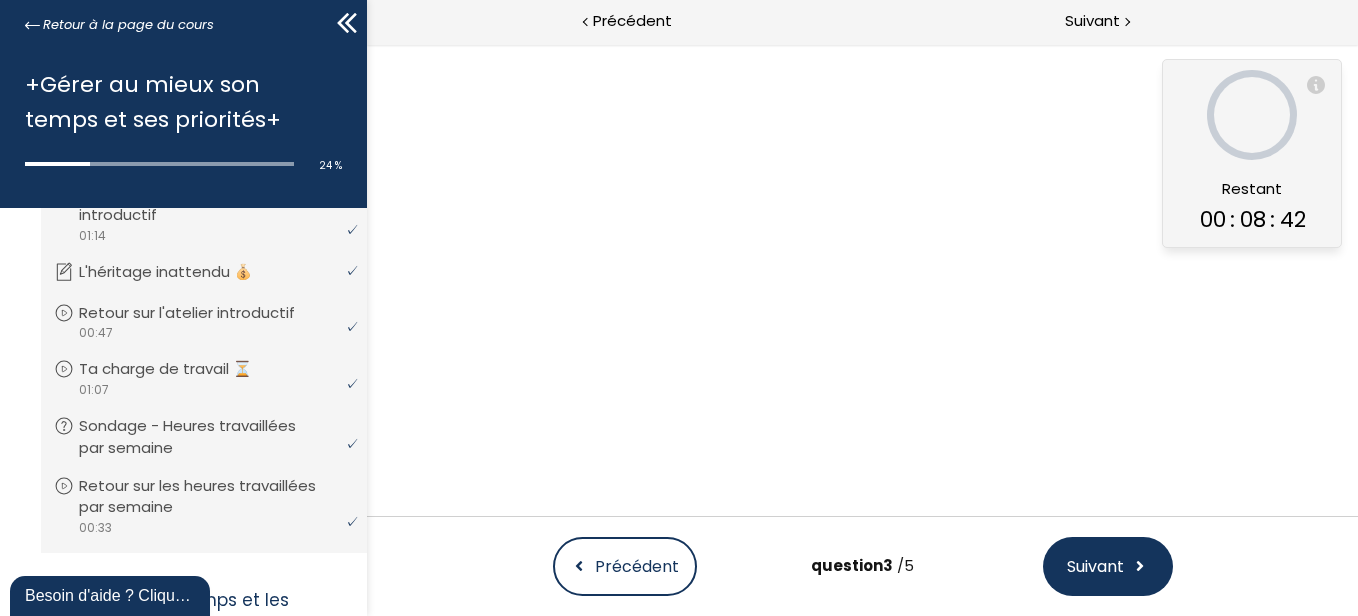 scroll, scrollTop: 0, scrollLeft: 0, axis: both 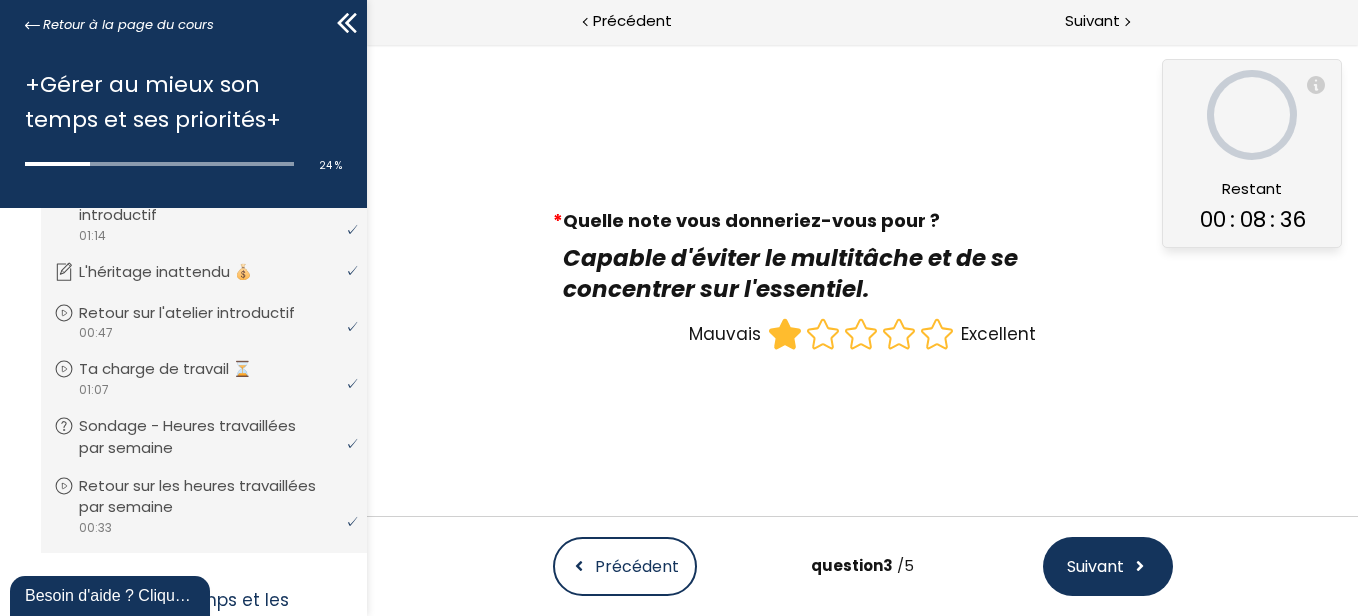 click 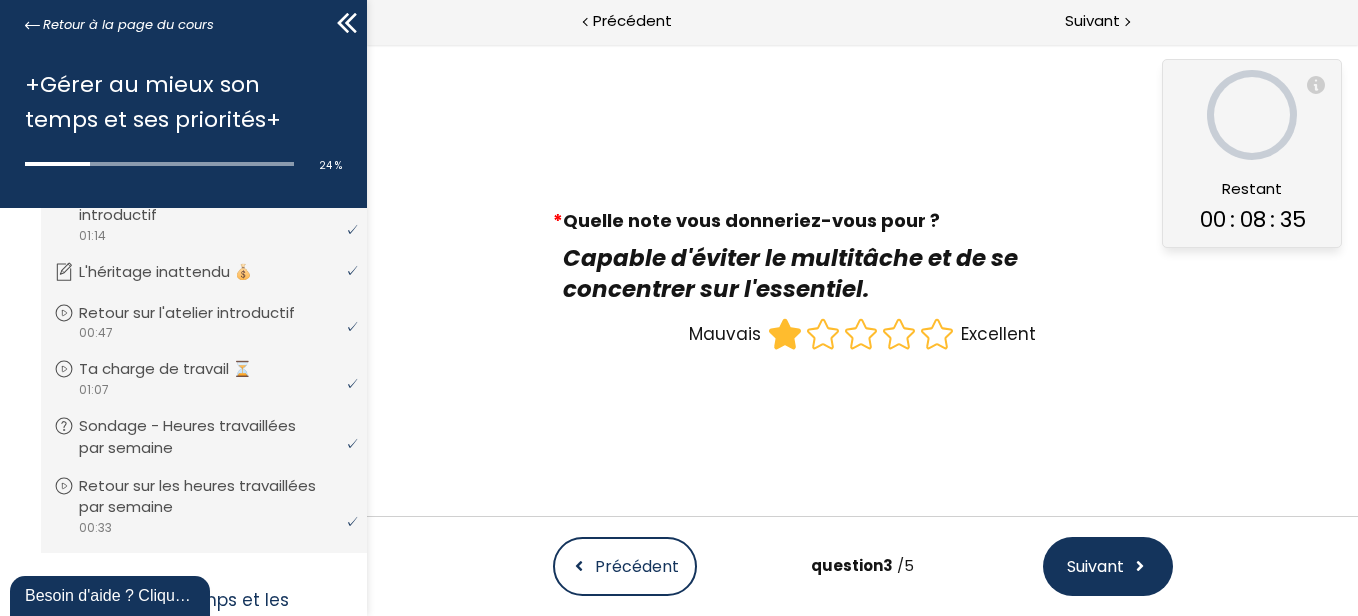 click on "Suivant" at bounding box center (1107, 566) 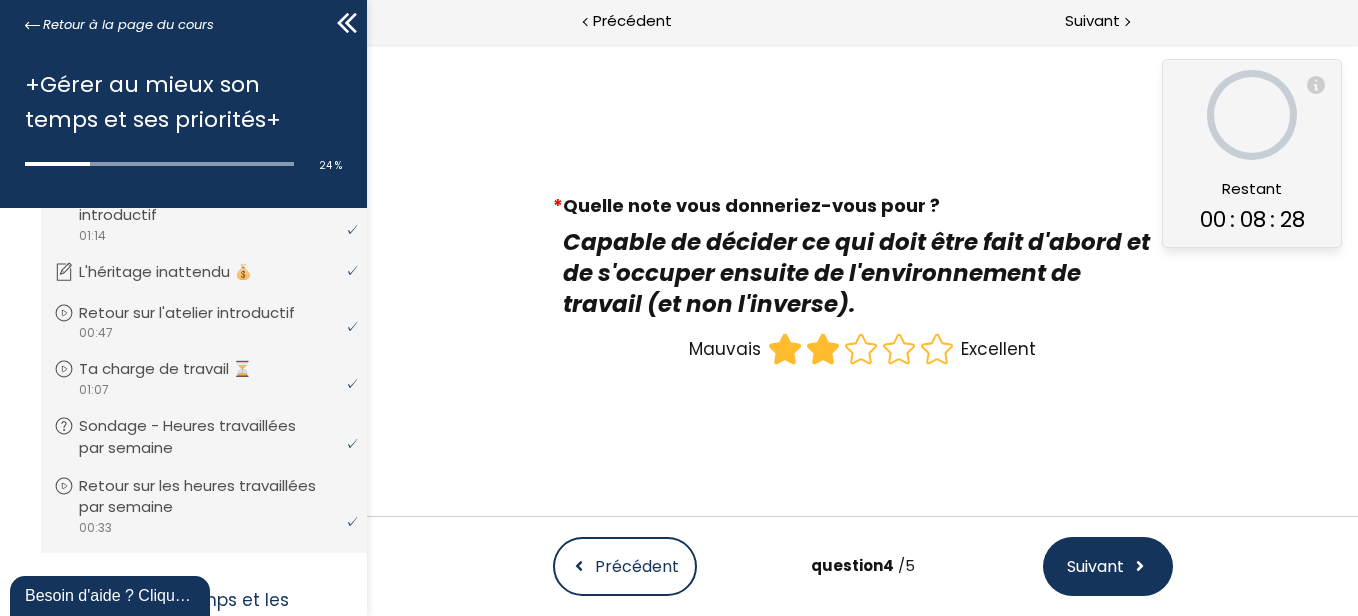 click 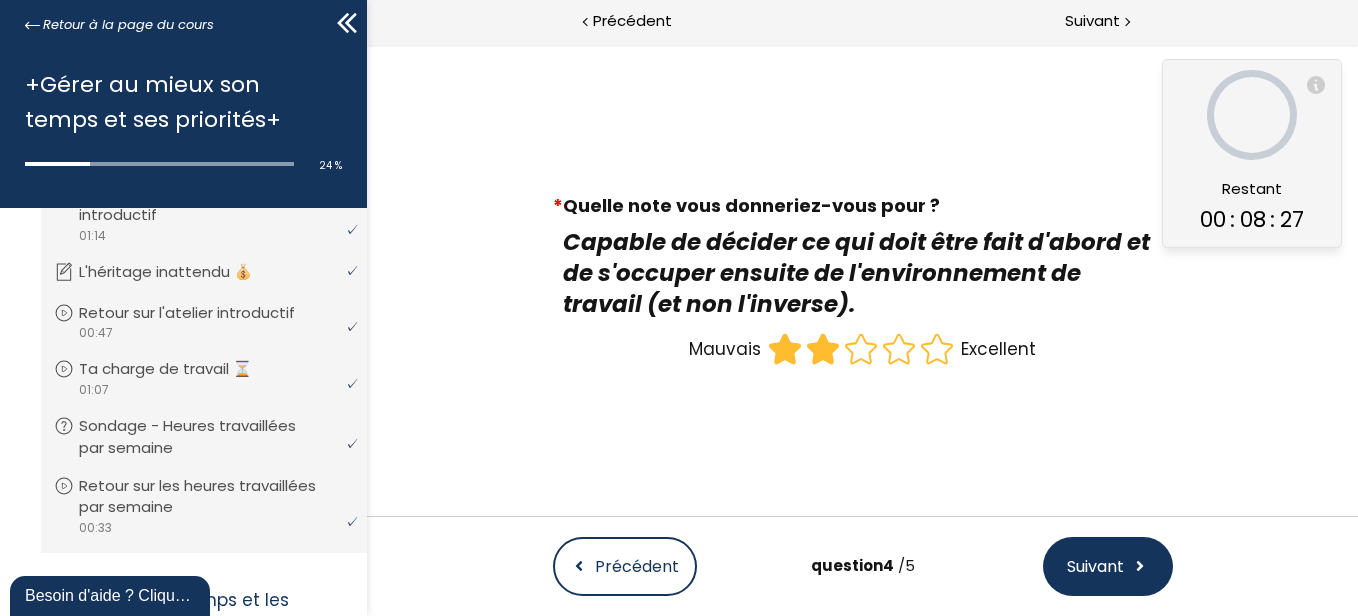 click on "Suivant" at bounding box center [1094, 566] 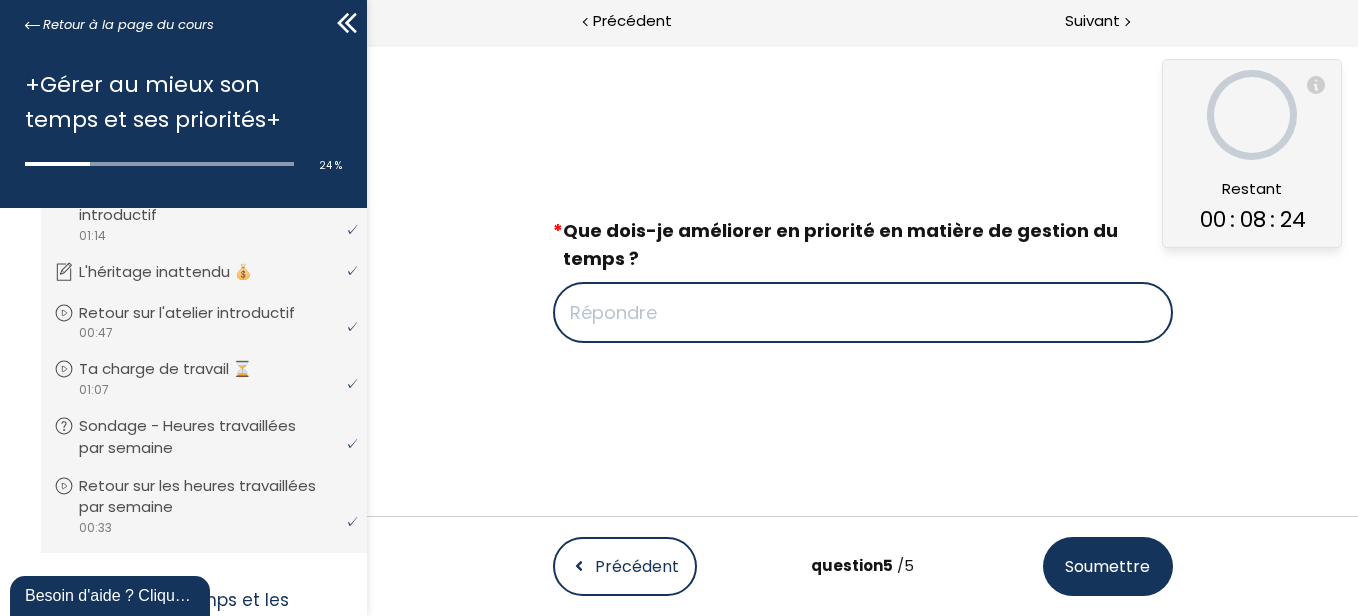 click at bounding box center [862, 312] 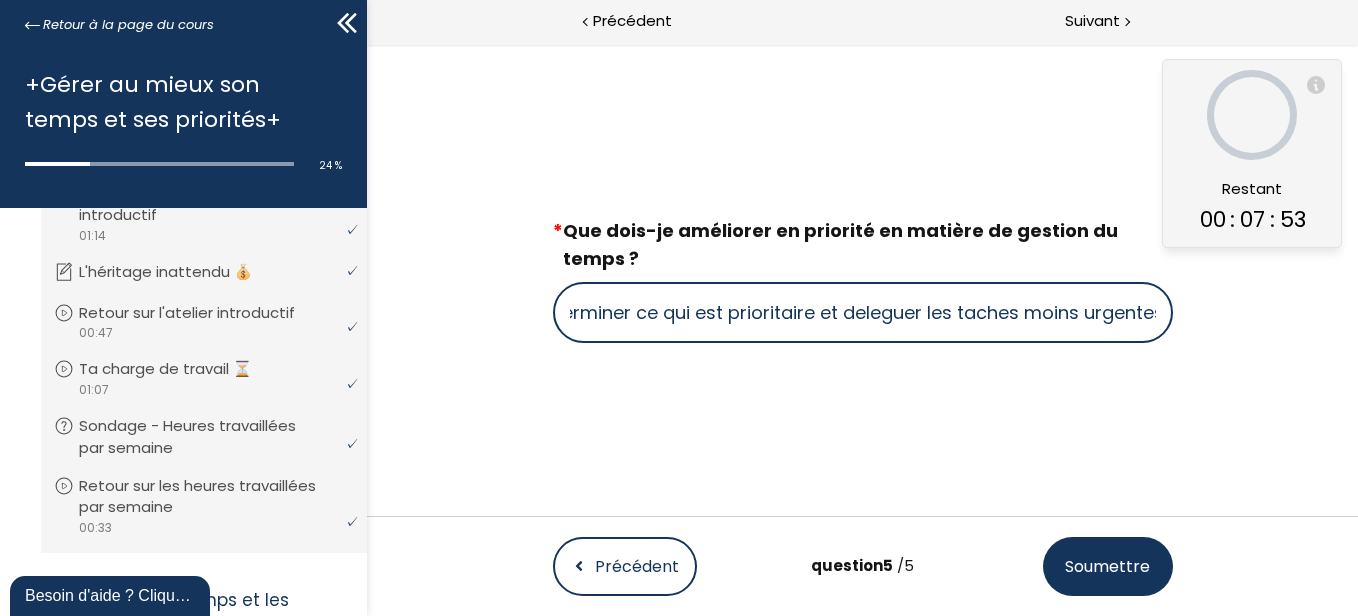 scroll, scrollTop: 0, scrollLeft: 47, axis: horizontal 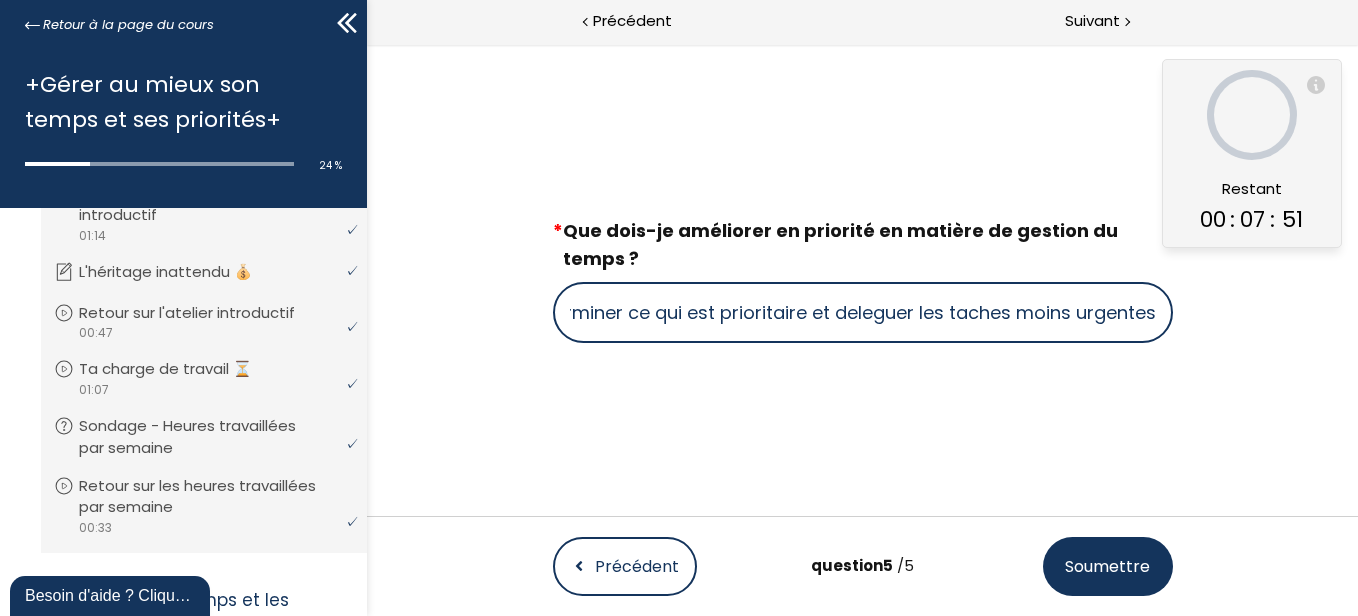 type on "determiner ce qui est prioritaire et deleguer les taches moins urgentes" 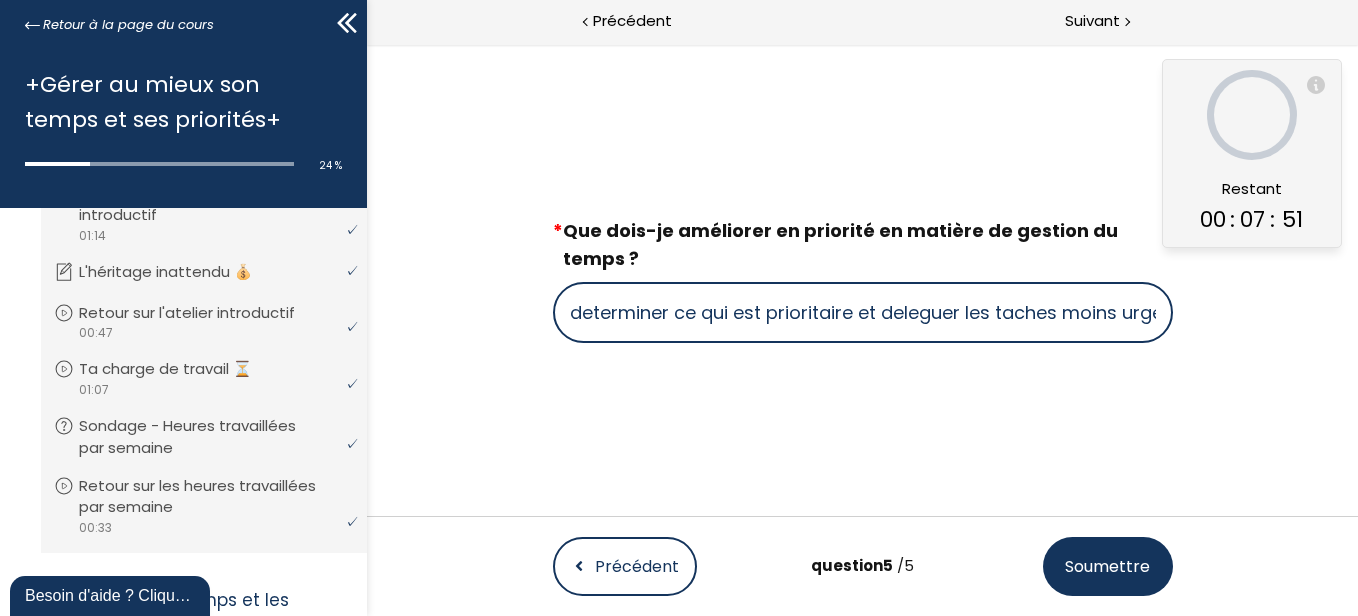 click on "Soumettre" at bounding box center [1106, 566] 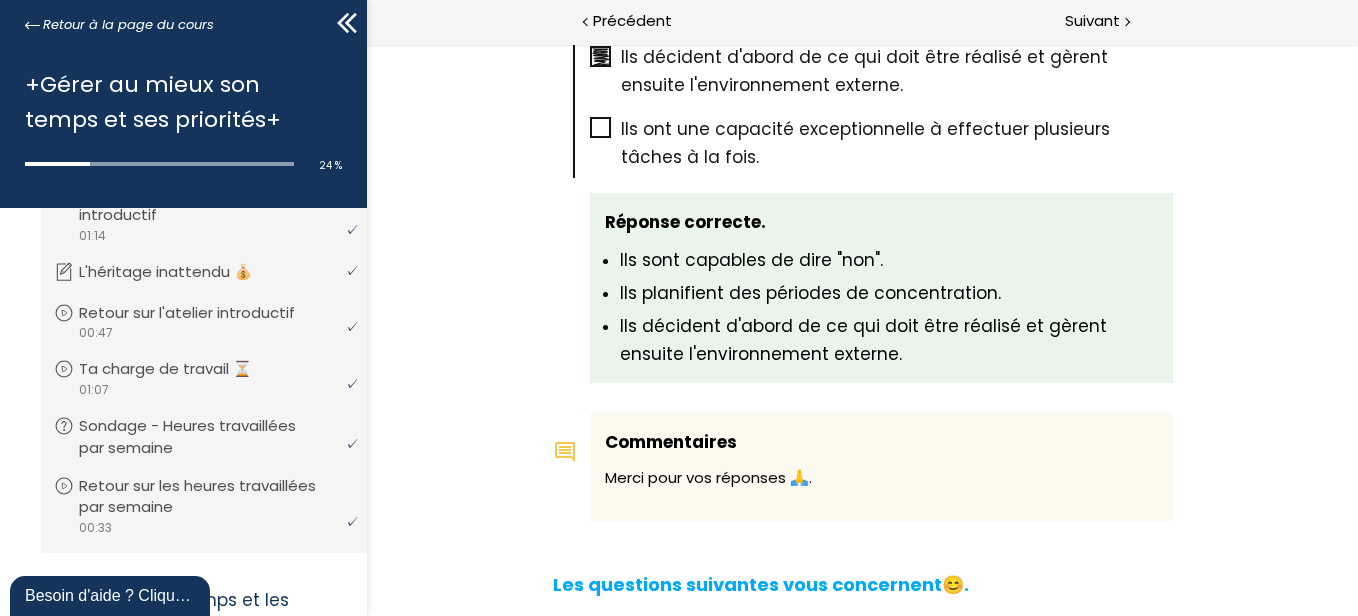 scroll, scrollTop: 891, scrollLeft: 0, axis: vertical 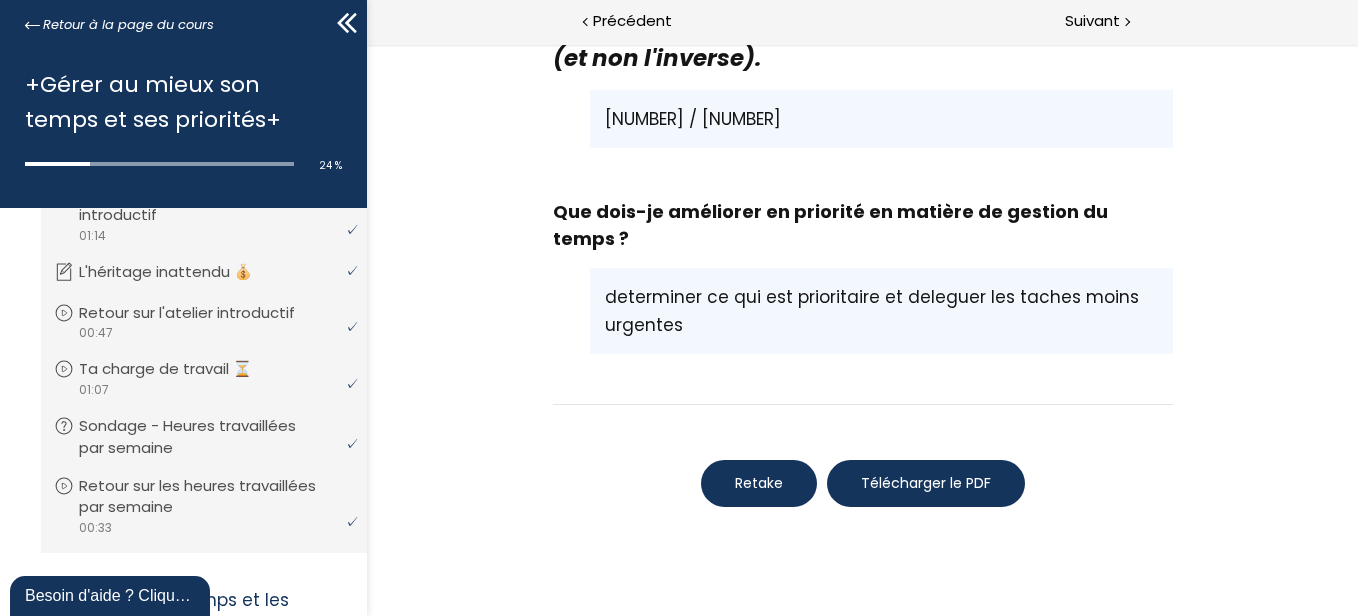 click on "Télécharger le PDF" at bounding box center (925, 483) 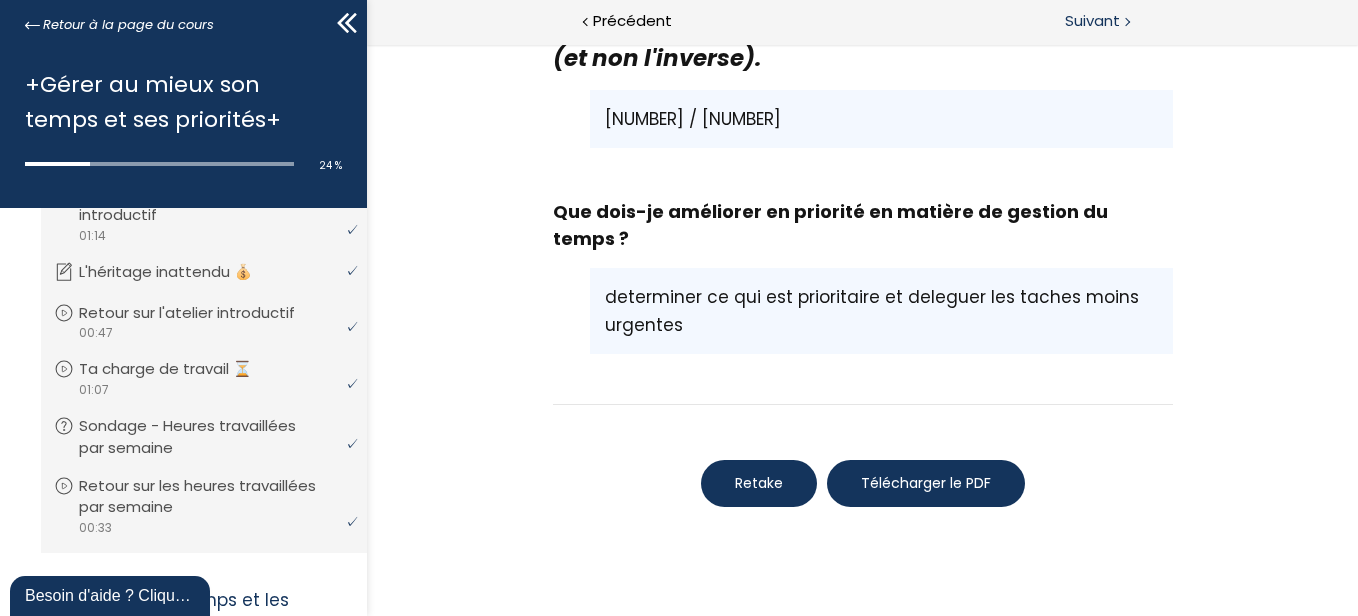 click on "Suivant" at bounding box center (1092, 21) 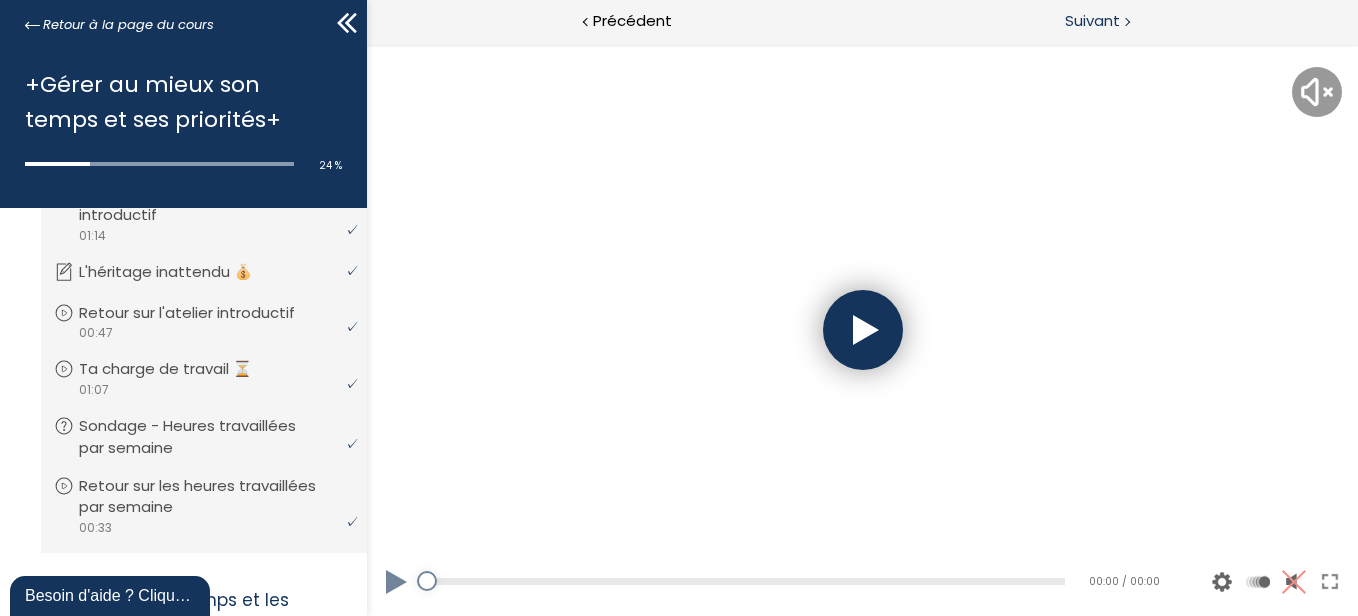 scroll, scrollTop: 0, scrollLeft: 0, axis: both 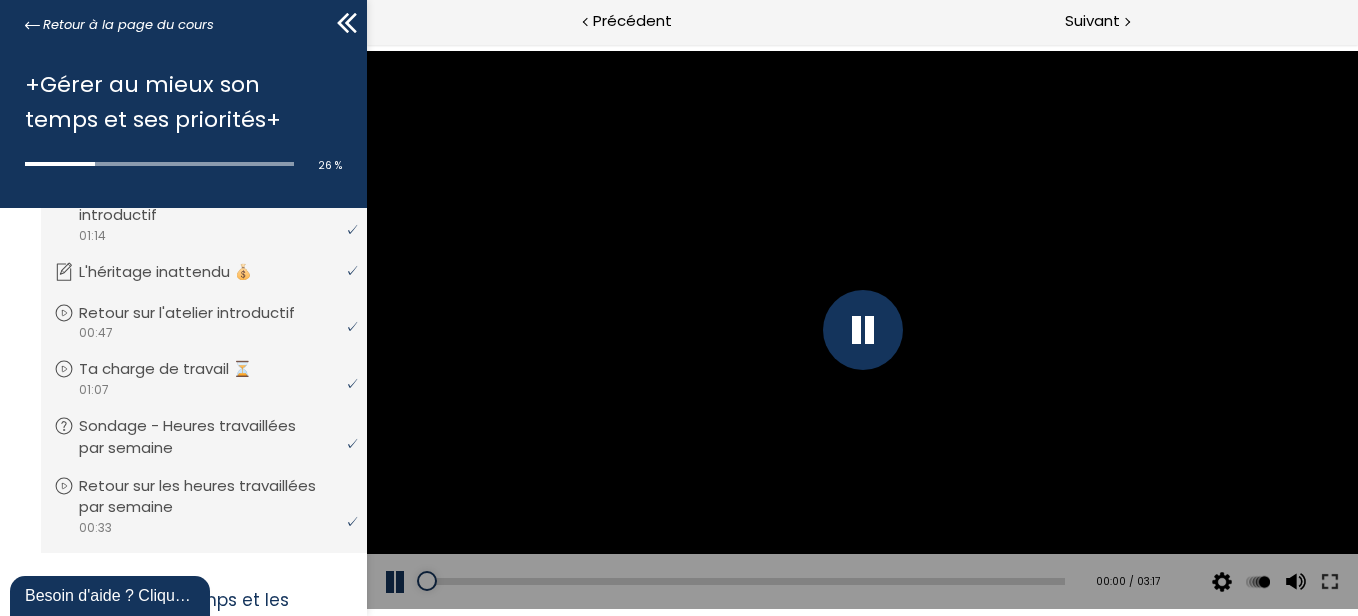 click at bounding box center (862, 330) 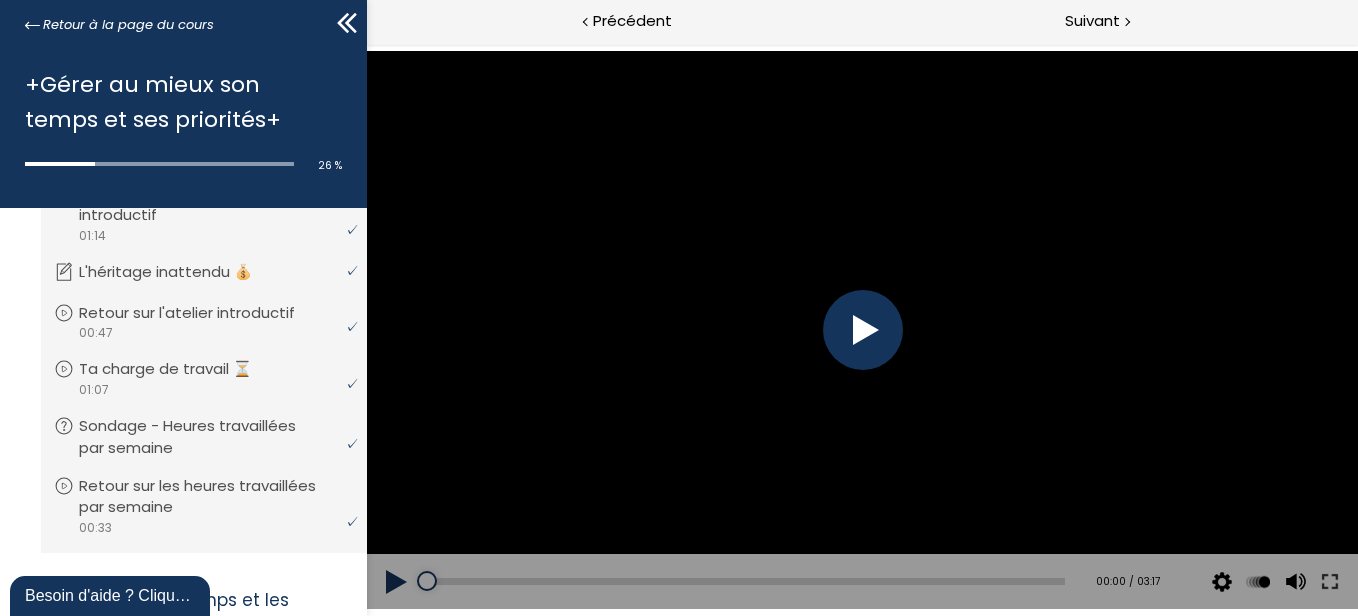 click at bounding box center [862, 330] 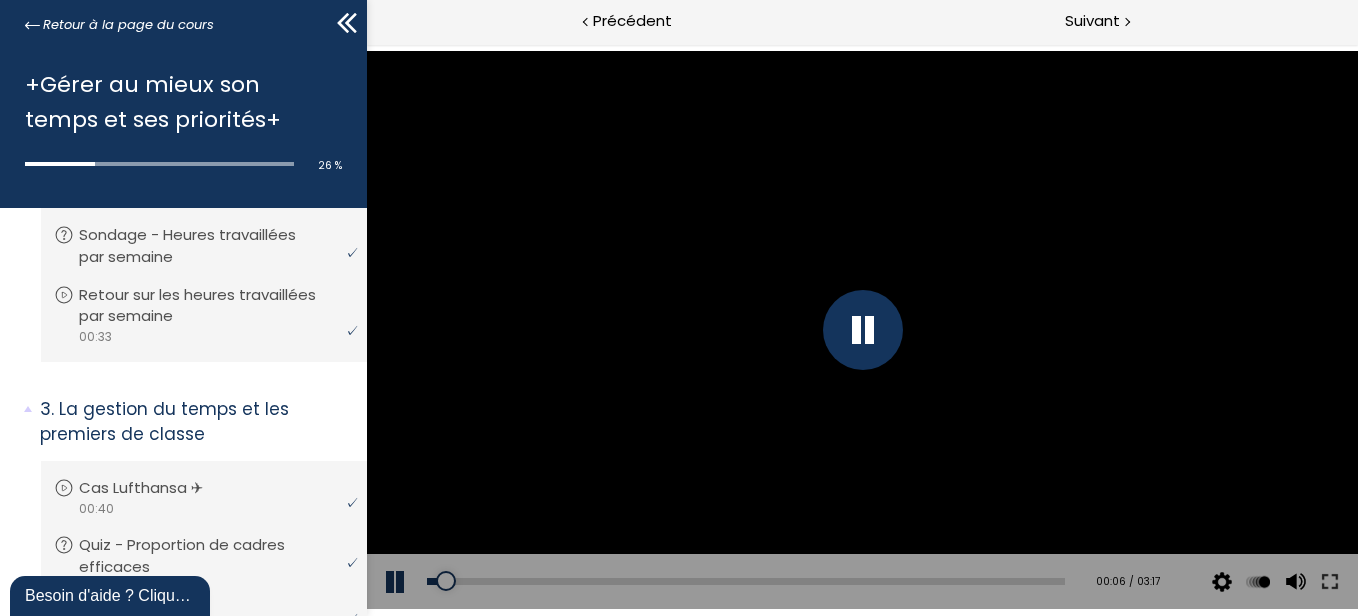 scroll, scrollTop: 620, scrollLeft: 0, axis: vertical 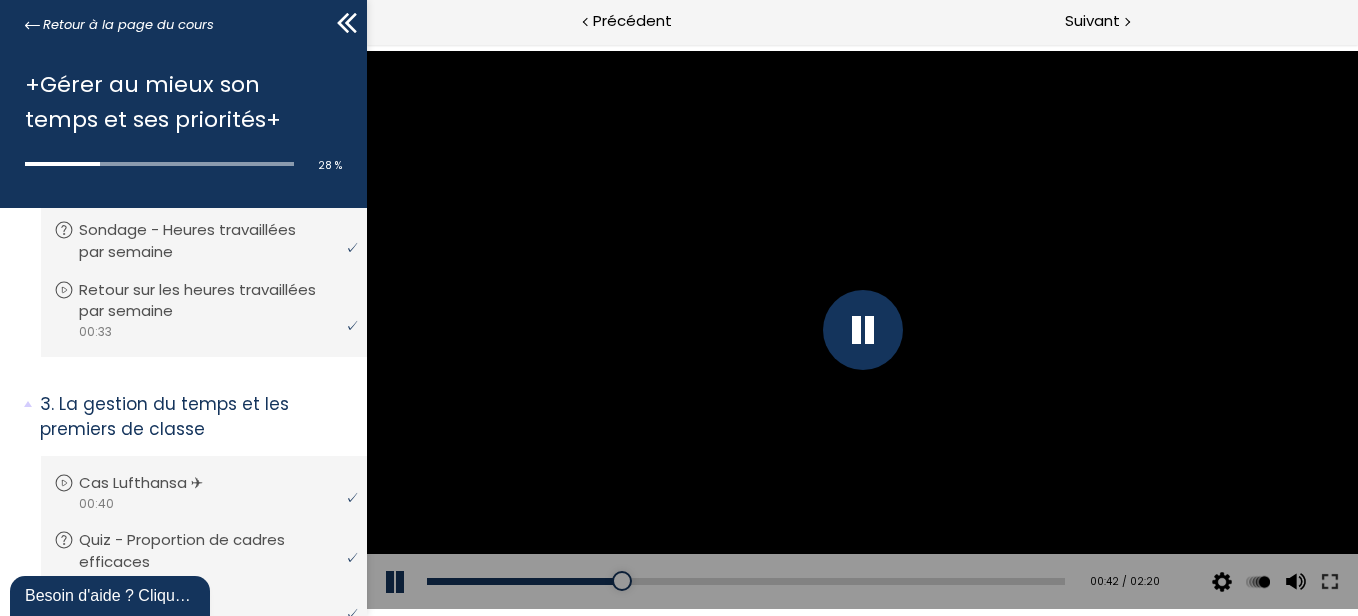 click at bounding box center [862, 330] 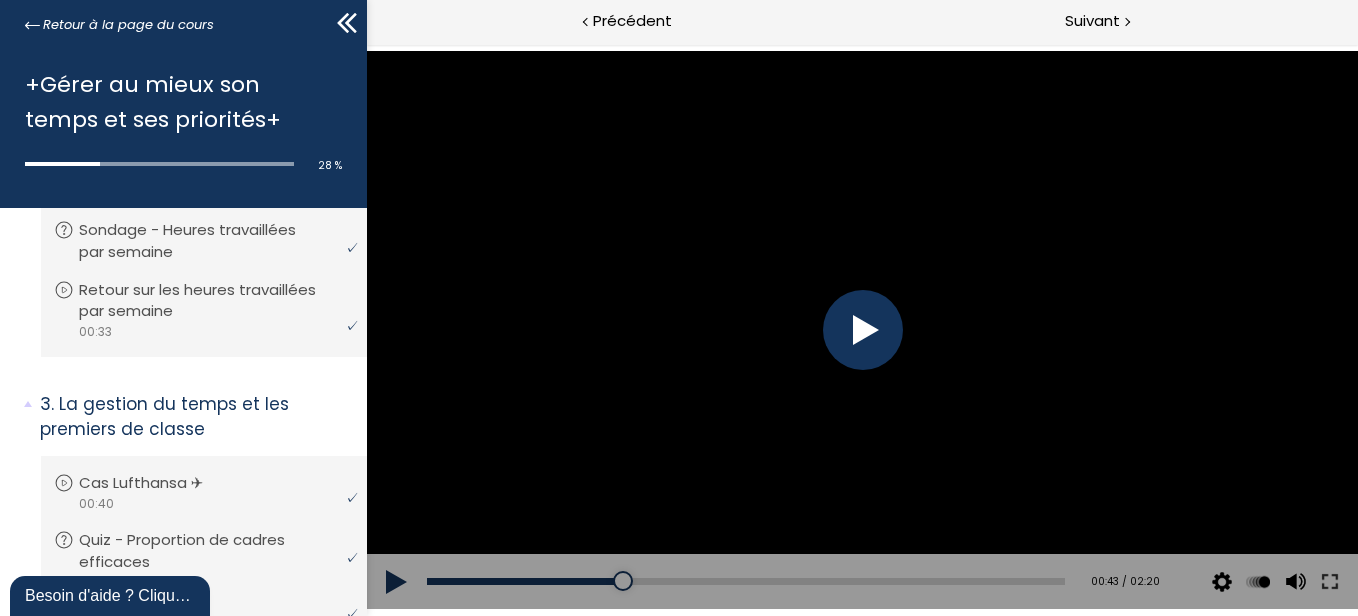 click at bounding box center (862, 330) 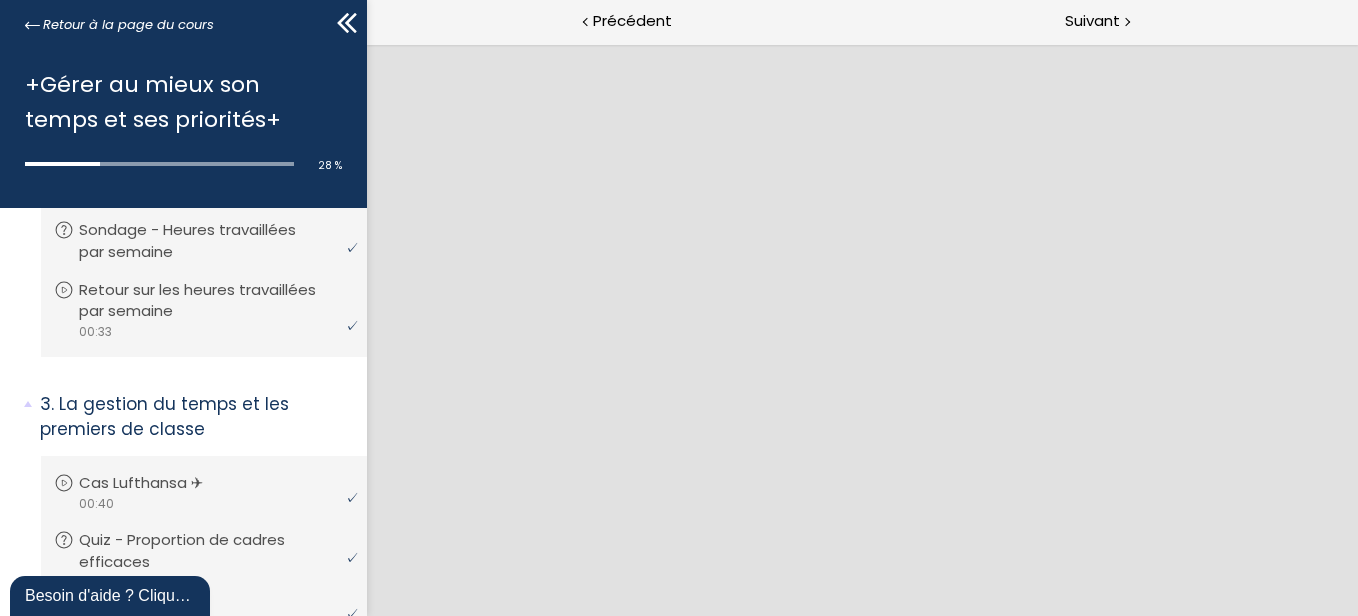 scroll, scrollTop: 0, scrollLeft: 0, axis: both 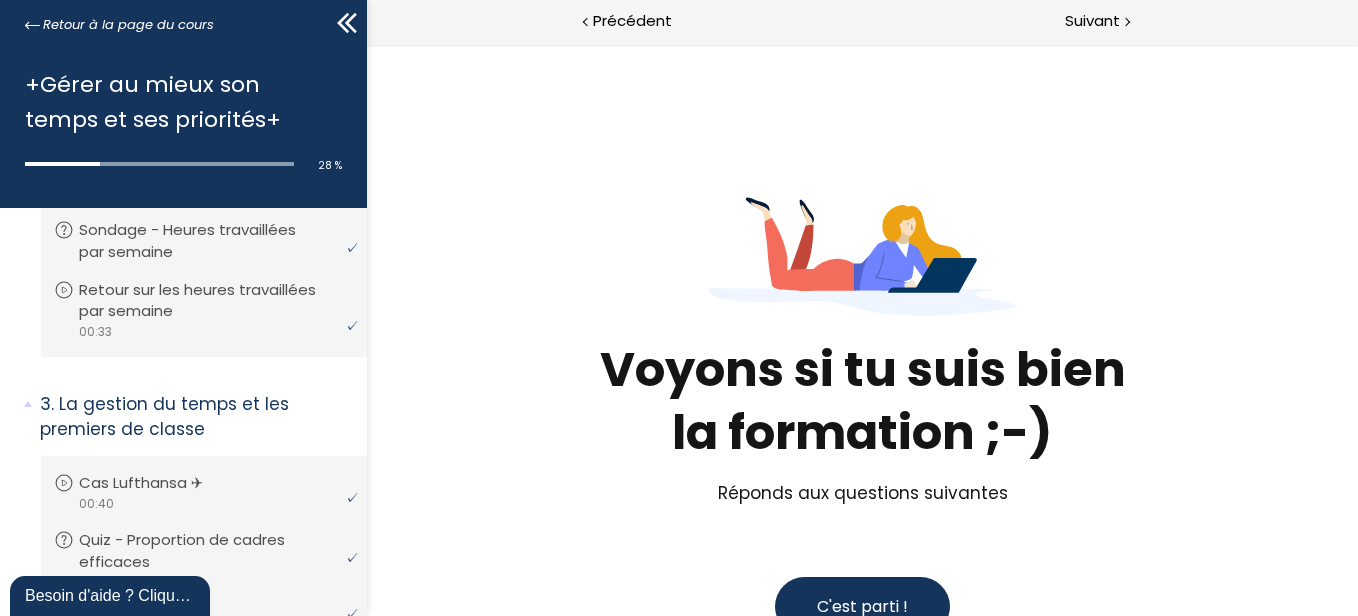 click on "C'est parti !" at bounding box center (861, 606) 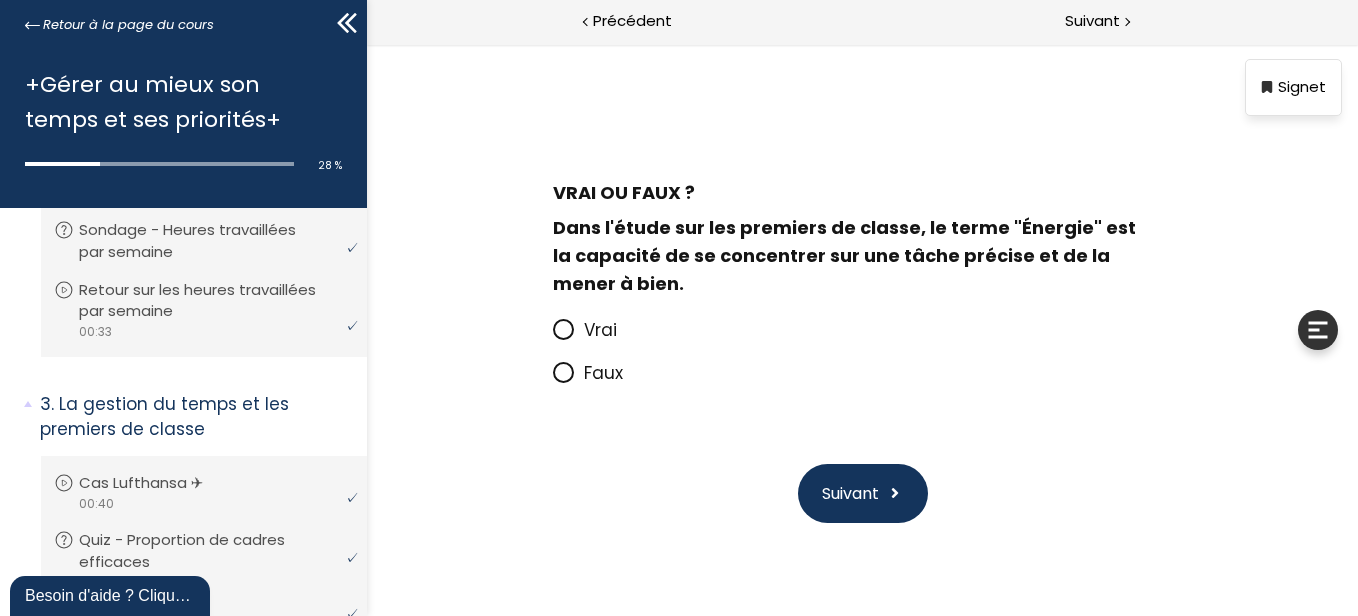 scroll, scrollTop: 52, scrollLeft: 0, axis: vertical 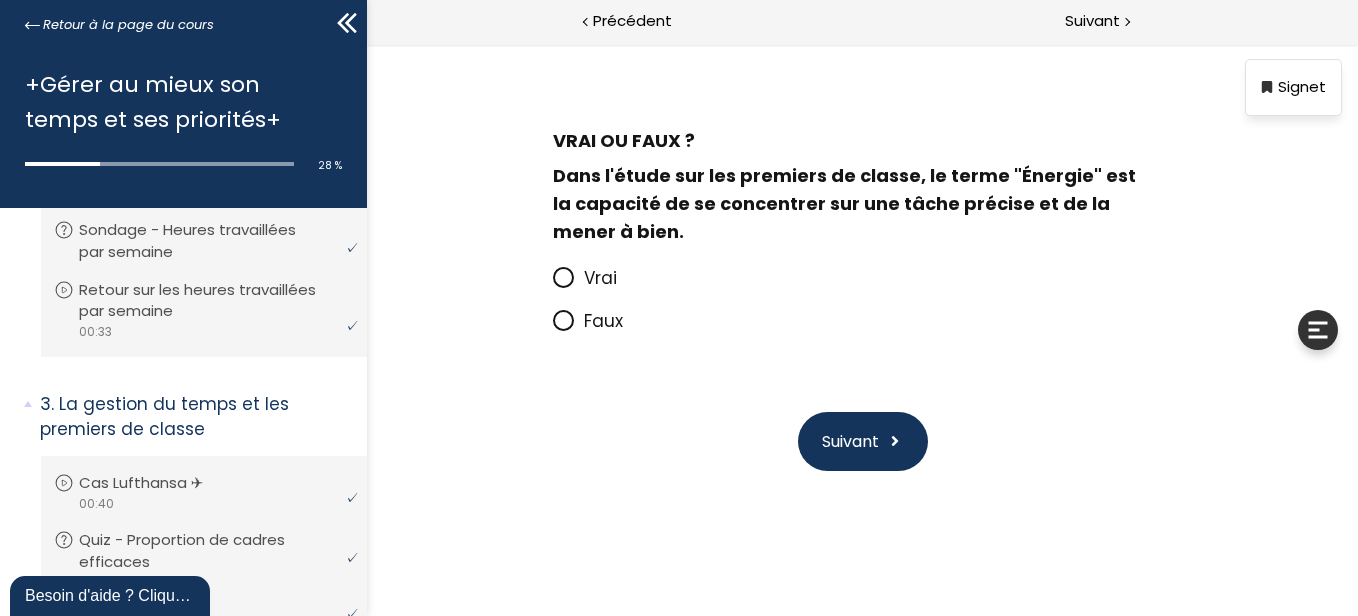 click 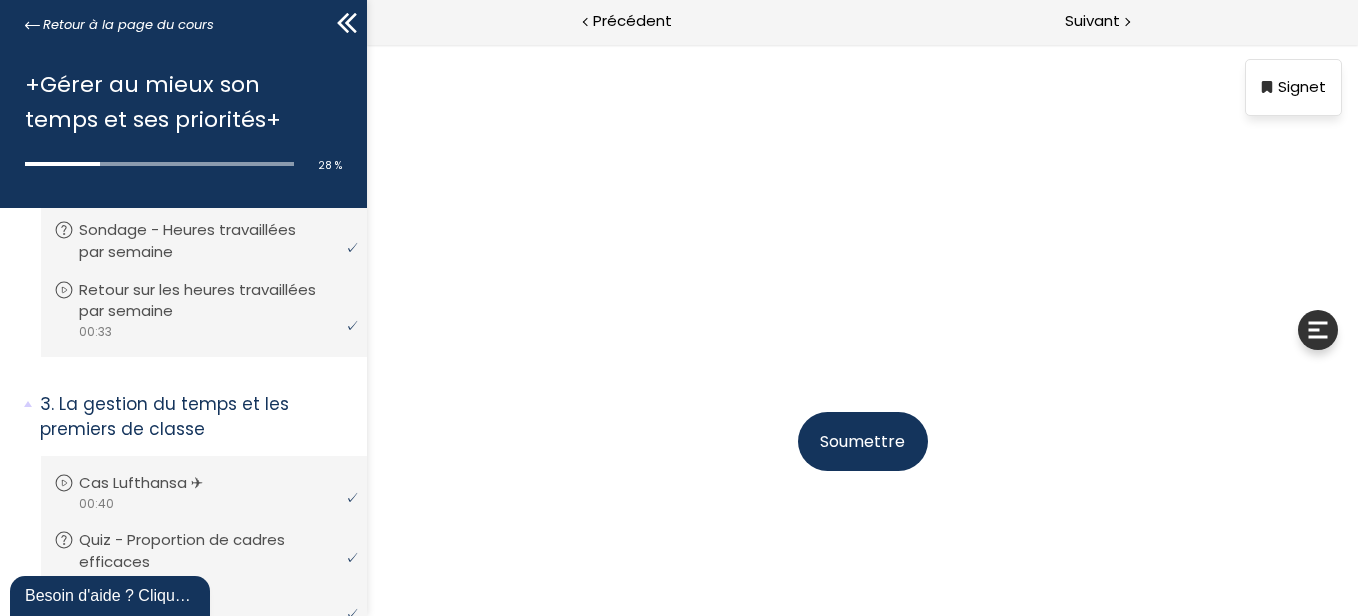 scroll, scrollTop: 125, scrollLeft: 0, axis: vertical 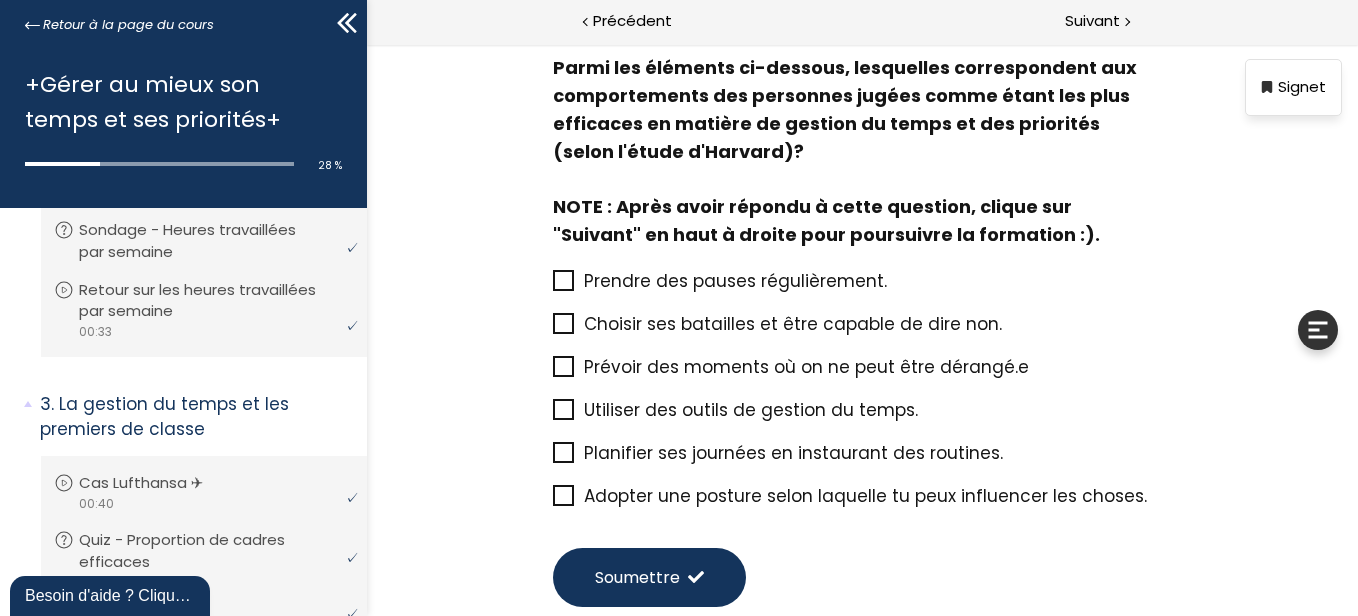 click 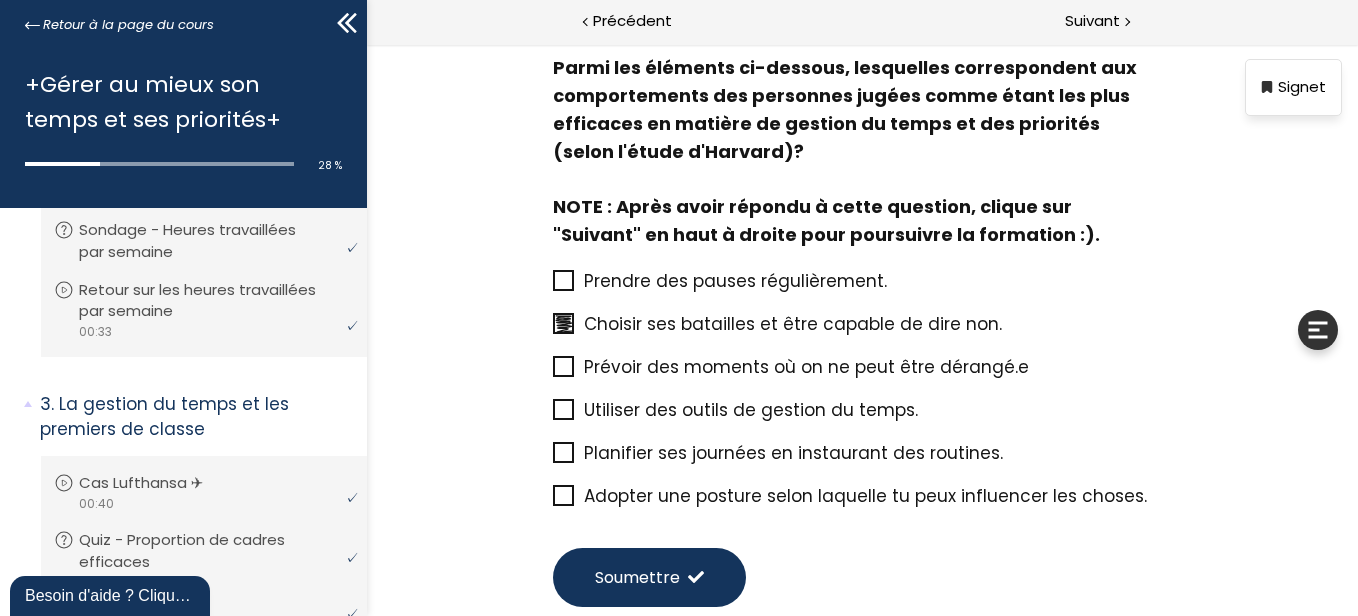click 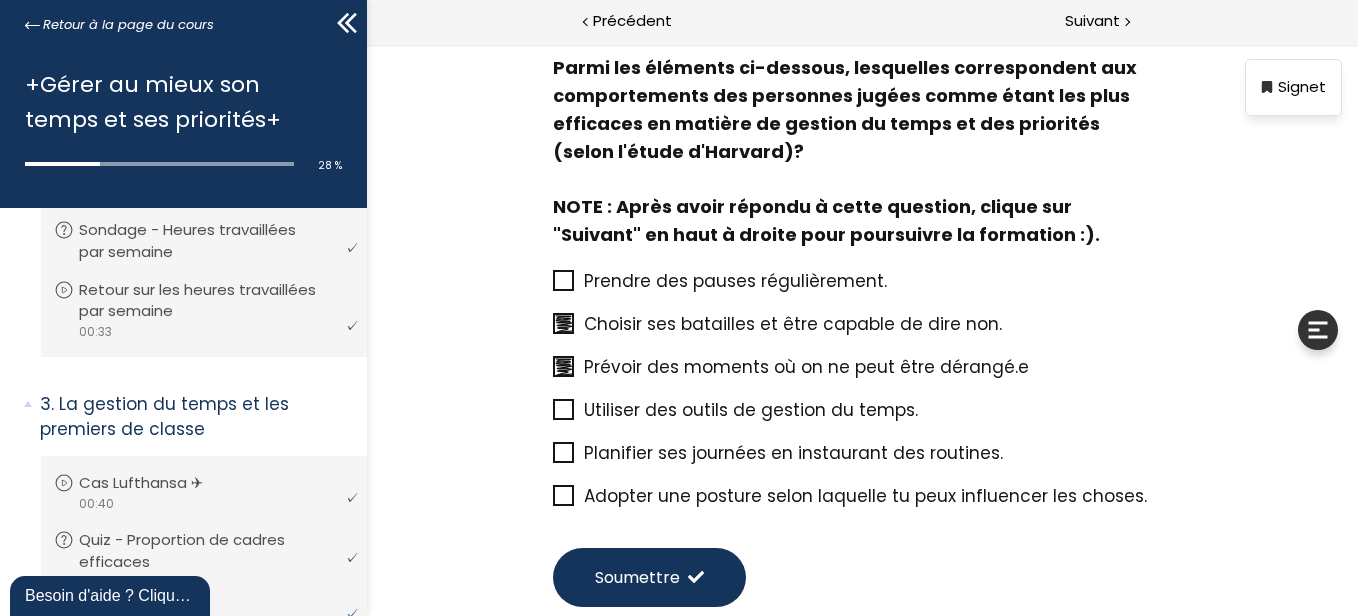 click on "Adopter une posture selon laquelle tu peux influencer les choses." at bounding box center [862, 495] 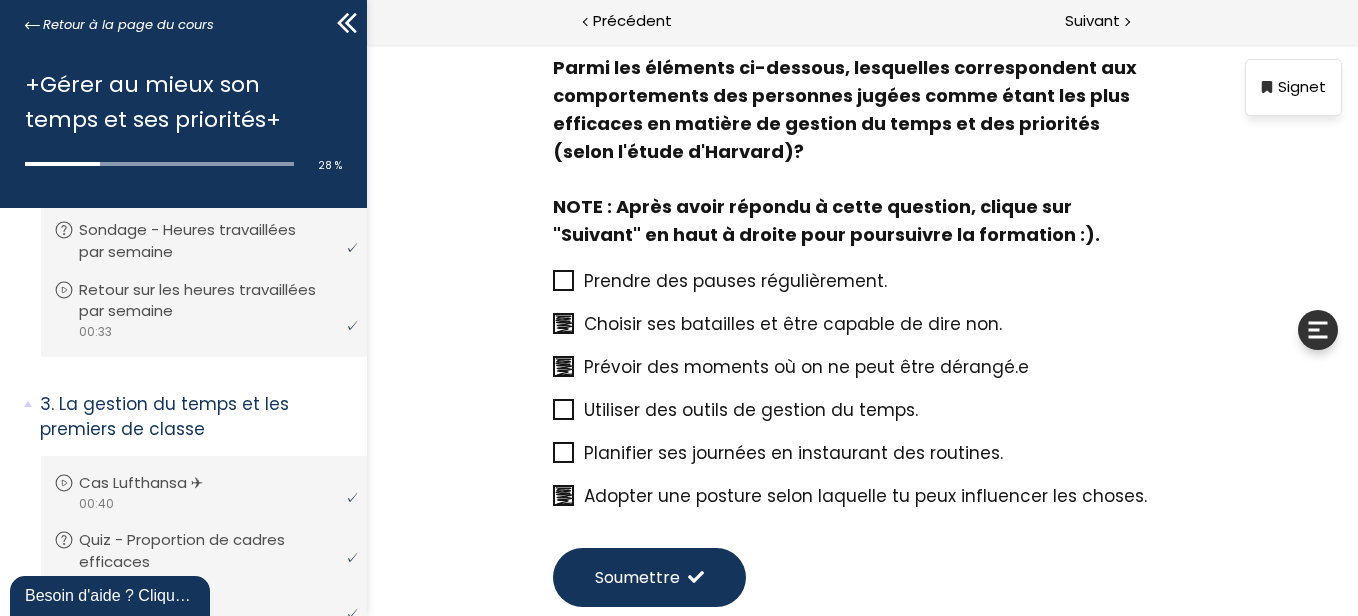 click on "Soumettre" at bounding box center (636, 577) 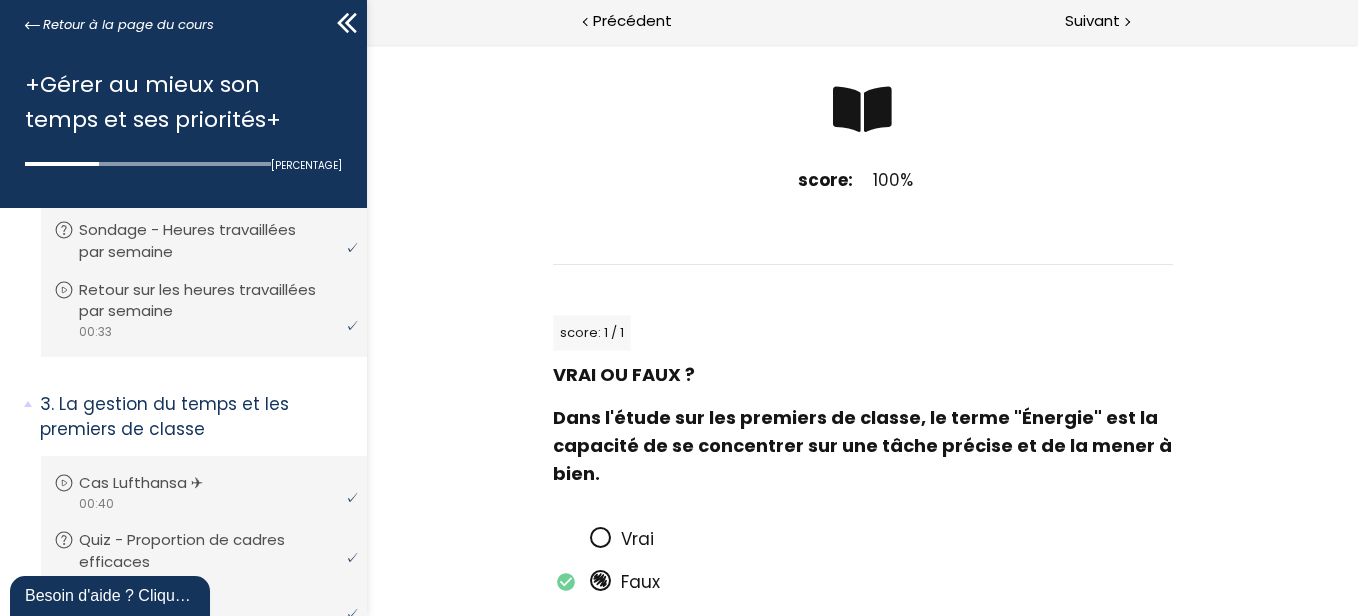 scroll, scrollTop: 0, scrollLeft: 0, axis: both 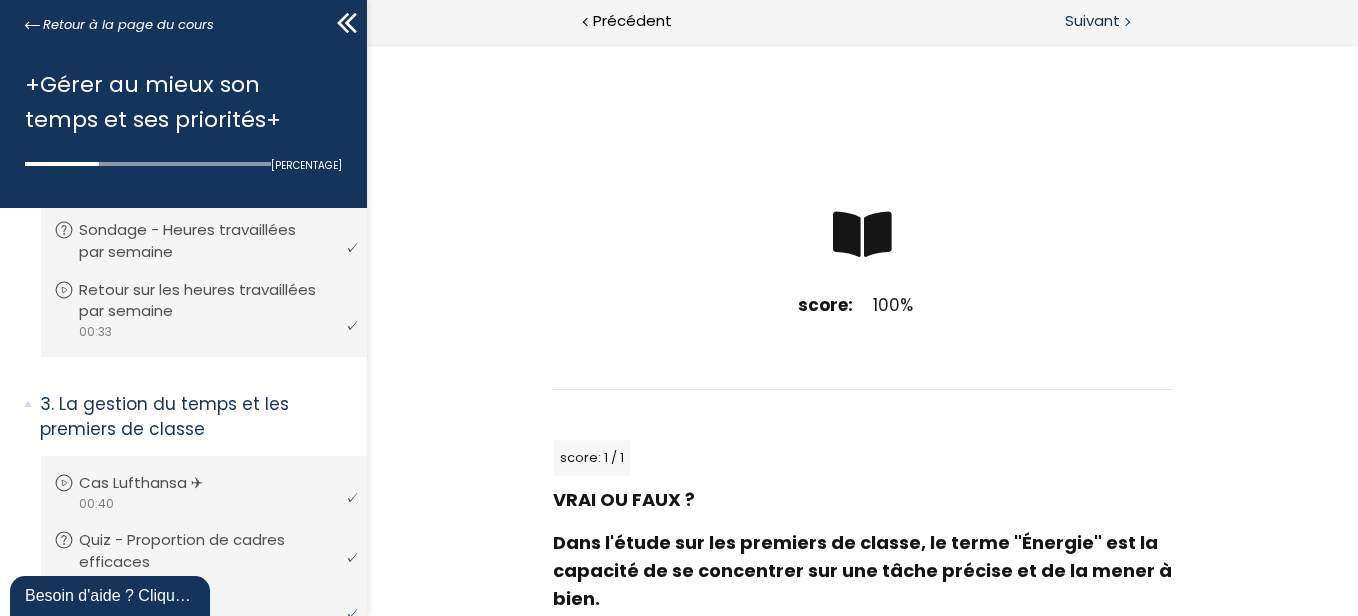 click on "Suivant" at bounding box center (1092, 21) 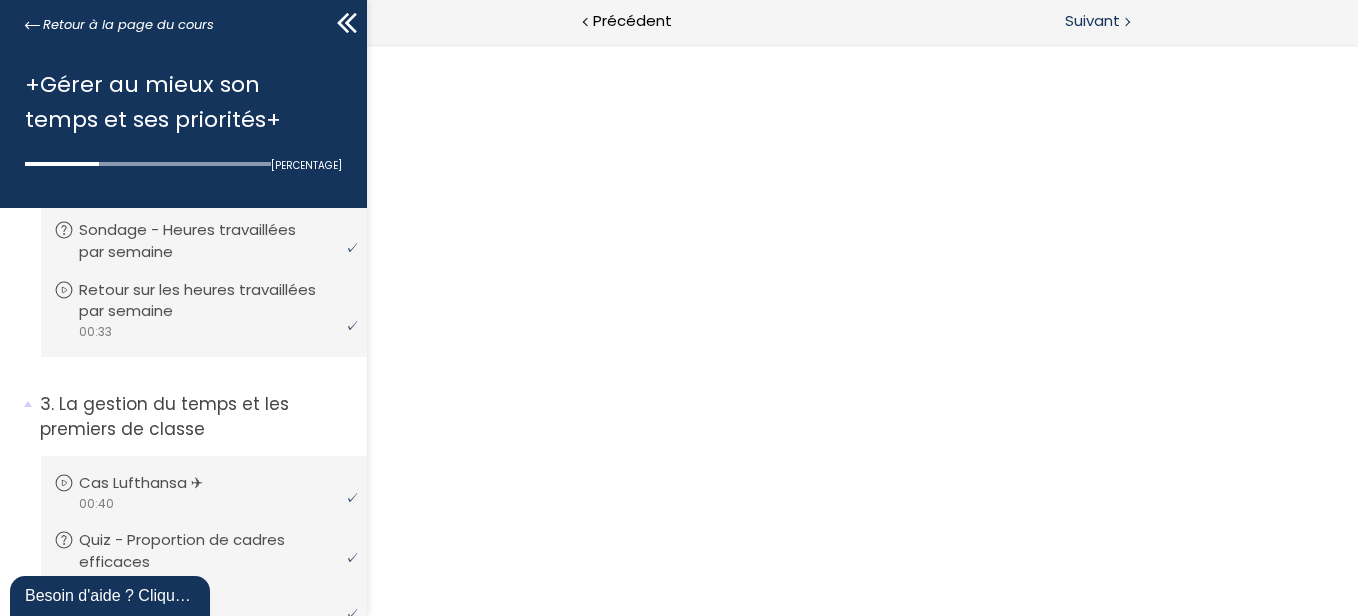 scroll, scrollTop: 0, scrollLeft: 0, axis: both 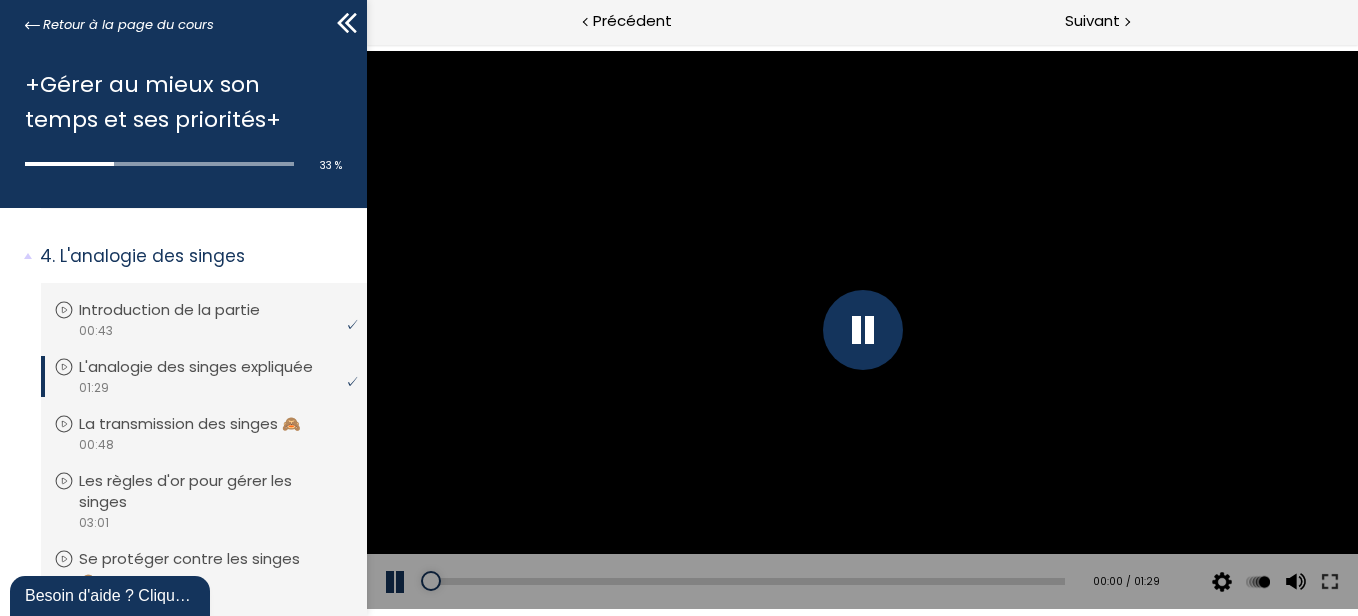 click at bounding box center [862, 330] 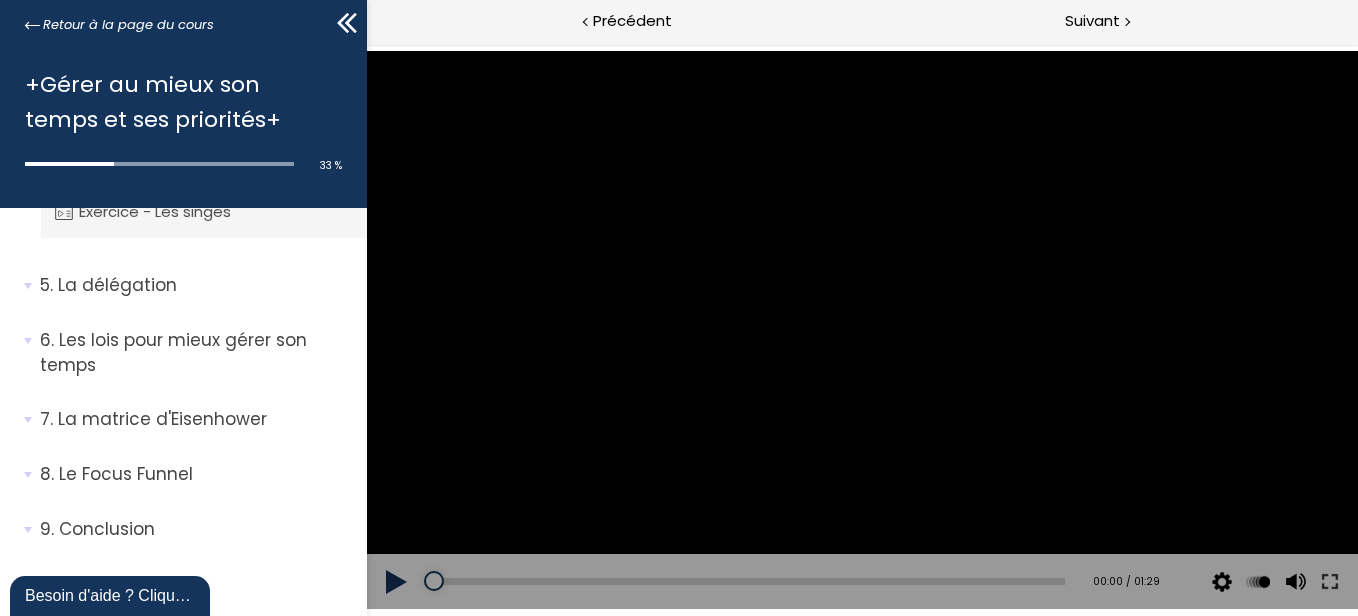 scroll, scrollTop: 1770, scrollLeft: 0, axis: vertical 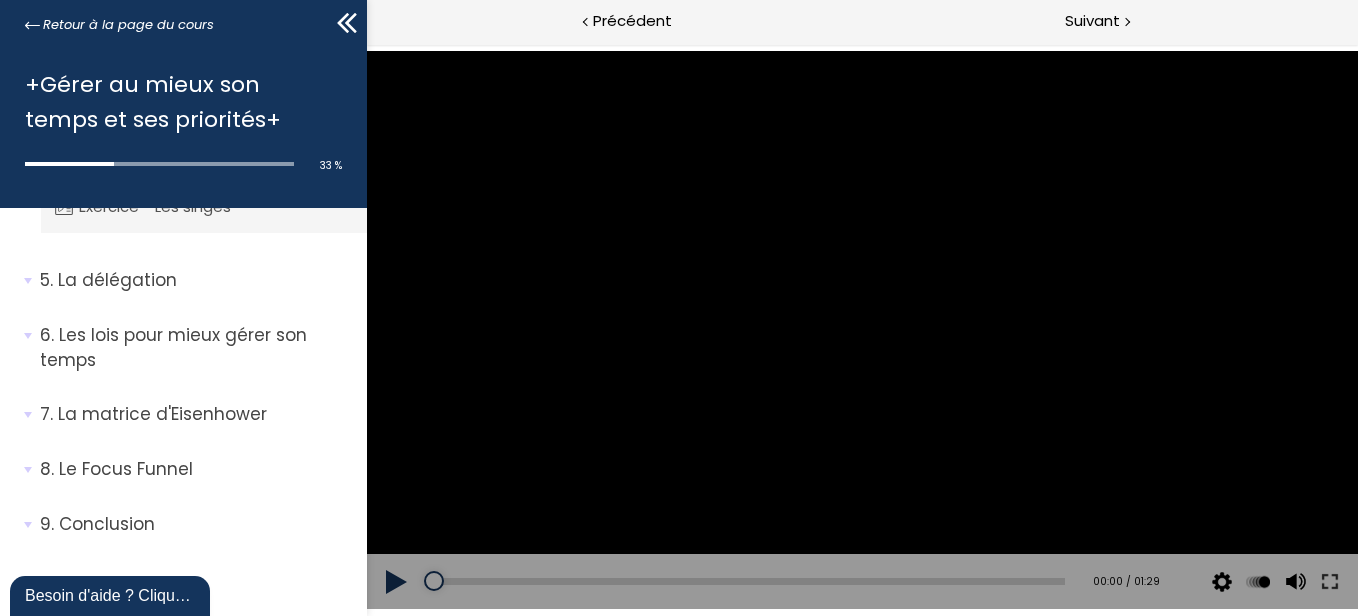 drag, startPoint x: 355, startPoint y: 573, endPoint x: 359, endPoint y: 539, distance: 34.234486 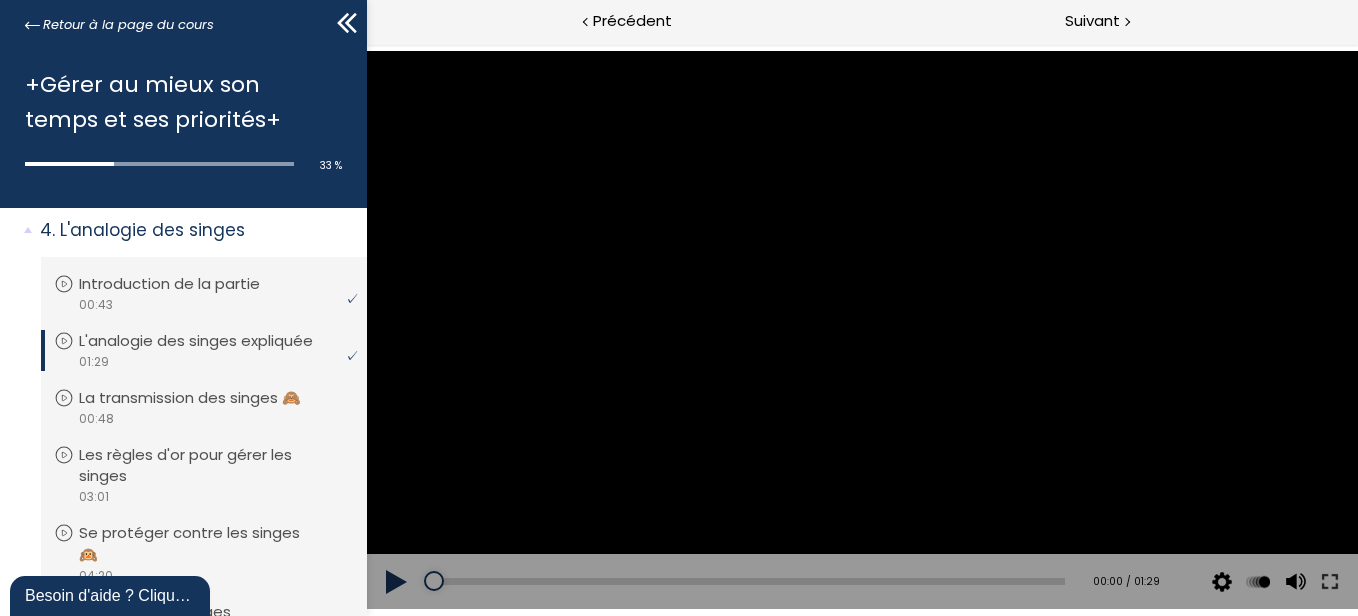 scroll, scrollTop: 1333, scrollLeft: 0, axis: vertical 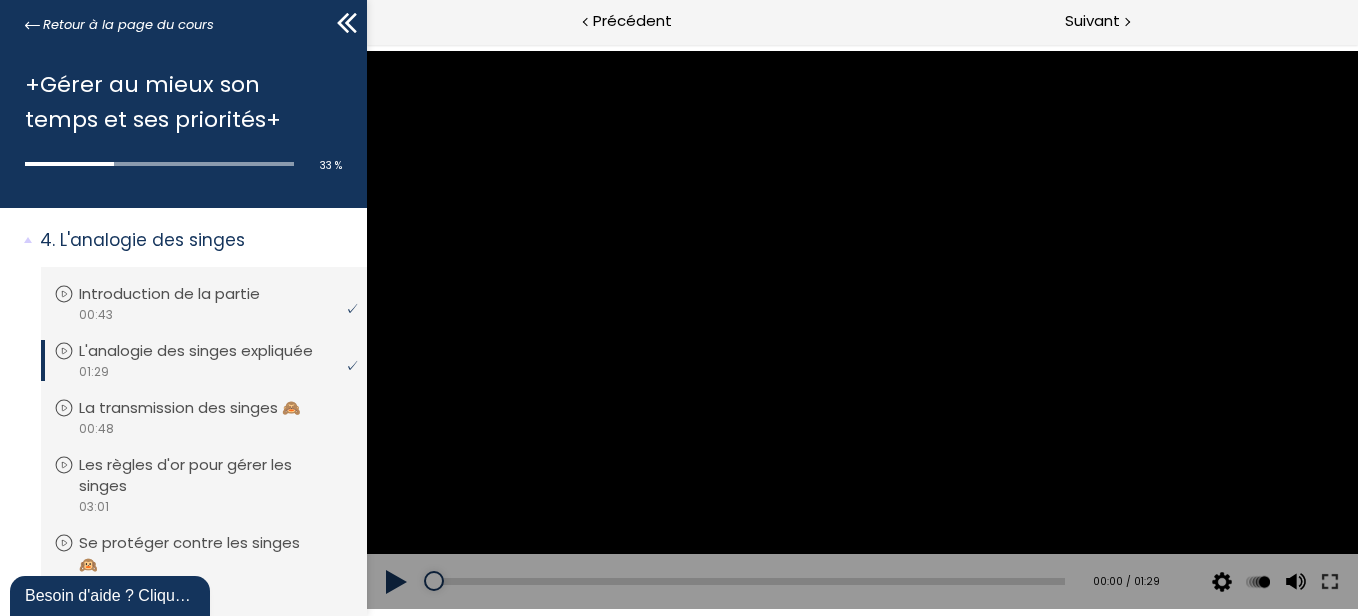 drag, startPoint x: 361, startPoint y: 557, endPoint x: 3, endPoint y: 431, distance: 379.52603 